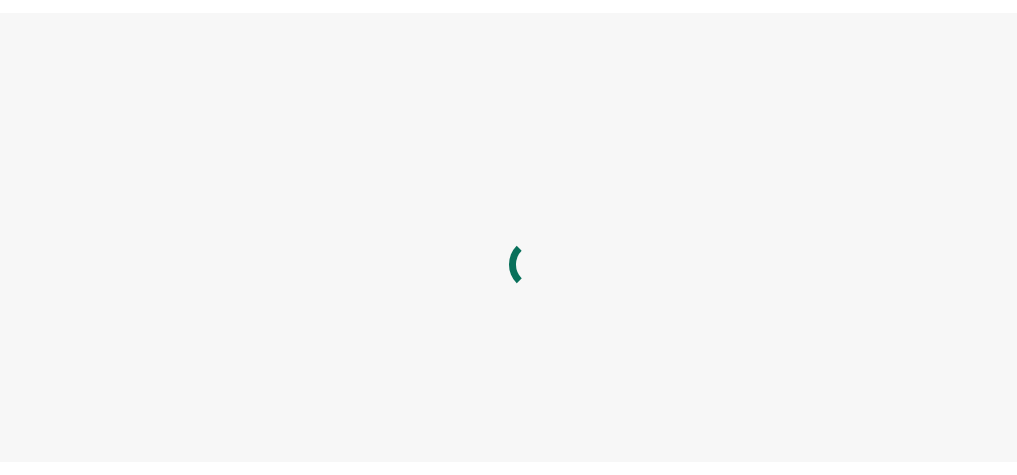 scroll, scrollTop: 0, scrollLeft: 0, axis: both 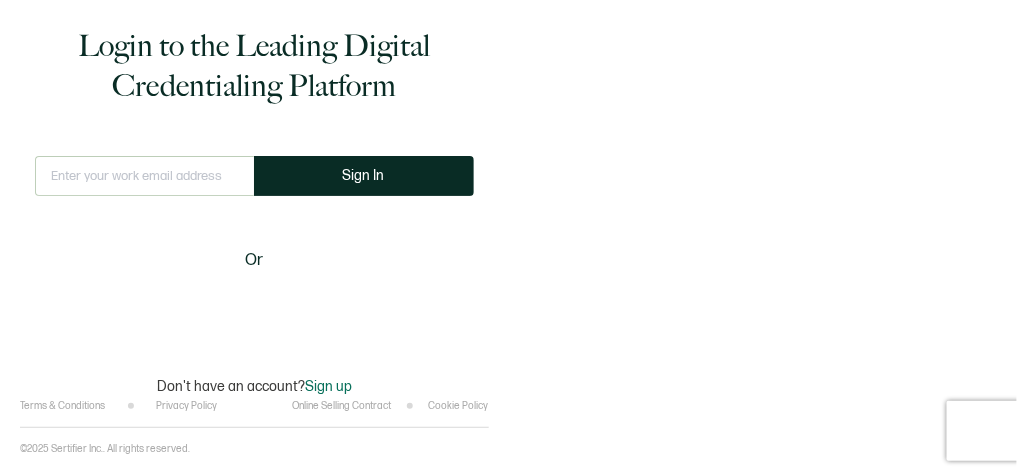 click at bounding box center [144, 176] 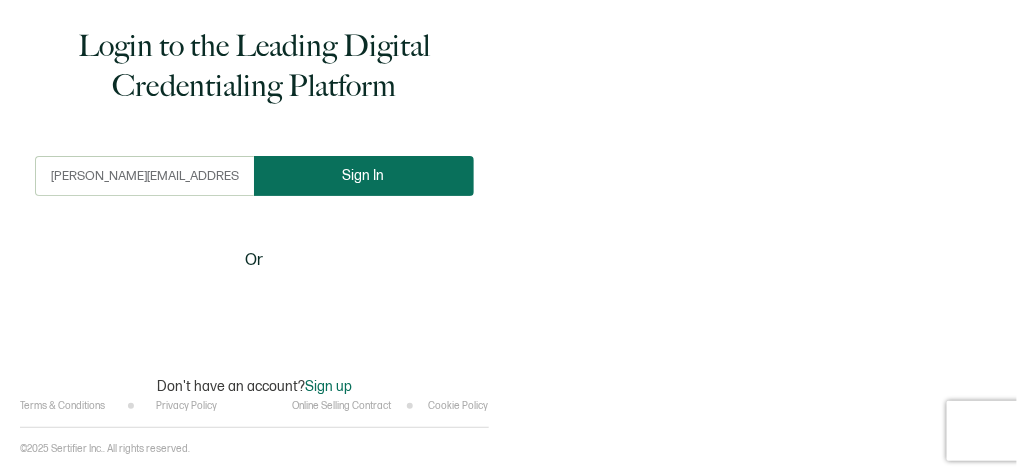 click on "Sign In" at bounding box center (364, 176) 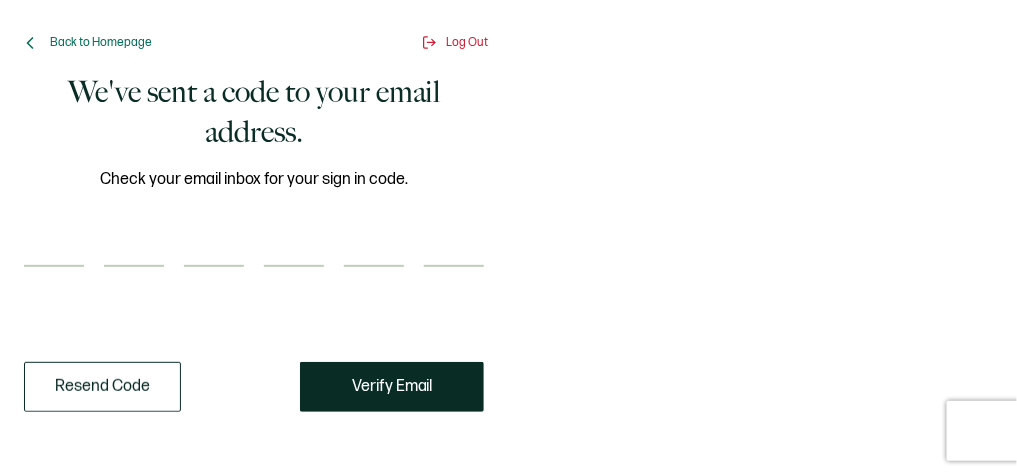 click at bounding box center (54, 247) 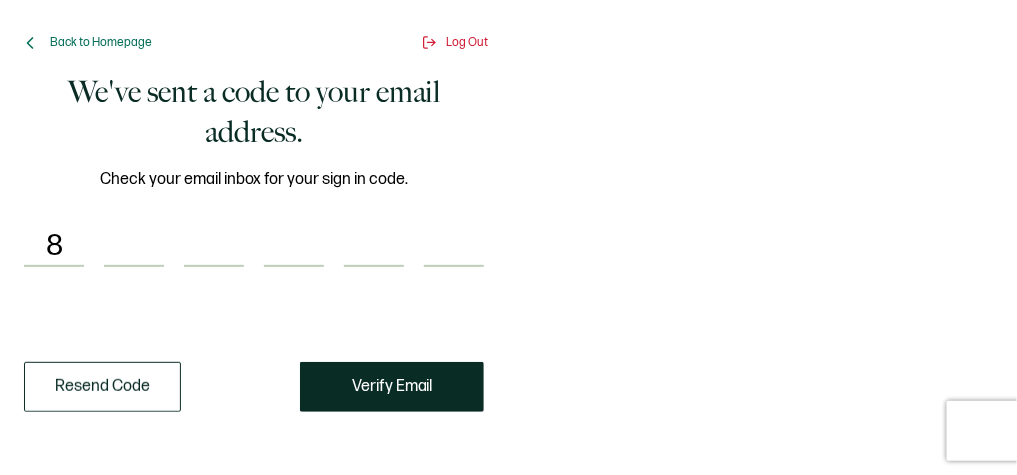 type on "9" 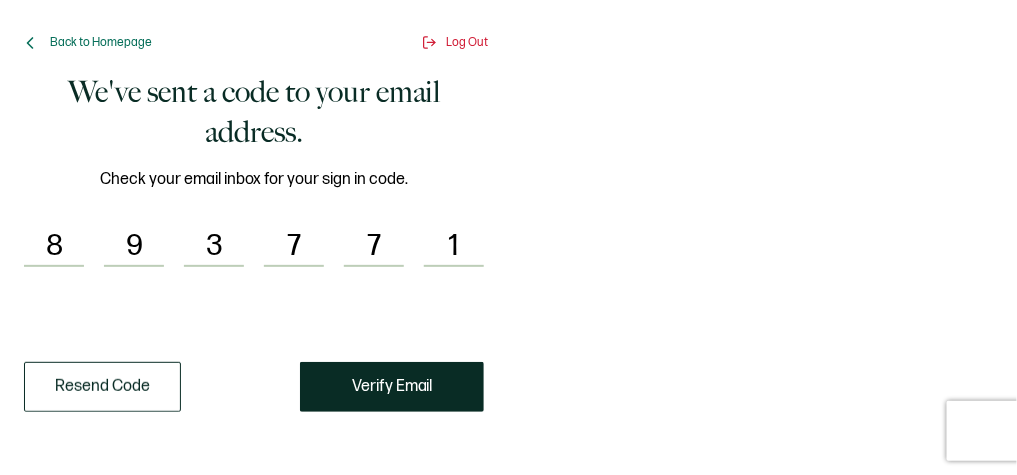click on "Verify Email" at bounding box center (392, 387) 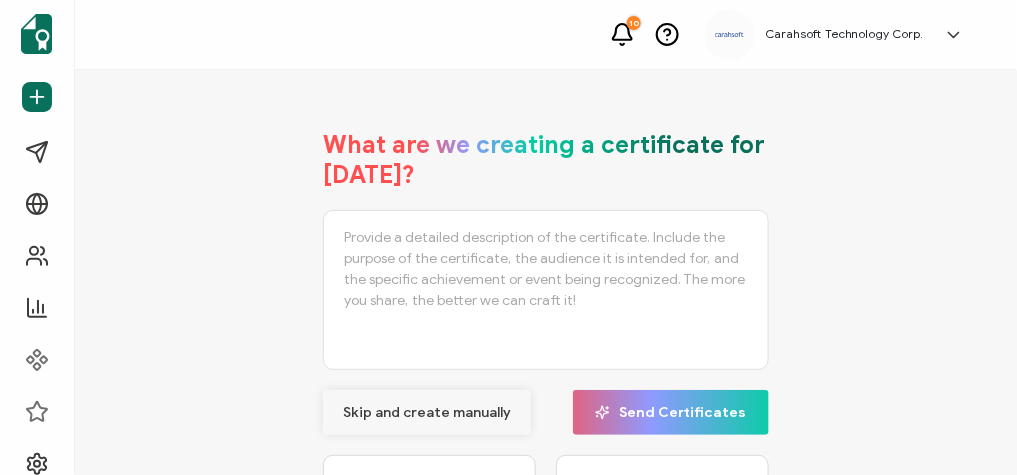 click on "Skip and create manually" at bounding box center [427, 413] 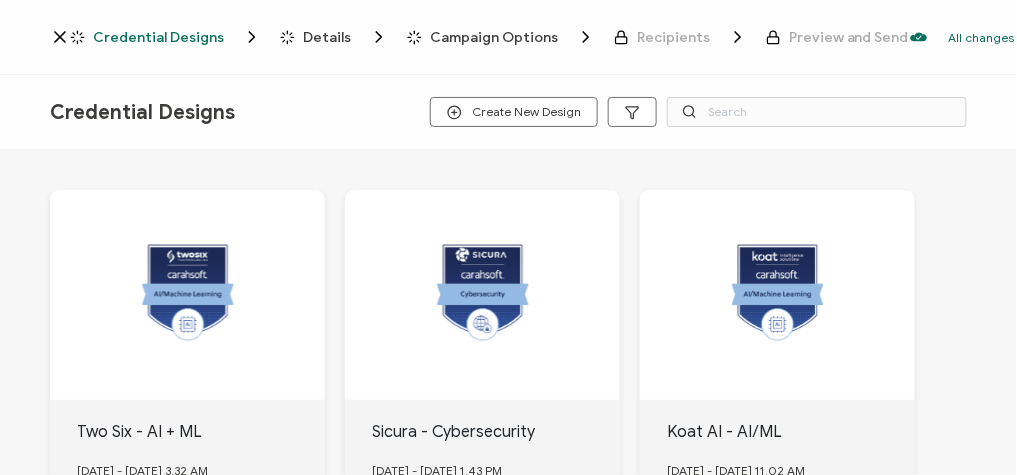 click on "Credential Designs" at bounding box center [158, 37] 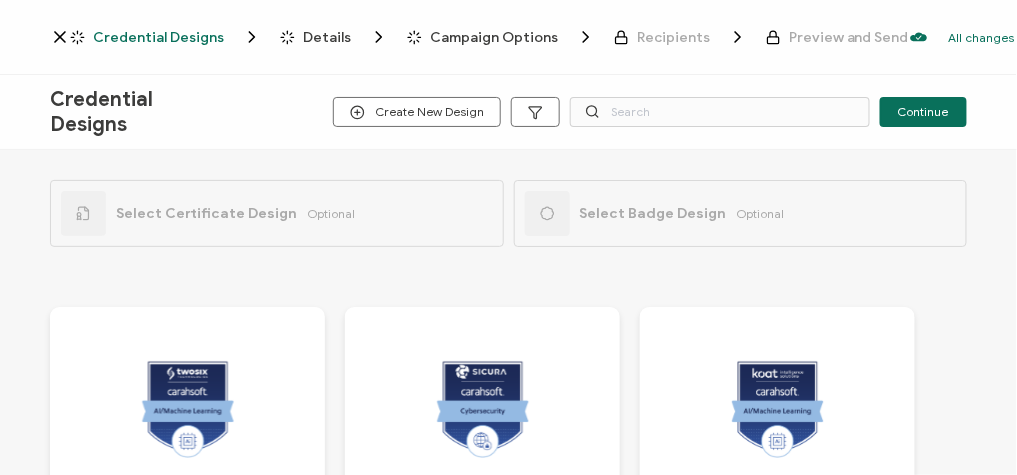 click on "Select Certificate Design" at bounding box center (206, 213) 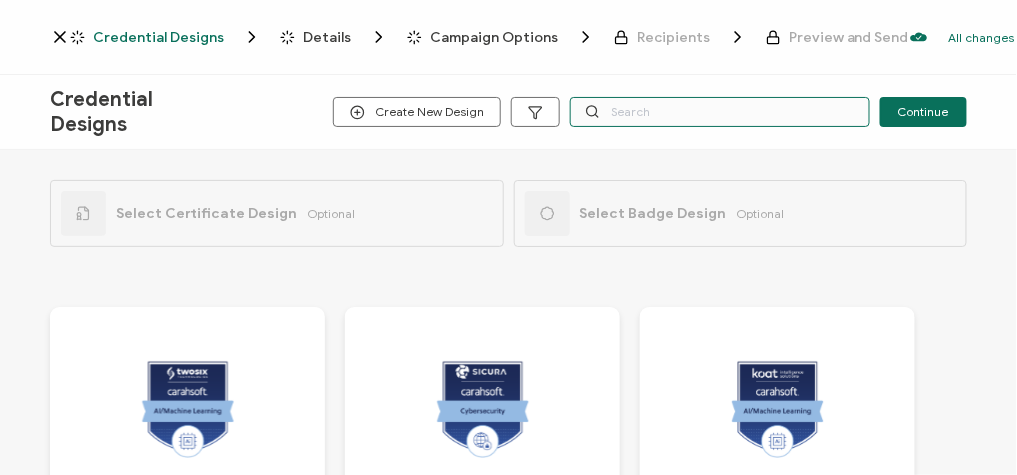 click at bounding box center [720, 112] 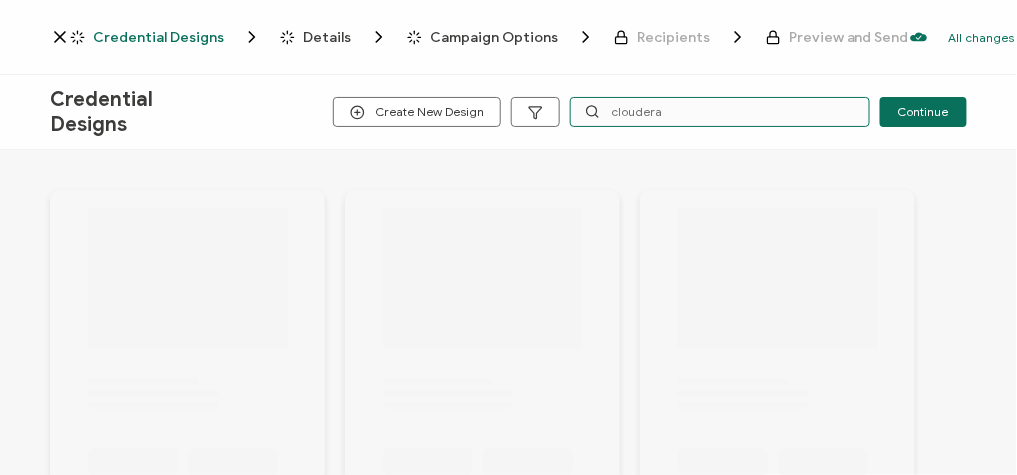 type on "cloudera" 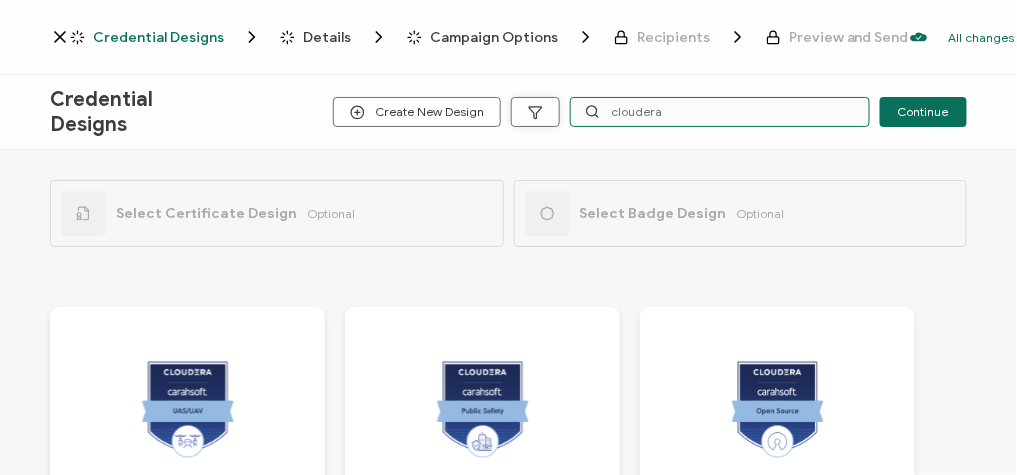drag, startPoint x: 675, startPoint y: 110, endPoint x: 541, endPoint y: 105, distance: 134.09325 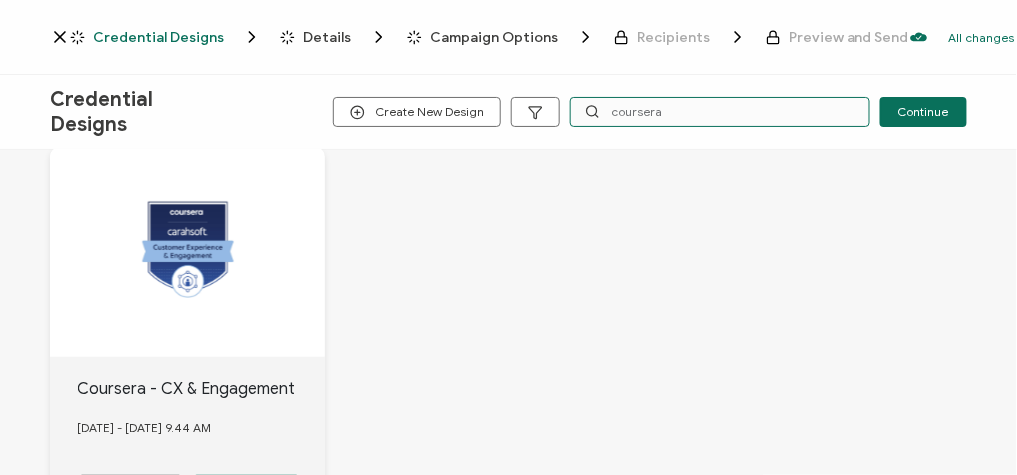 scroll, scrollTop: 240, scrollLeft: 0, axis: vertical 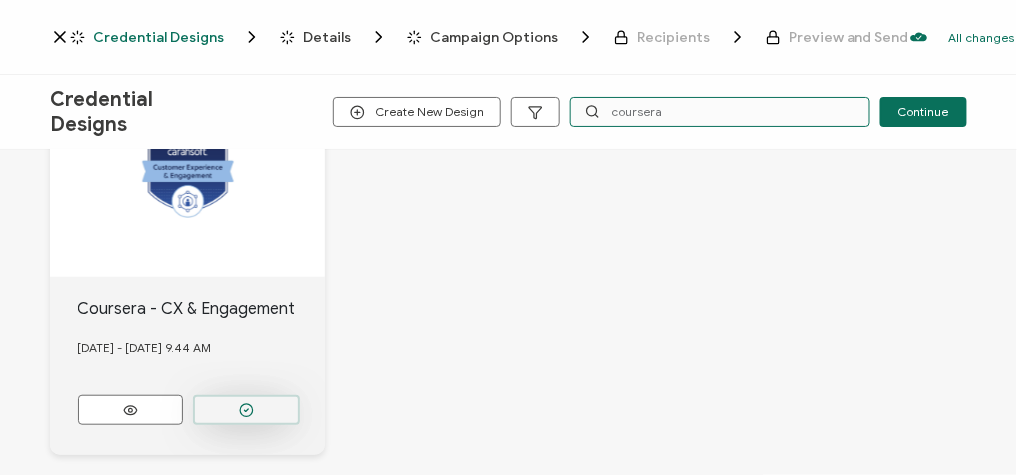 type on "coursera" 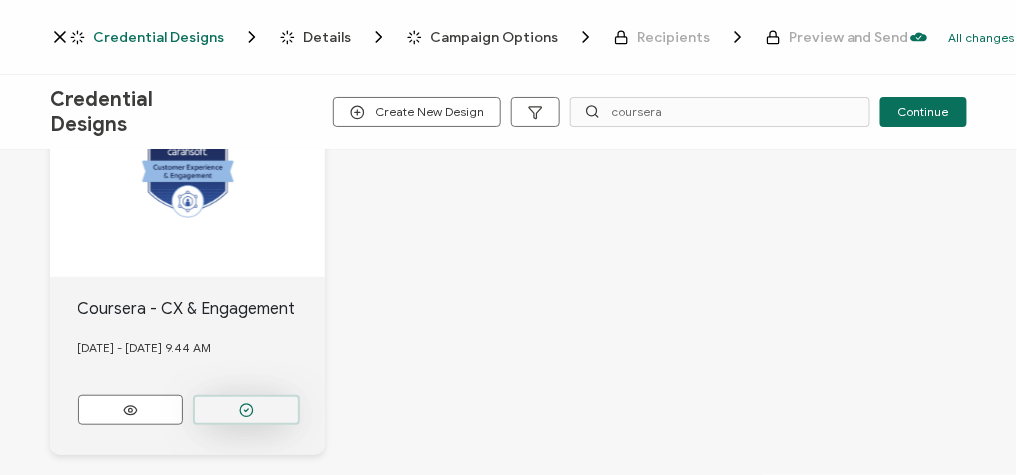 click 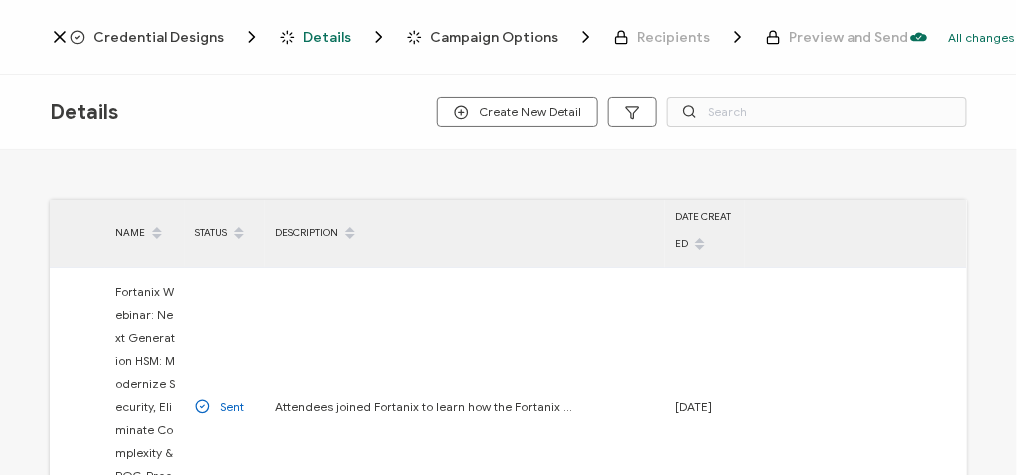 click on "Credential Designs" at bounding box center [158, 37] 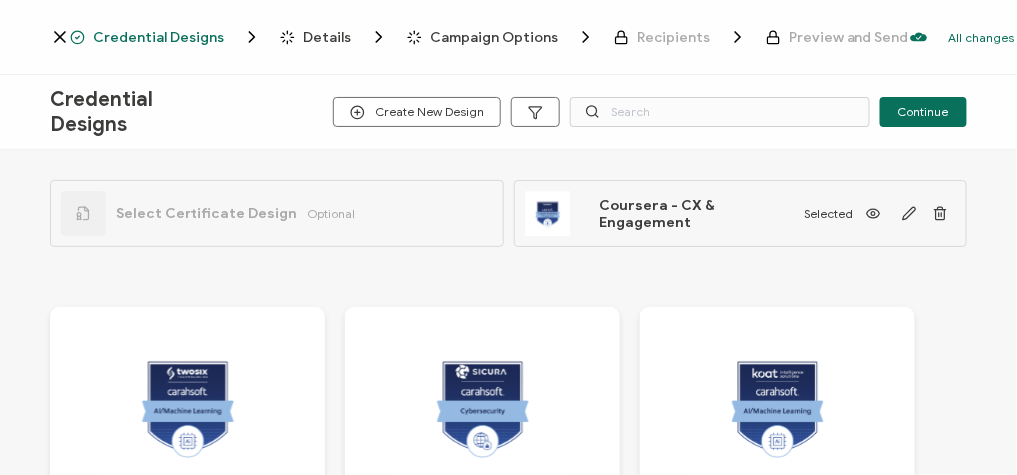 click on "Select Certificate Design" at bounding box center (206, 213) 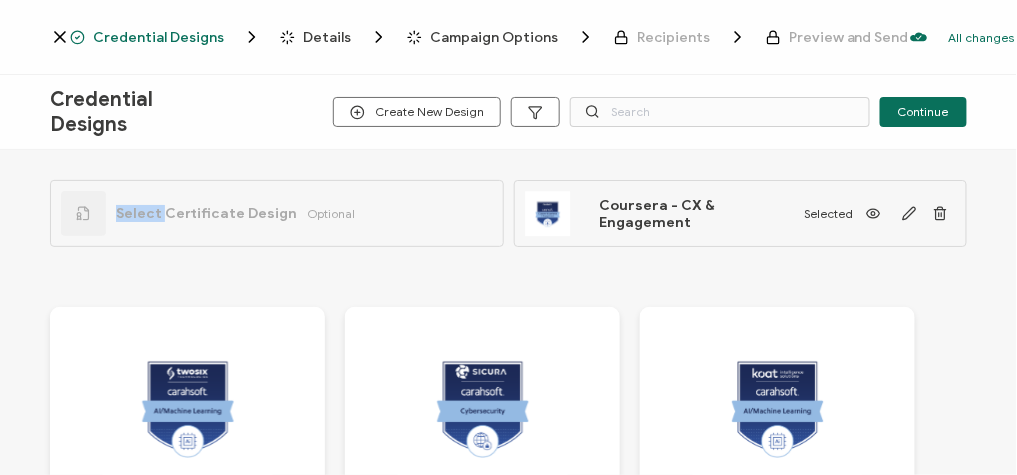 click on "Select Certificate Design   Optional" at bounding box center [208, 213] 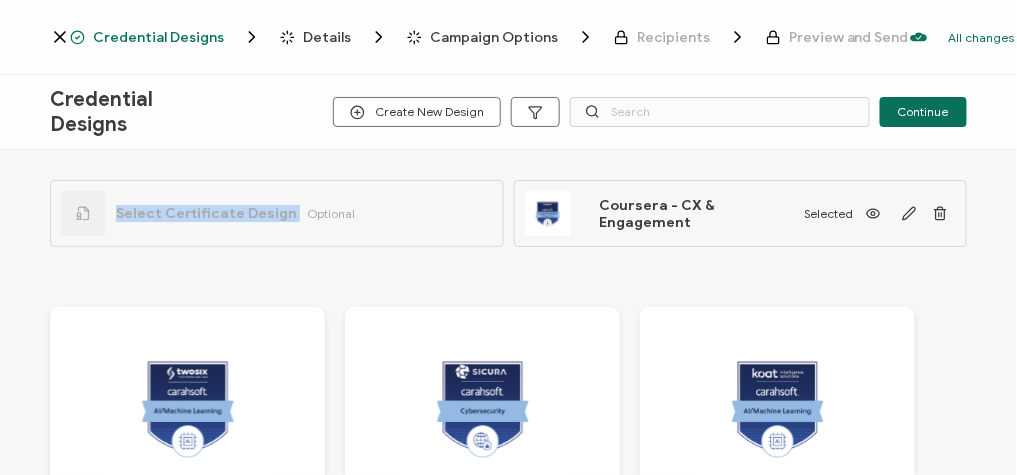 click on "Select Certificate Design   Optional" at bounding box center [208, 213] 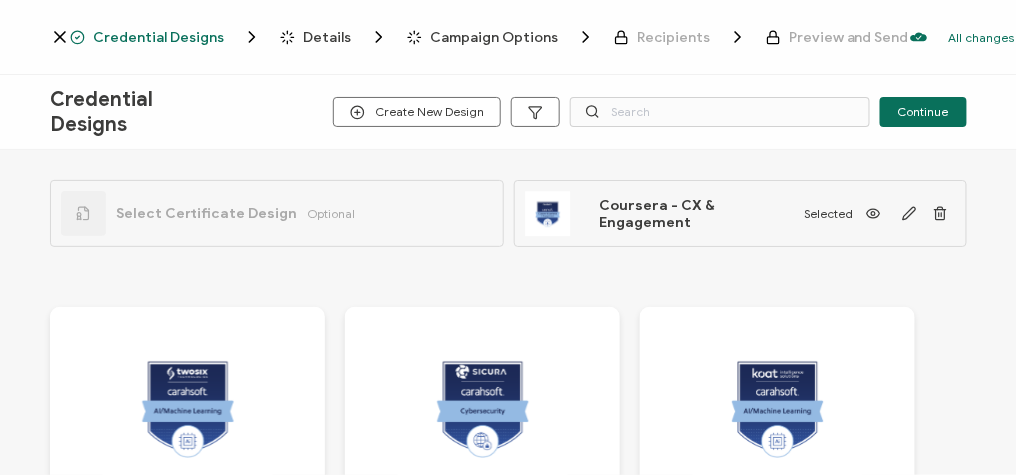 click on "Optional" at bounding box center [331, 213] 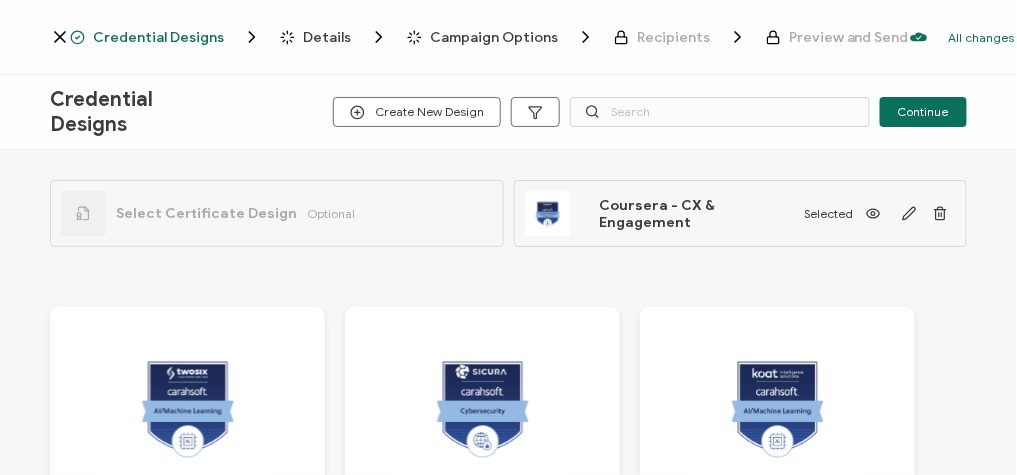 click at bounding box center (83, 213) 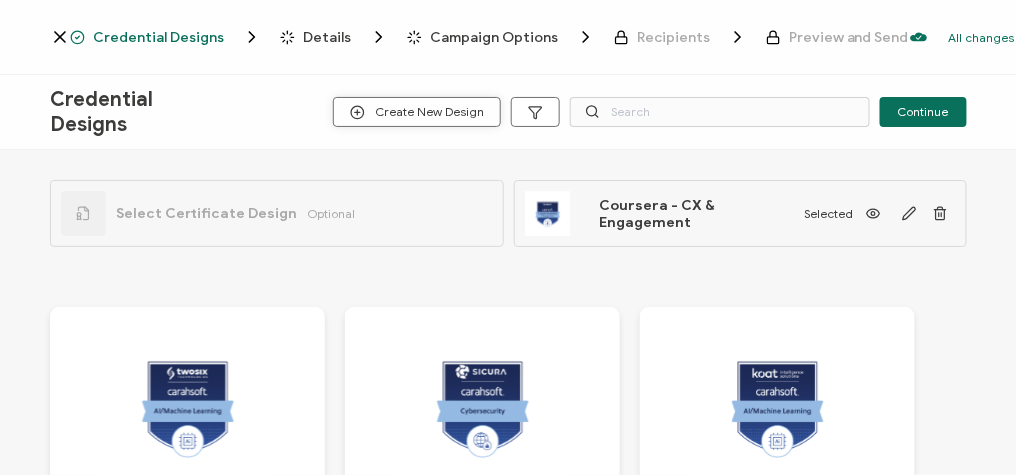 click on "Create New Design" at bounding box center (417, 112) 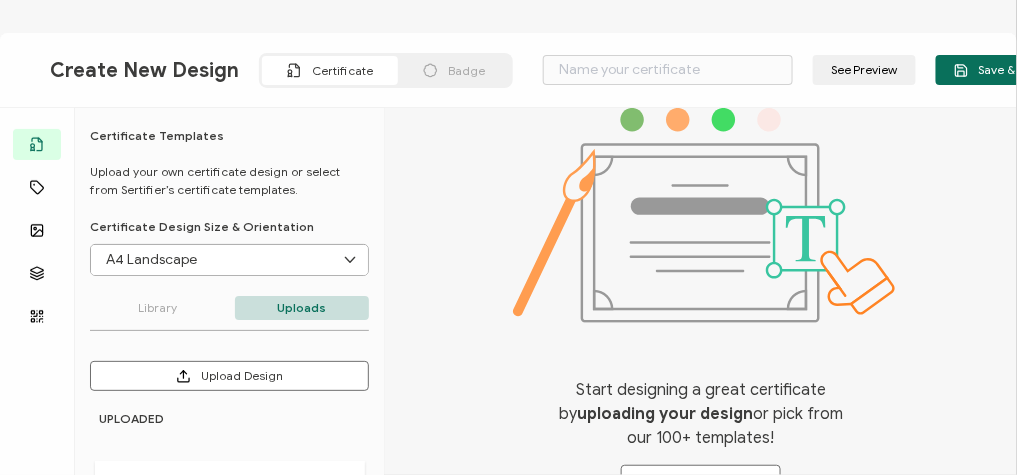 type on "Blank" 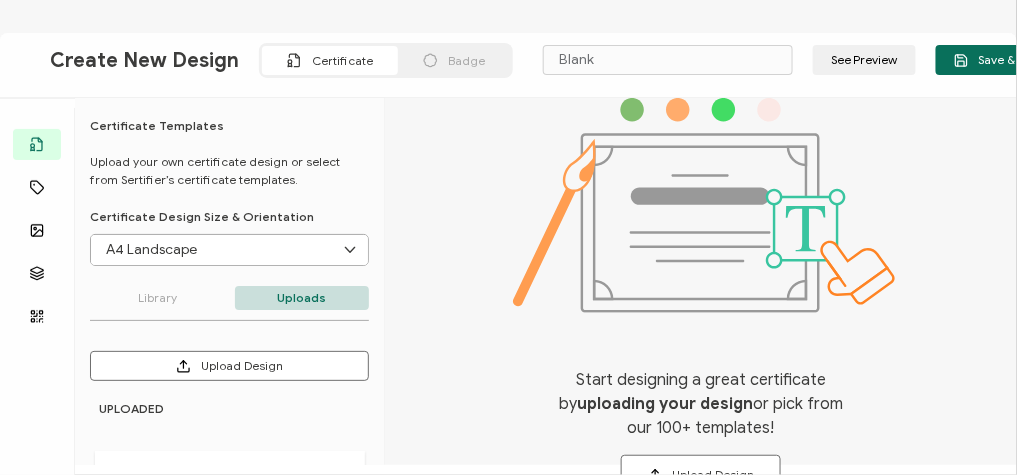 scroll, scrollTop: 0, scrollLeft: 0, axis: both 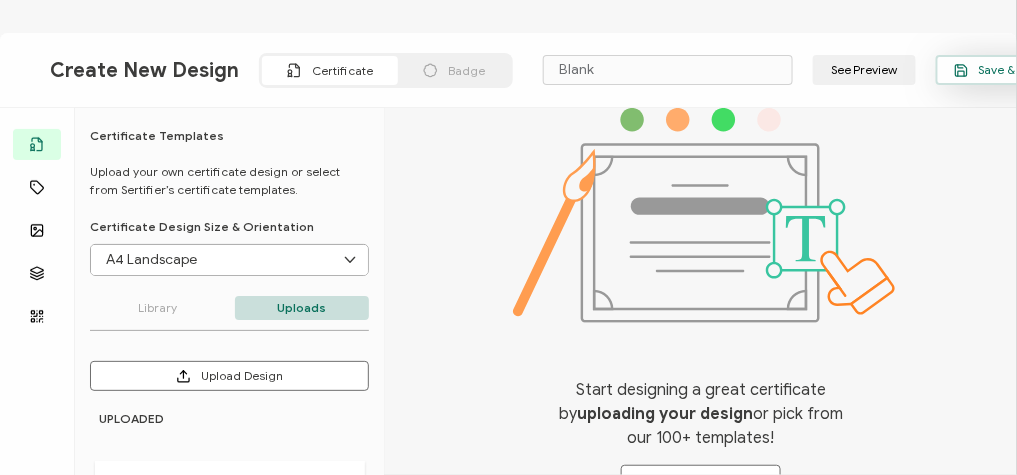 click 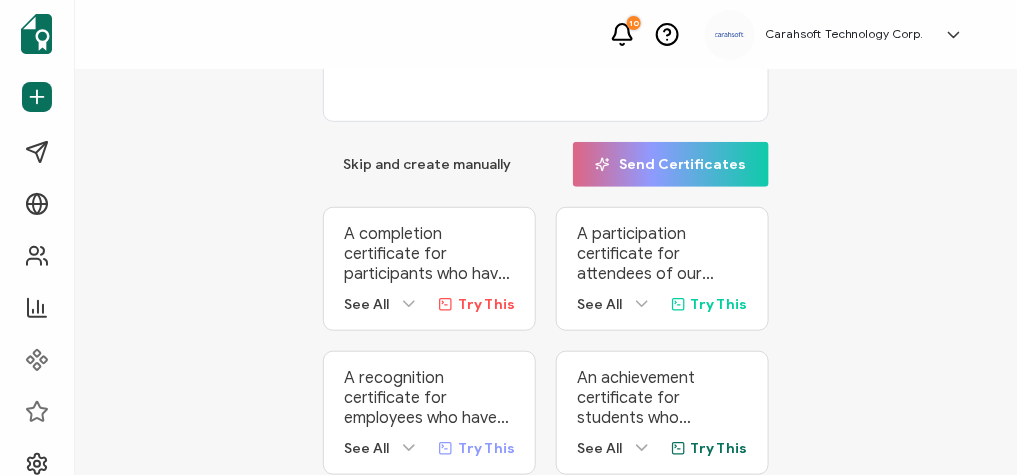 scroll, scrollTop: 75, scrollLeft: 0, axis: vertical 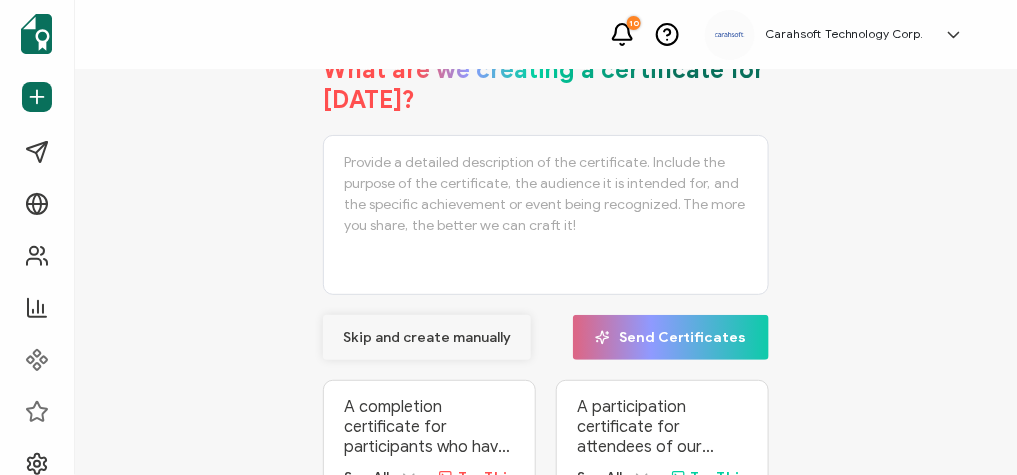 click on "Skip and create manually" at bounding box center [427, 338] 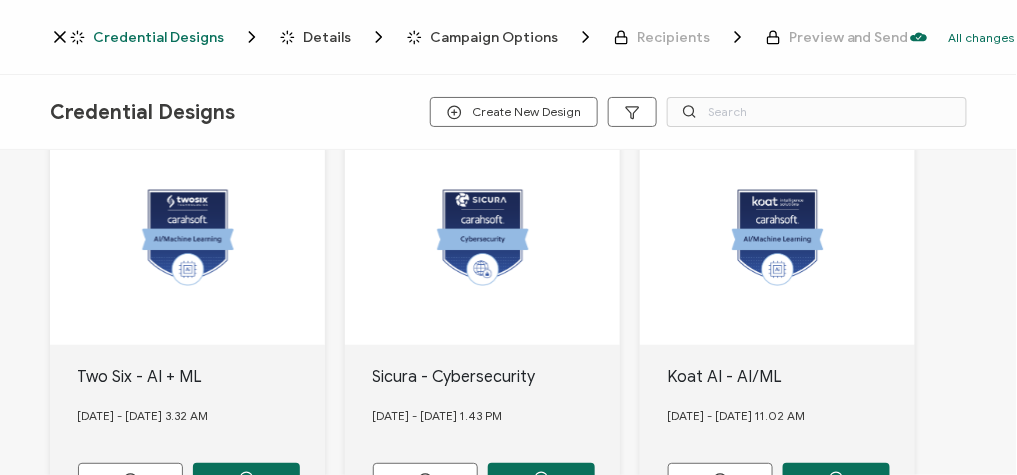scroll, scrollTop: 80, scrollLeft: 0, axis: vertical 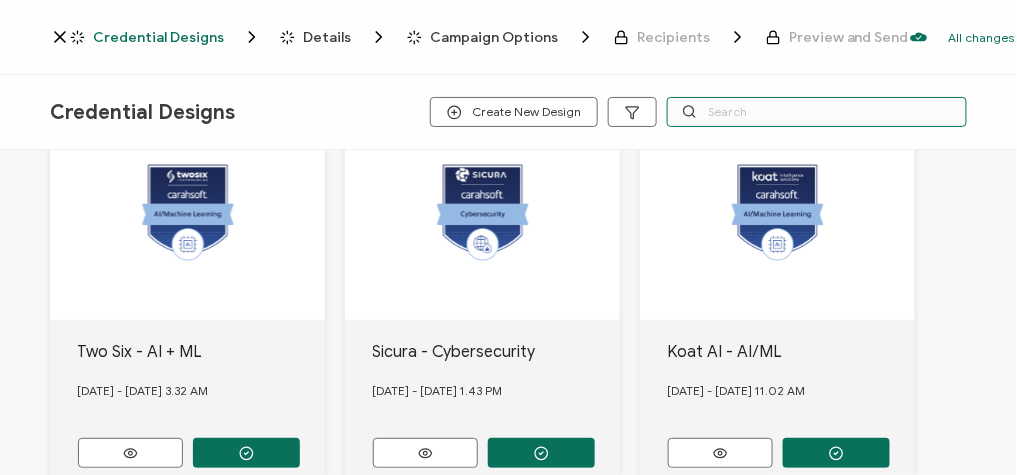click at bounding box center [817, 112] 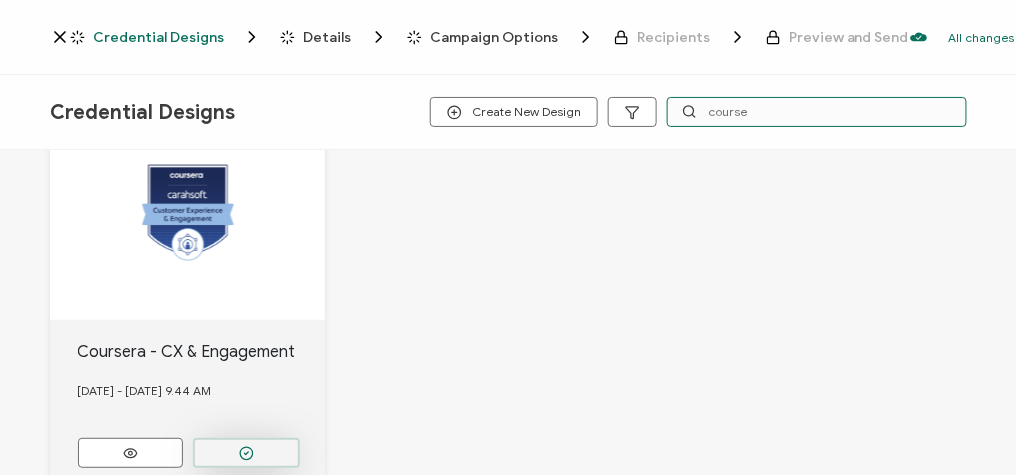 type on "course" 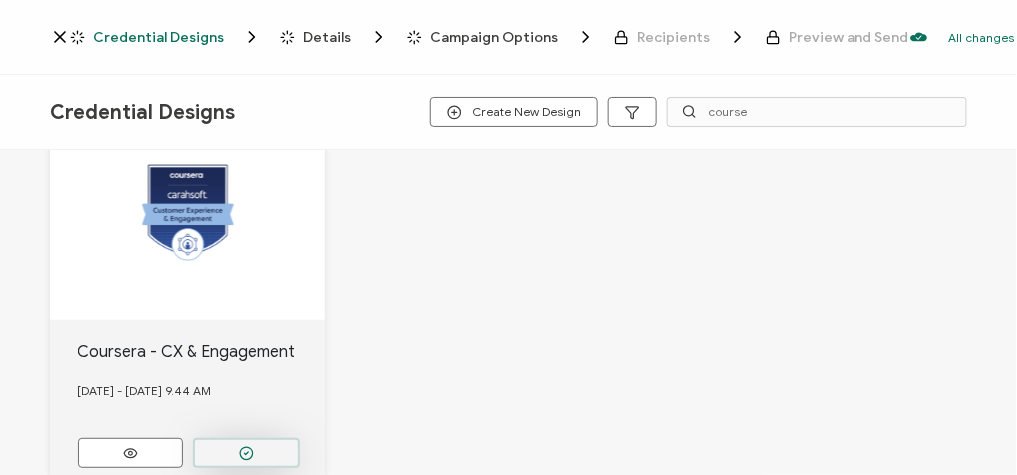 click 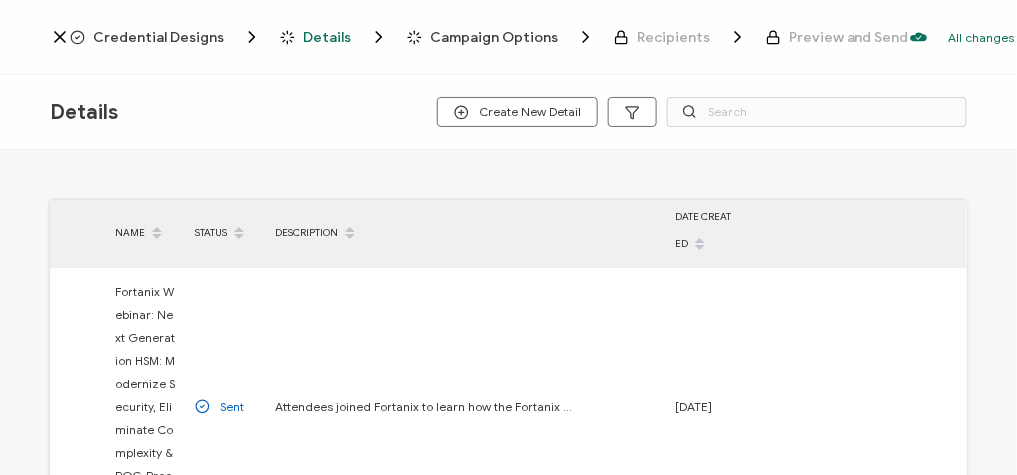 click on "Credential Designs" at bounding box center [158, 37] 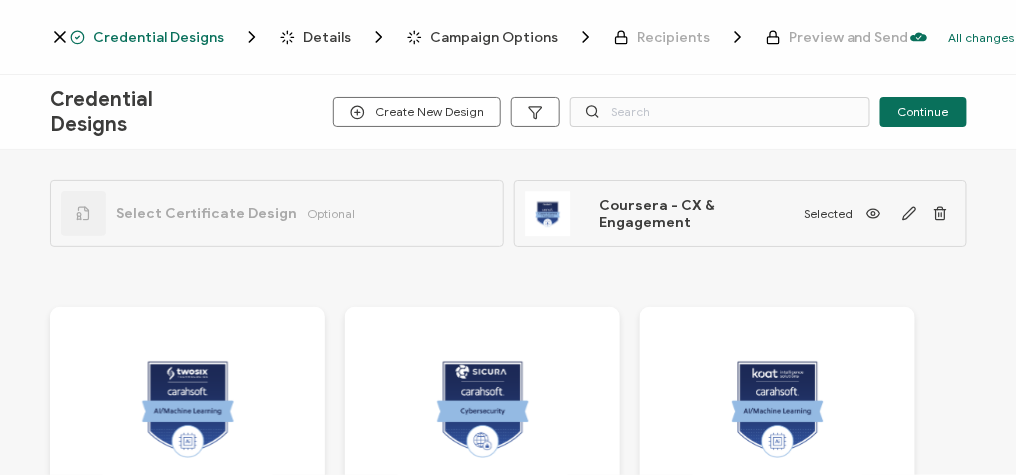 click on "Select Certificate Design   Optional" at bounding box center (277, 213) 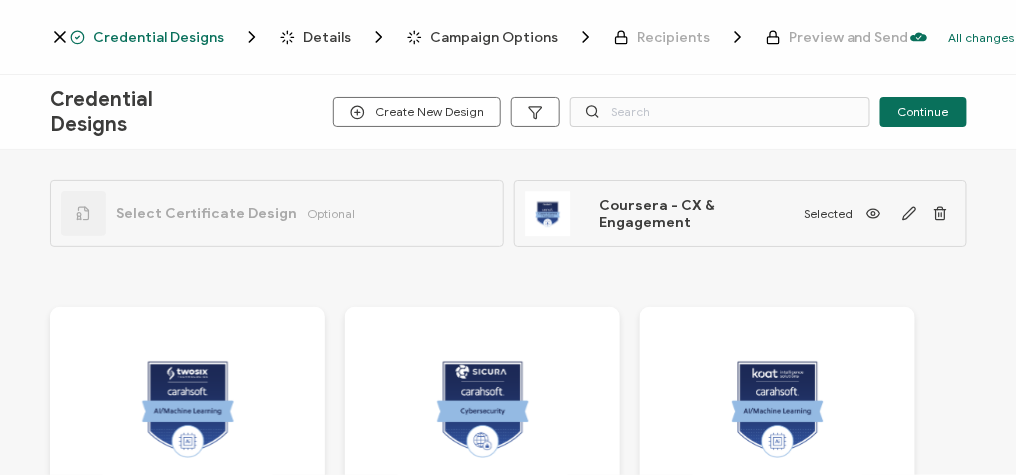 click on "Select Certificate Design   Optional" at bounding box center (208, 213) 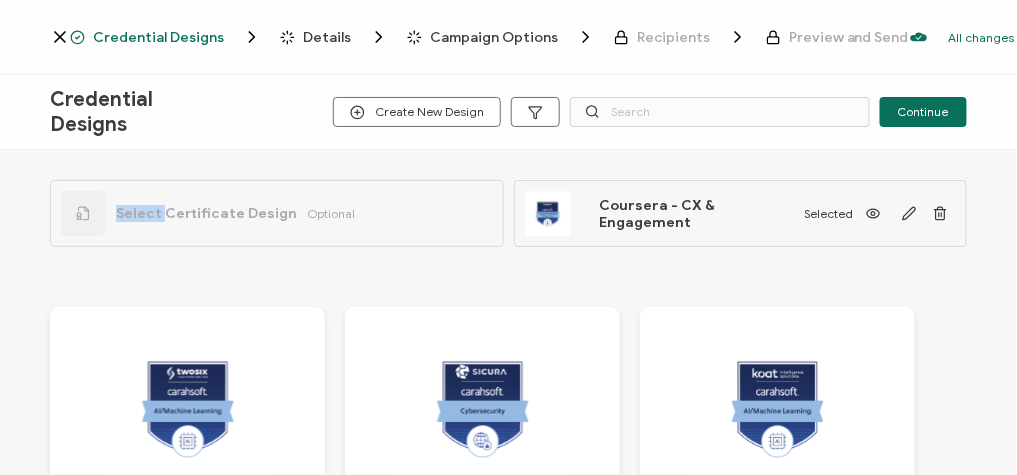 click at bounding box center (83, 213) 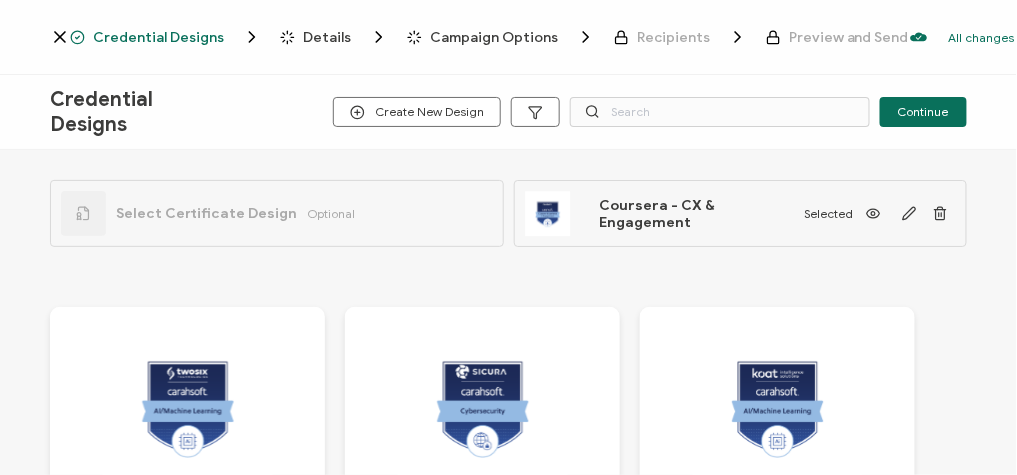 click on "Select Certificate Design" at bounding box center (206, 213) 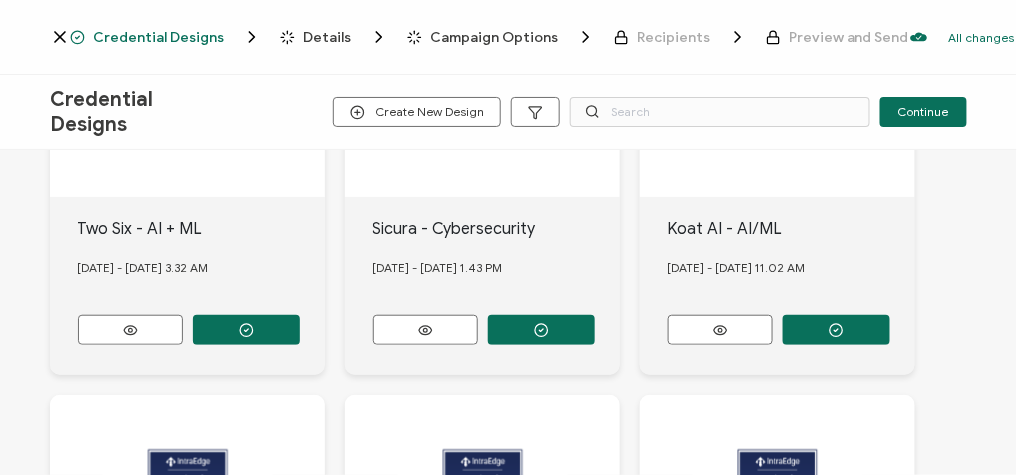 scroll, scrollTop: 0, scrollLeft: 0, axis: both 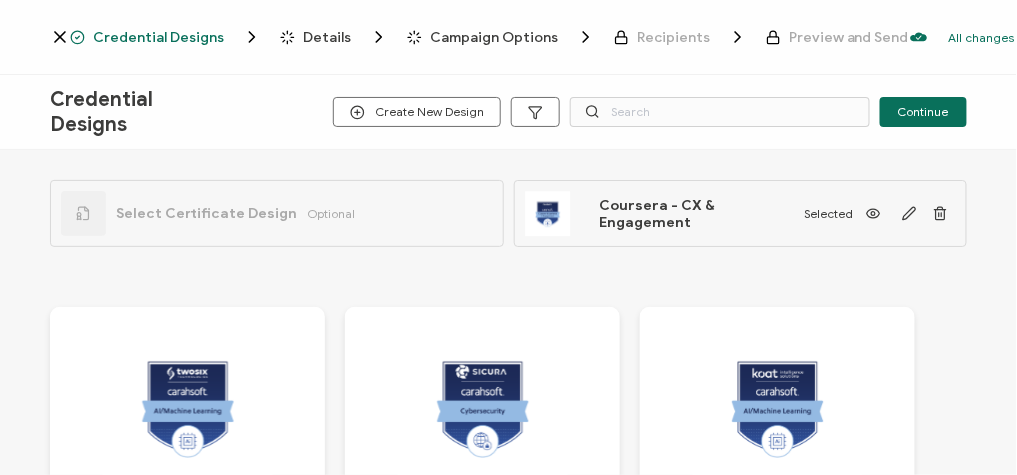 click on "Credential Designs" at bounding box center (158, 37) 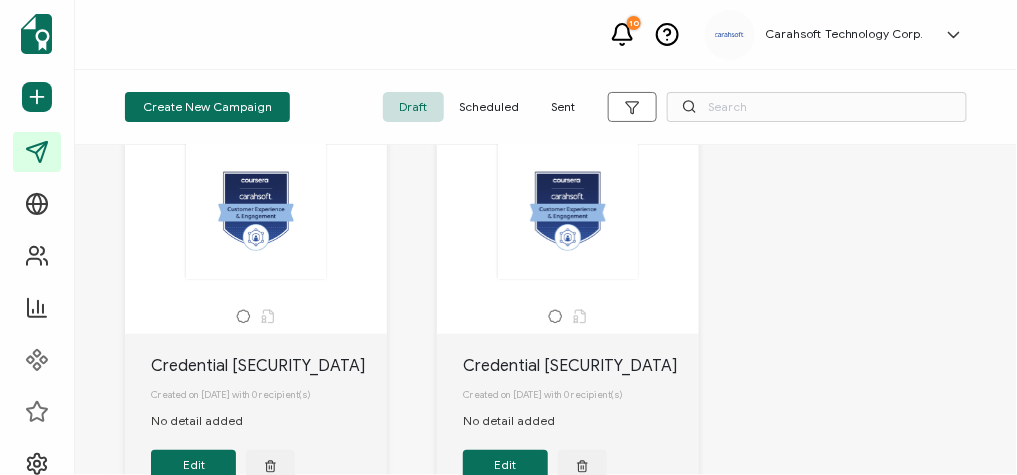 scroll, scrollTop: 0, scrollLeft: 0, axis: both 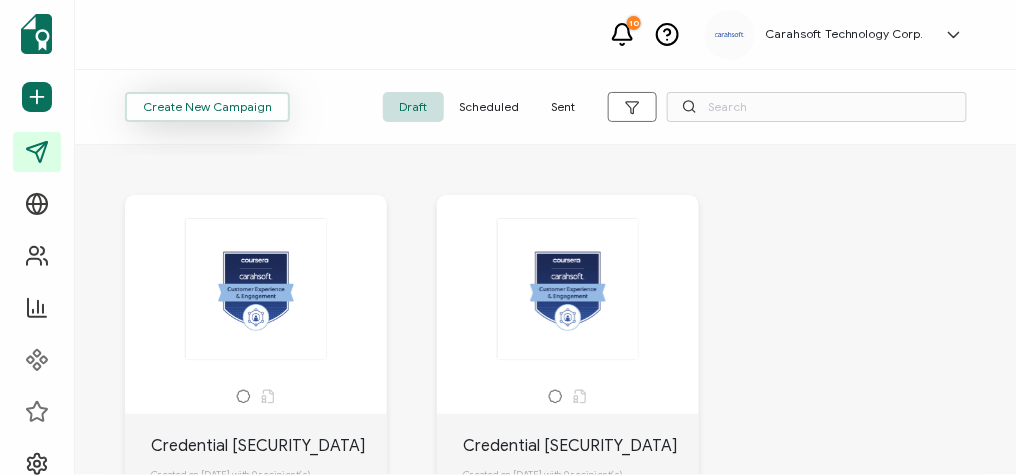 click on "Create New Campaign" at bounding box center [207, 107] 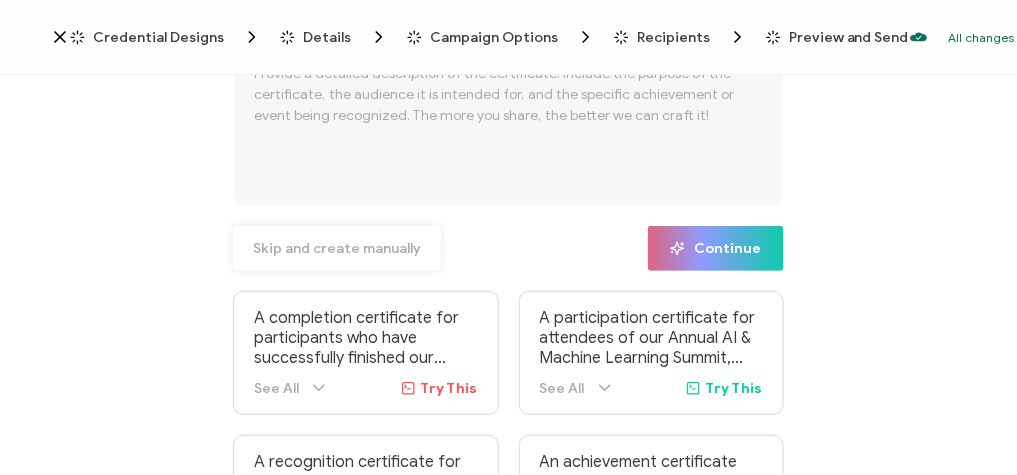 click on "Skip and create manually" at bounding box center (337, 248) 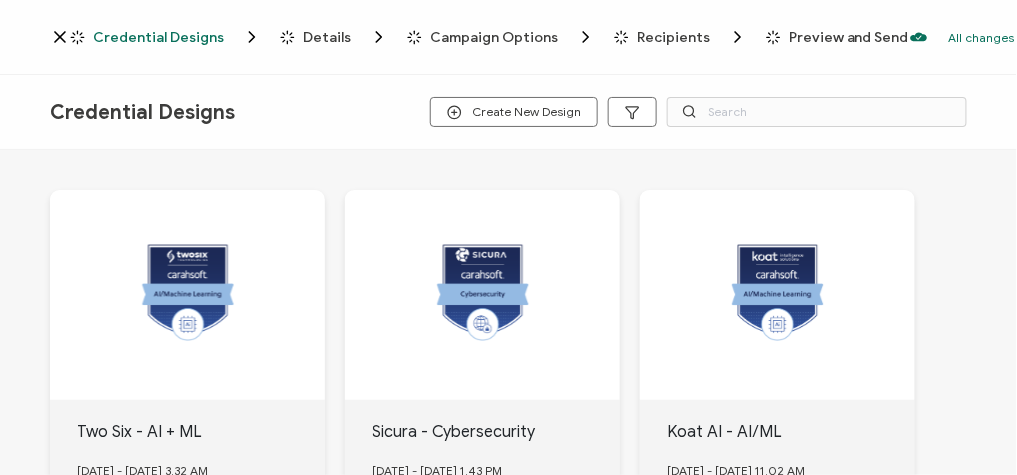 click on "Credential Designs       Details       Campaign Options       Recipients       Preview and Send
All changes saved
We save your content automatically as you keep working.
Changes are saved automatically. Any credentials sent from this campaign will update automatically. To undo modifications, re-edit the relevant element.
All changes saved
Last saved on [DATE] 04:48 PM" at bounding box center [508, 37] 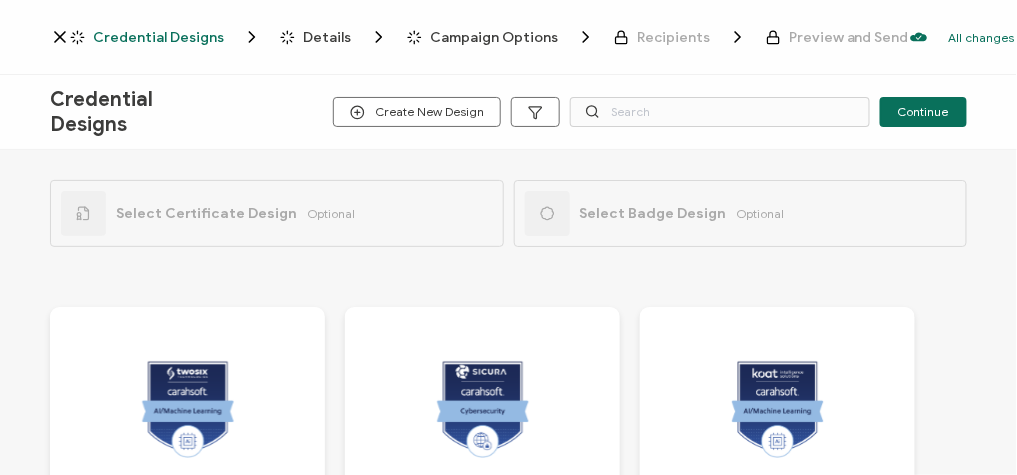 click on "Select Certificate Design   Optional" at bounding box center [208, 213] 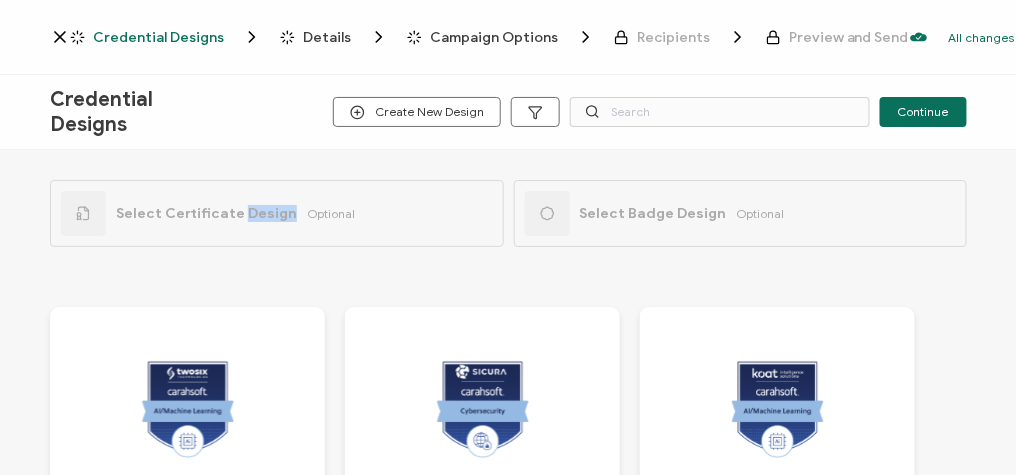 click on "Select Certificate Design" at bounding box center (206, 213) 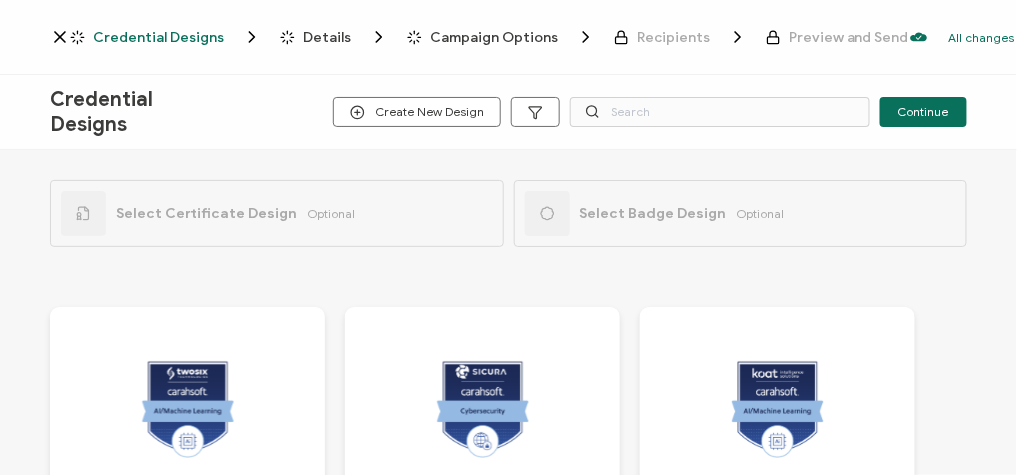 drag, startPoint x: 276, startPoint y: 215, endPoint x: 133, endPoint y: 212, distance: 143.03146 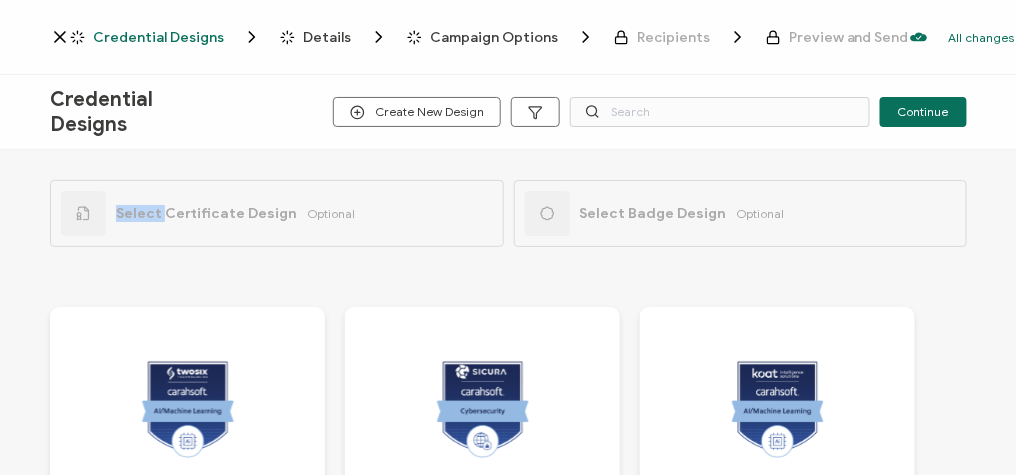 click 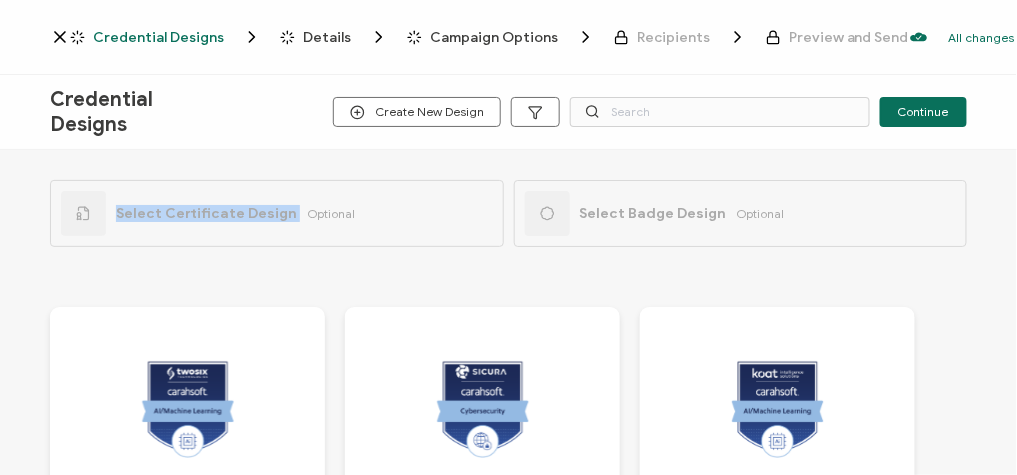 click 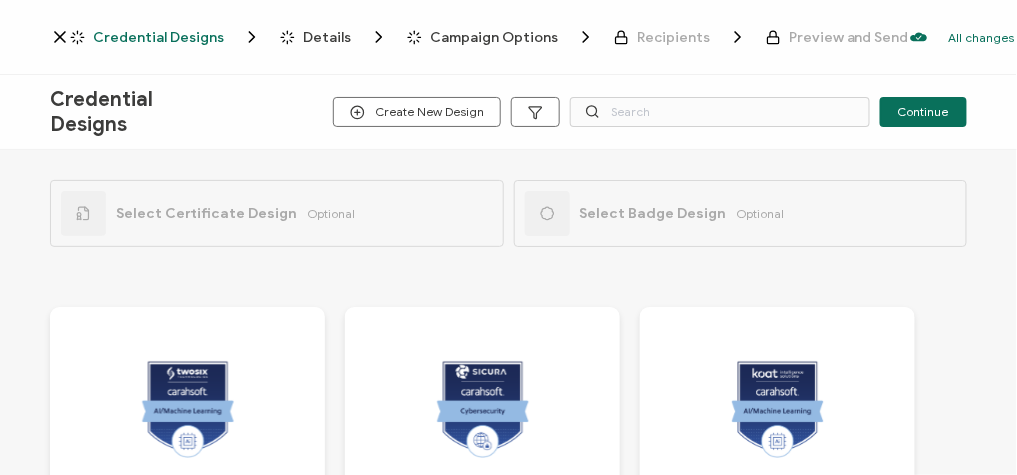 drag, startPoint x: 78, startPoint y: 211, endPoint x: 506, endPoint y: 227, distance: 428.29895 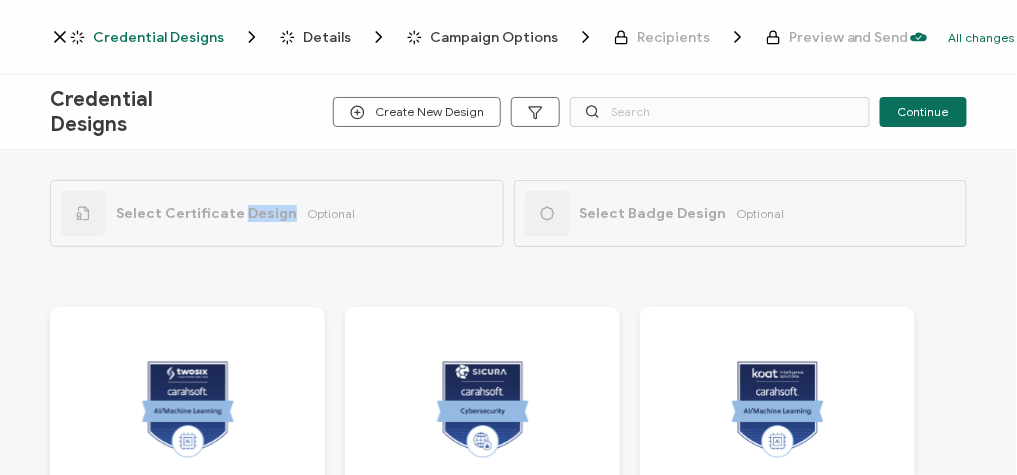 click on "Select Certificate Design" at bounding box center [206, 213] 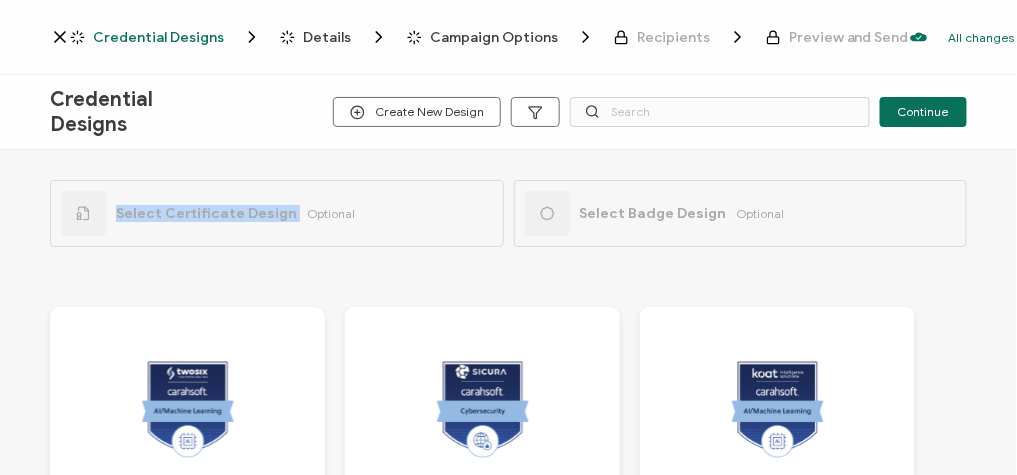 click on "Select Certificate Design" at bounding box center (206, 213) 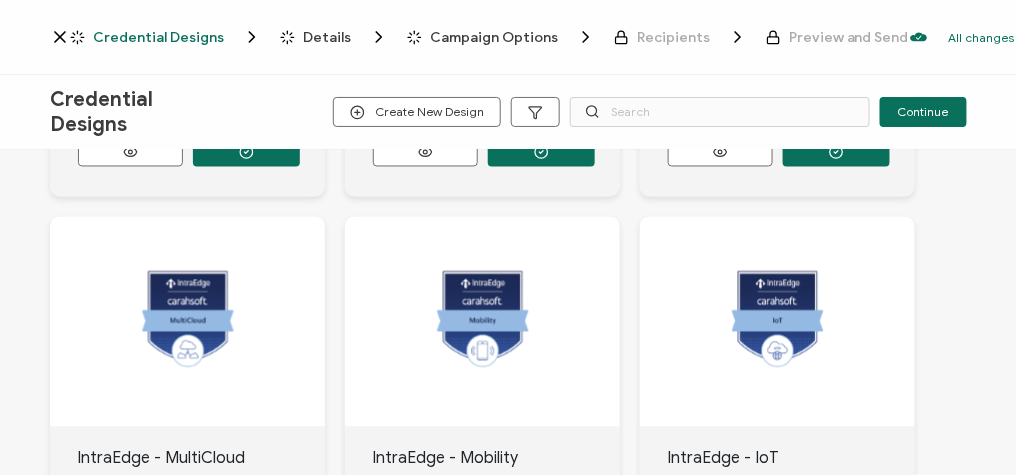 scroll, scrollTop: 266, scrollLeft: 0, axis: vertical 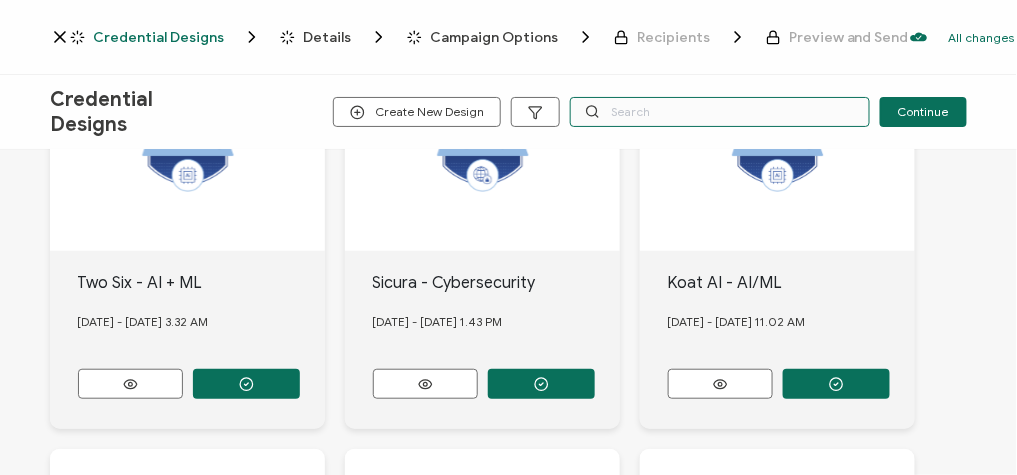 click at bounding box center (720, 112) 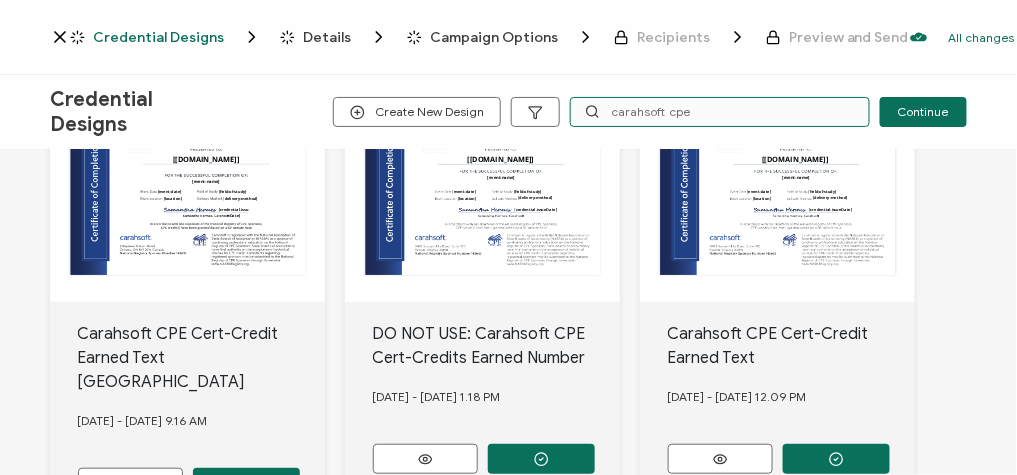 scroll, scrollTop: 240, scrollLeft: 0, axis: vertical 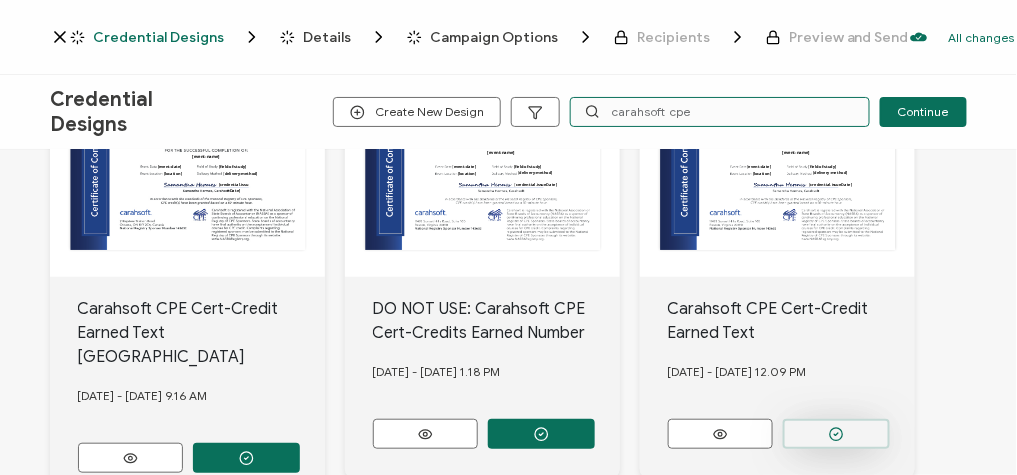 type on "carahsoft cpe" 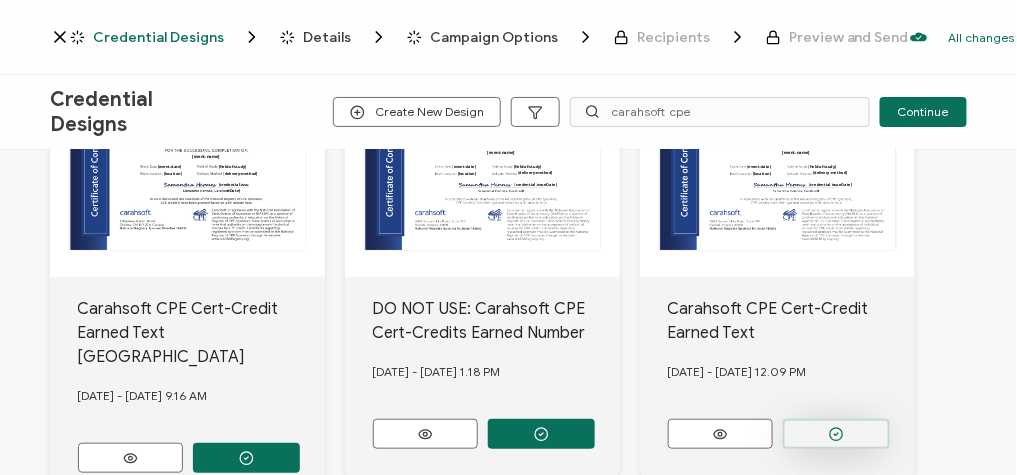 click at bounding box center [246, 458] 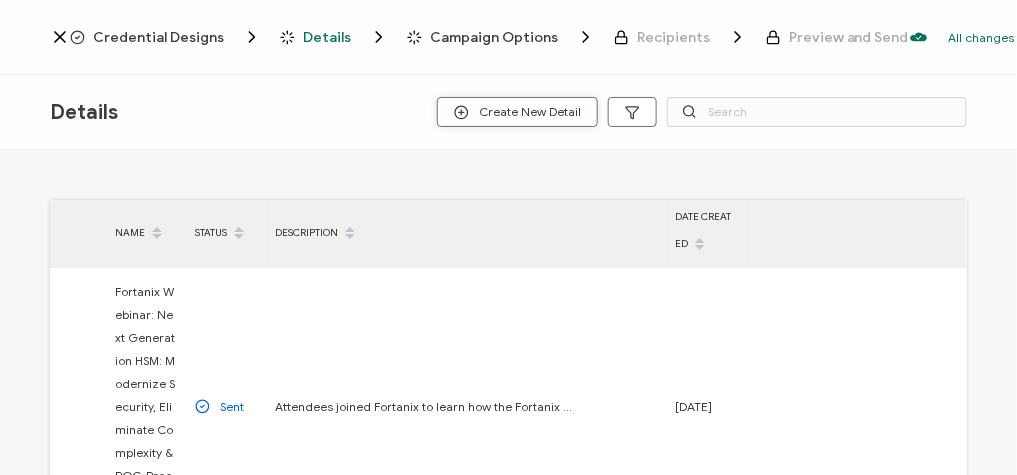 click on "Create New Detail" at bounding box center (517, 112) 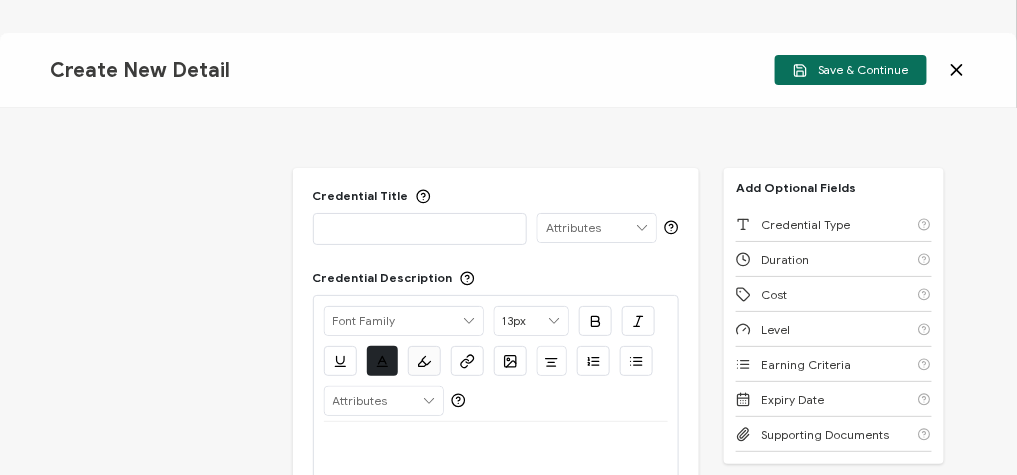 click at bounding box center [420, 228] 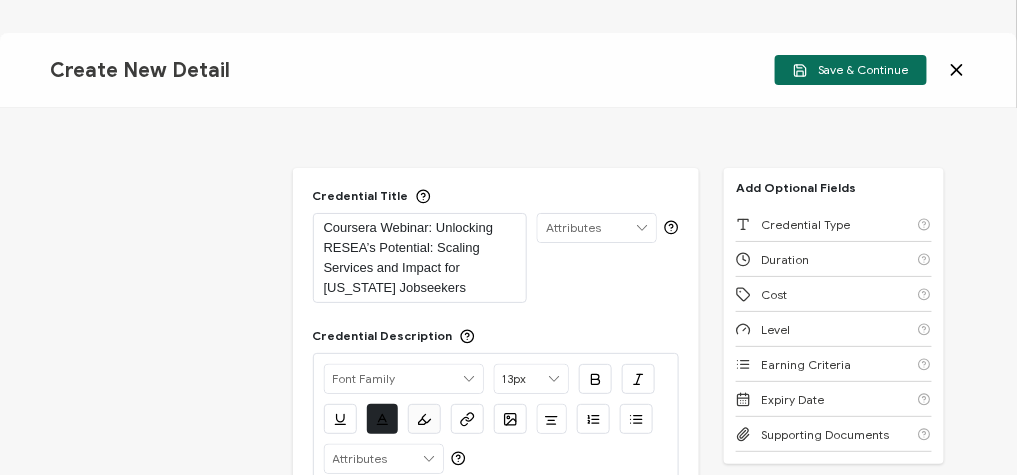 scroll, scrollTop: 0, scrollLeft: 0, axis: both 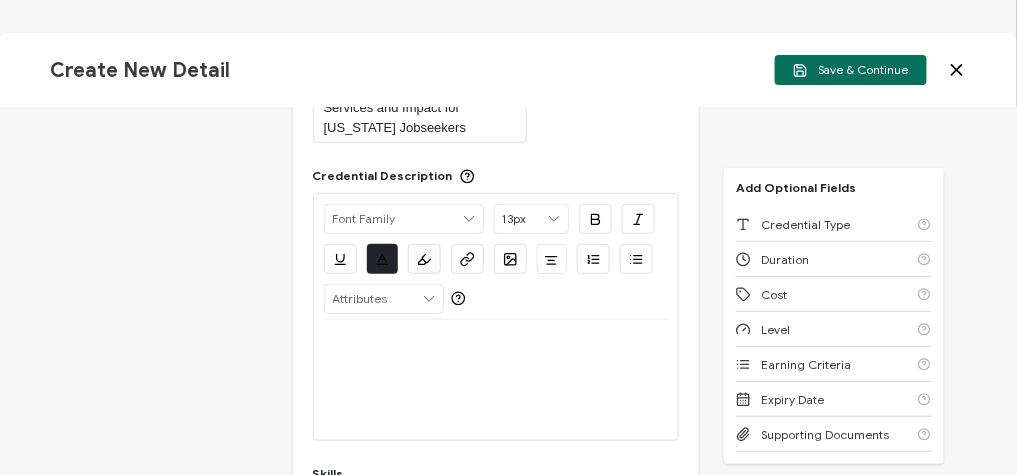 click at bounding box center [496, 344] 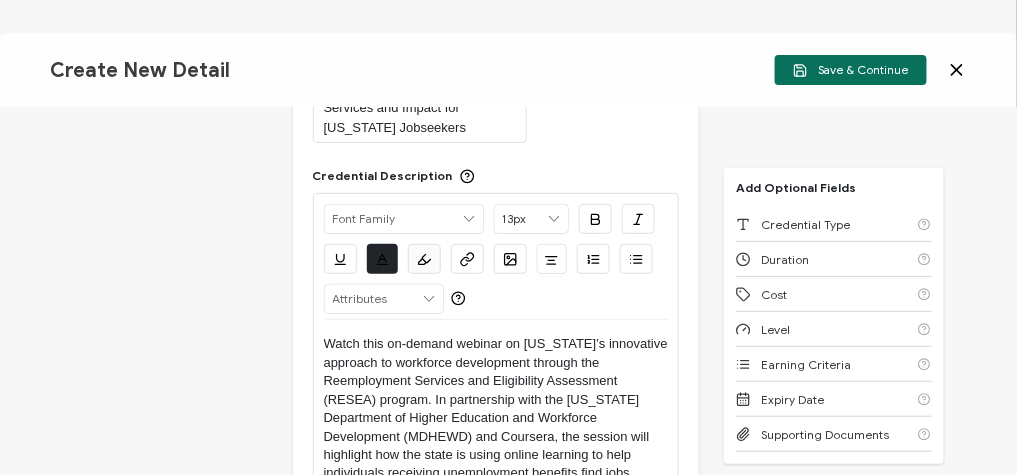 scroll, scrollTop: 0, scrollLeft: 0, axis: both 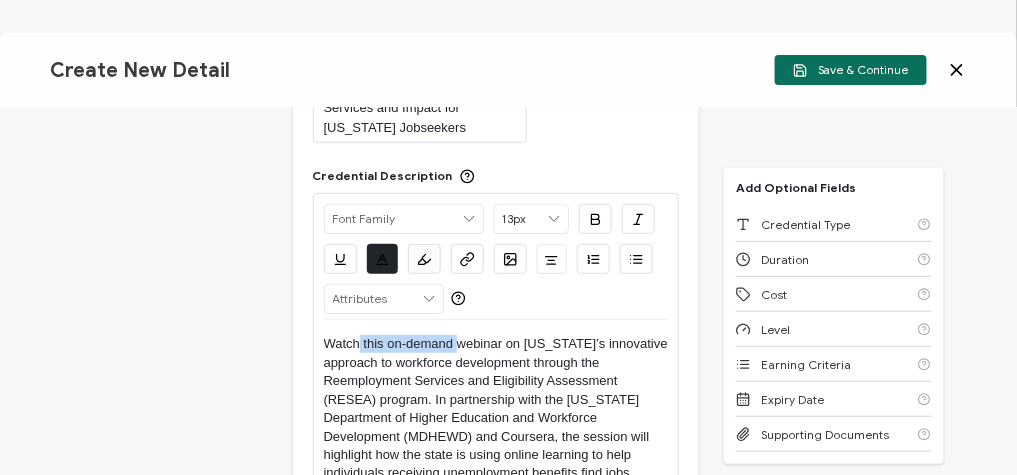 drag, startPoint x: 454, startPoint y: 339, endPoint x: 356, endPoint y: 339, distance: 98 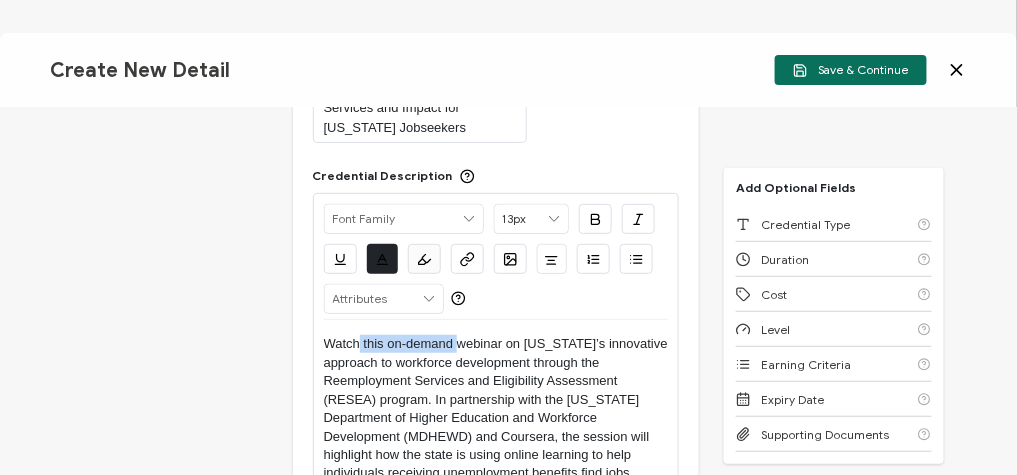 click on "Watch this on-demand webinar on [US_STATE]’s innovative approach to workforce development through the Reemployment Services and Eligibility Assessment (RESEA) program. In partnership with the [US_STATE] Department of Higher Education and Workforce Development (MDHEWD) and Coursera, the session will highlight how the state is using online learning to help individuals receiving unemployment benefits find jobs faster. By enhancing job search skills, building in-demand competencies, and boosting jobseeker competitiveness, [US_STATE] is setting a new standard for reemployment initiatives." at bounding box center (496, 445) 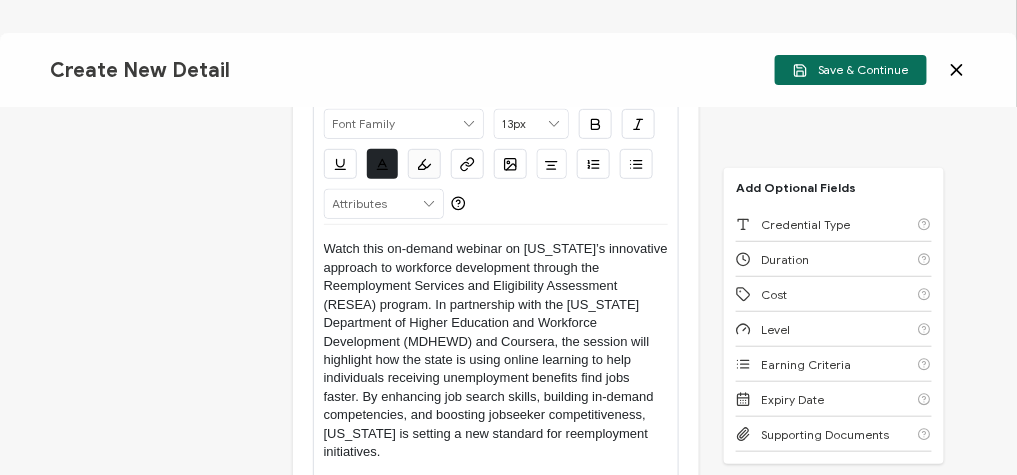 scroll, scrollTop: 320, scrollLeft: 0, axis: vertical 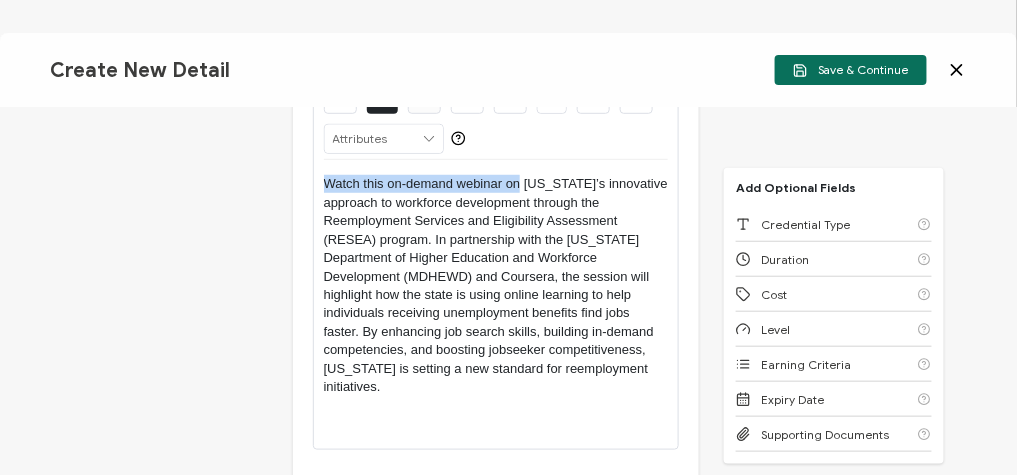 drag, startPoint x: 517, startPoint y: 182, endPoint x: 299, endPoint y: 182, distance: 218 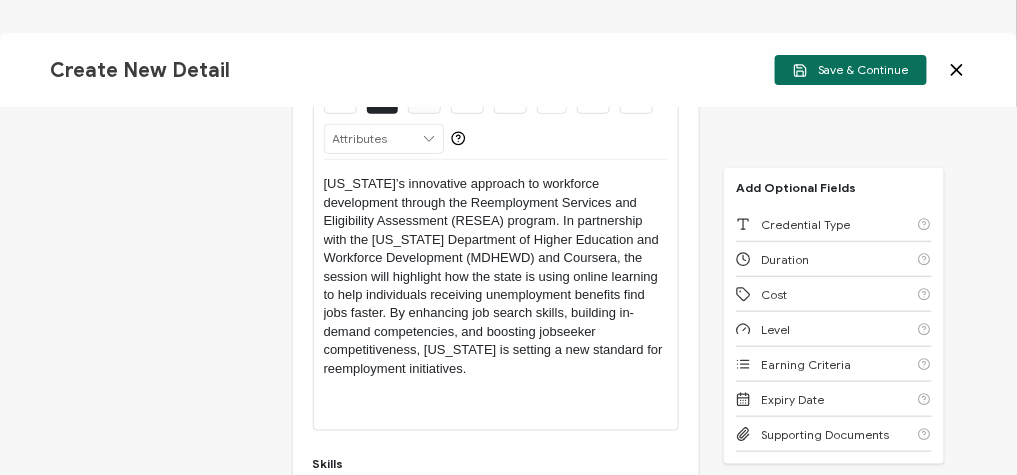 type 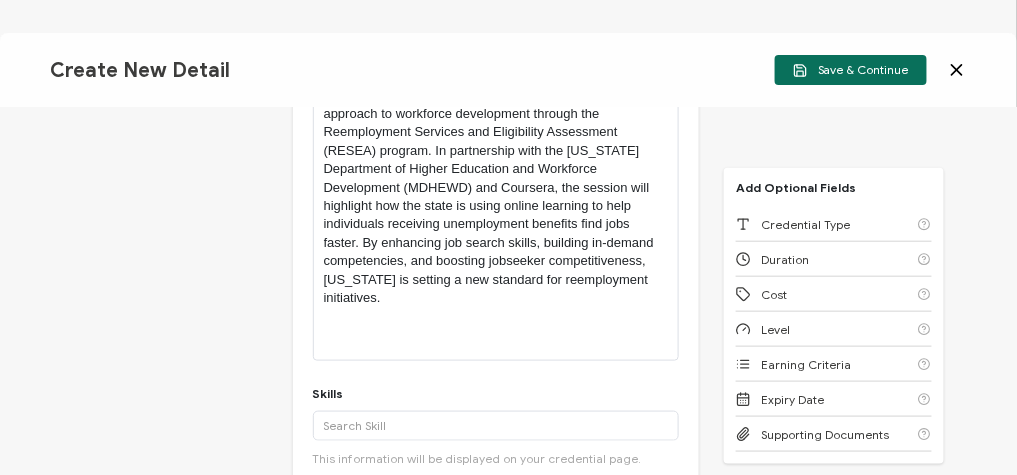 scroll, scrollTop: 480, scrollLeft: 0, axis: vertical 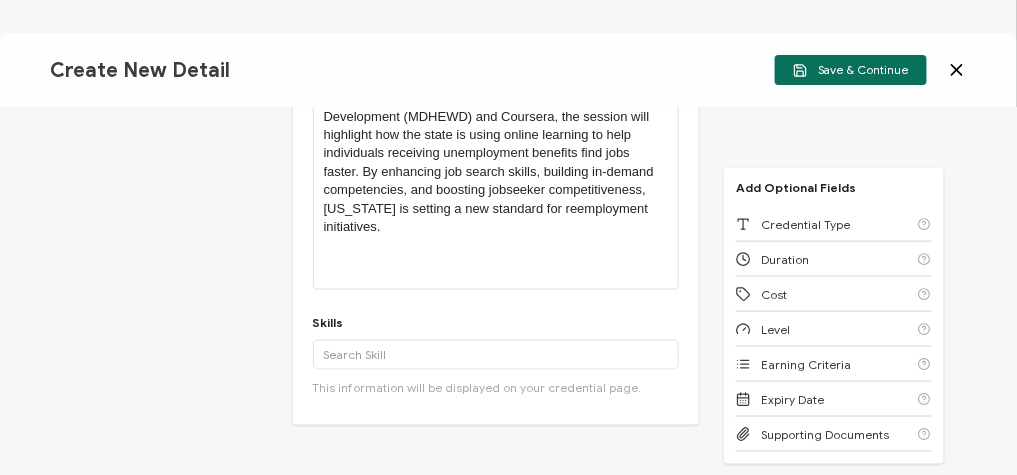 click at bounding box center (496, 264) 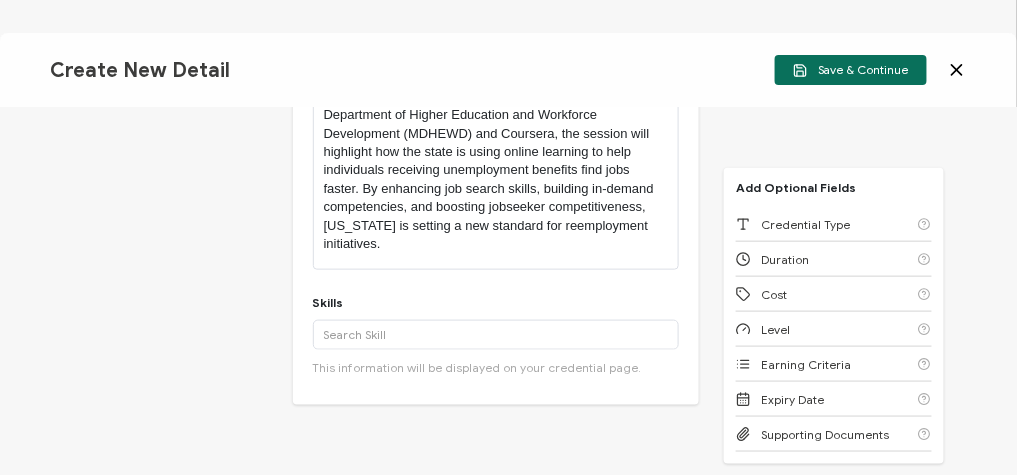 scroll, scrollTop: 480, scrollLeft: 0, axis: vertical 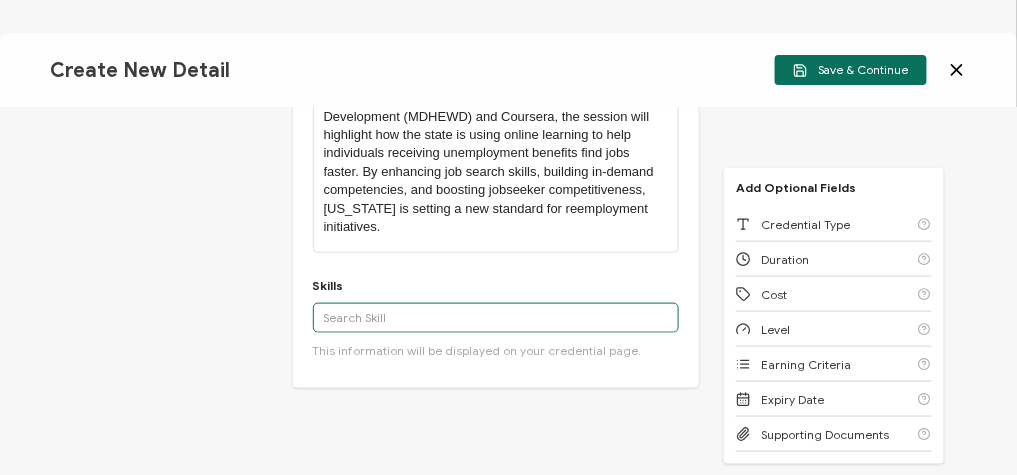 click at bounding box center [496, 318] 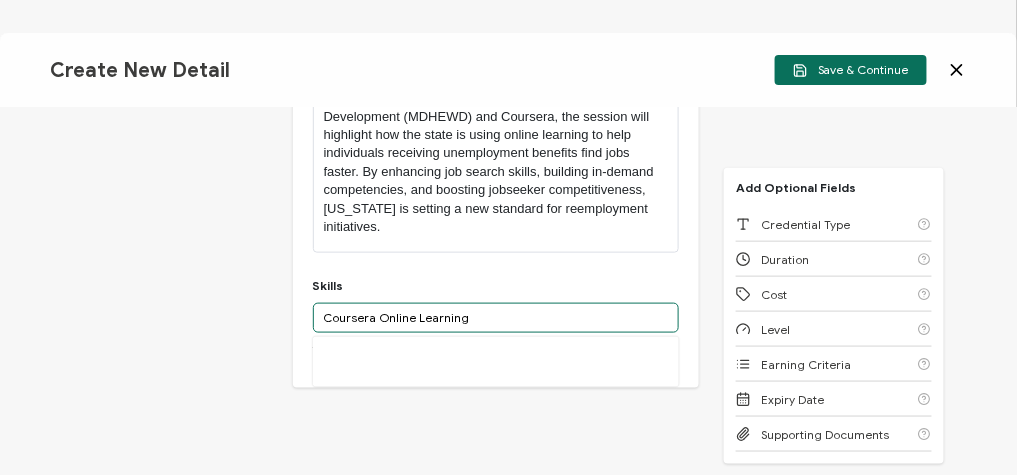 scroll, scrollTop: 560, scrollLeft: 0, axis: vertical 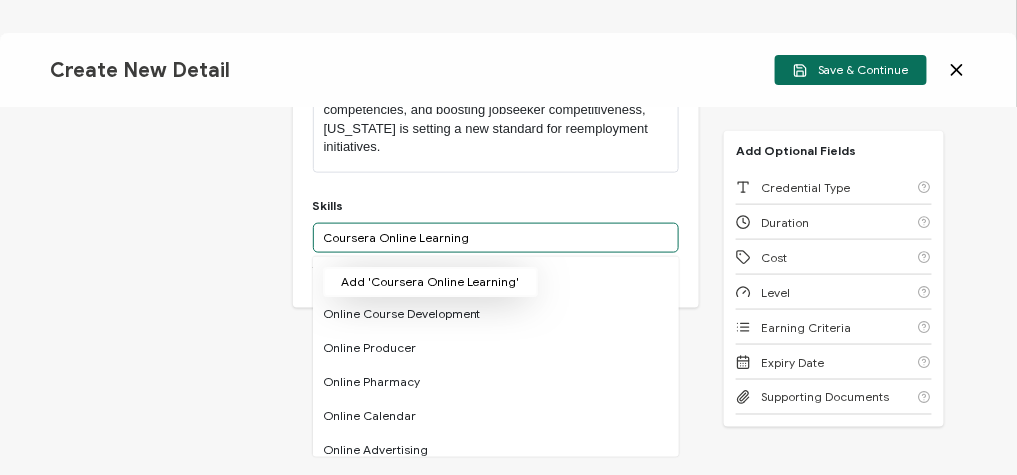 type on "Coursera Online Learning" 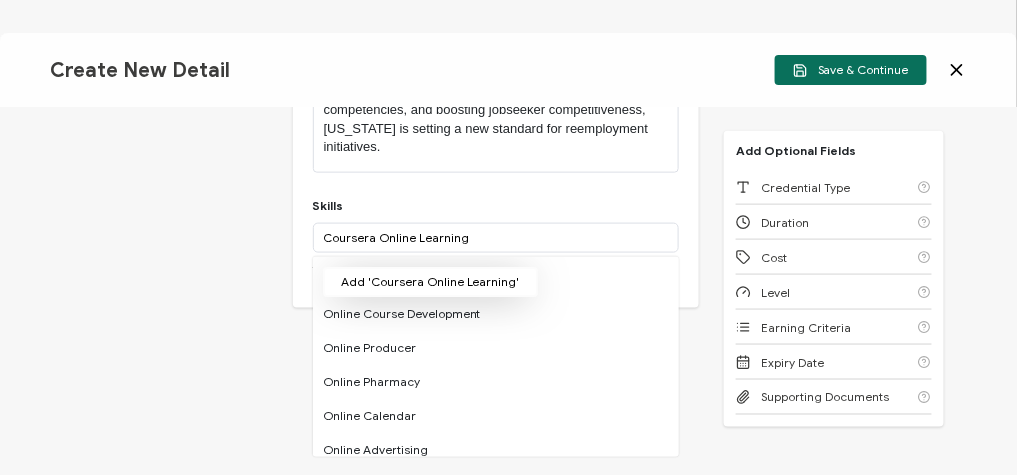 click on "Add 'Coursera Online Learning'" at bounding box center (430, 282) 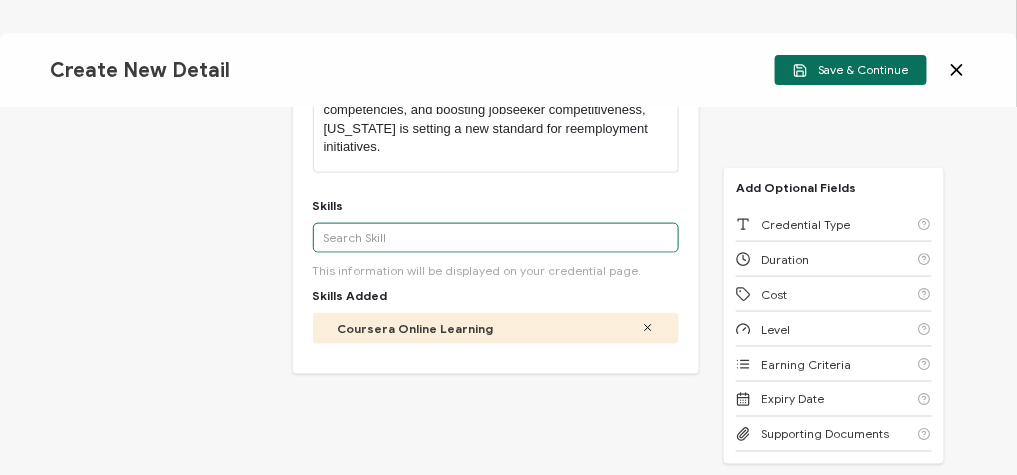 click at bounding box center (496, 238) 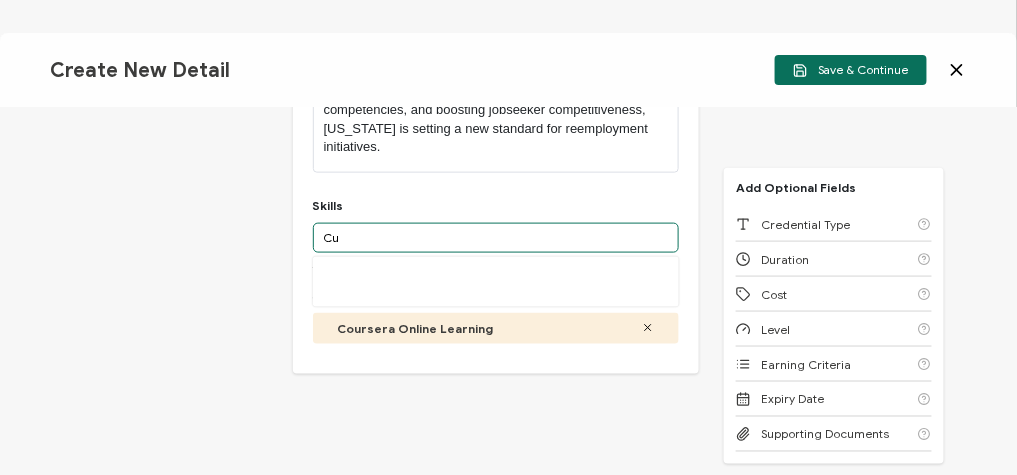 type on "C" 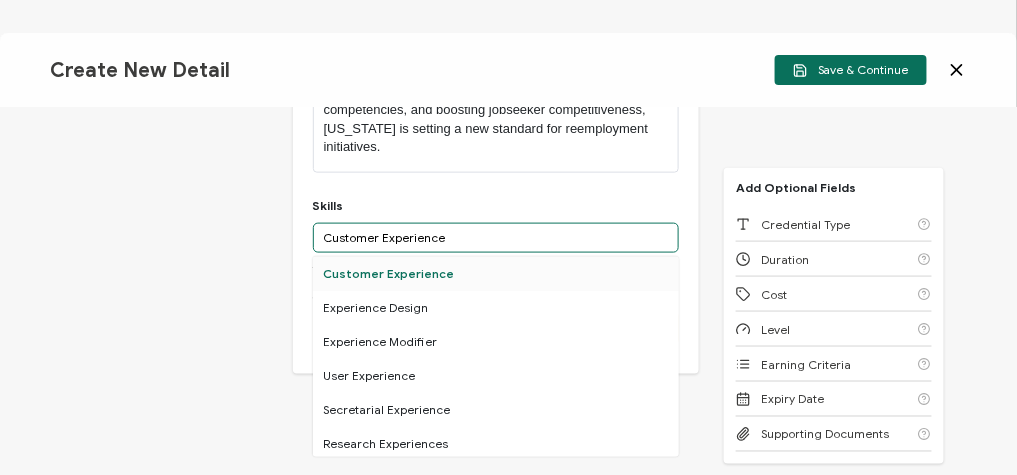 type on "Customer Experience" 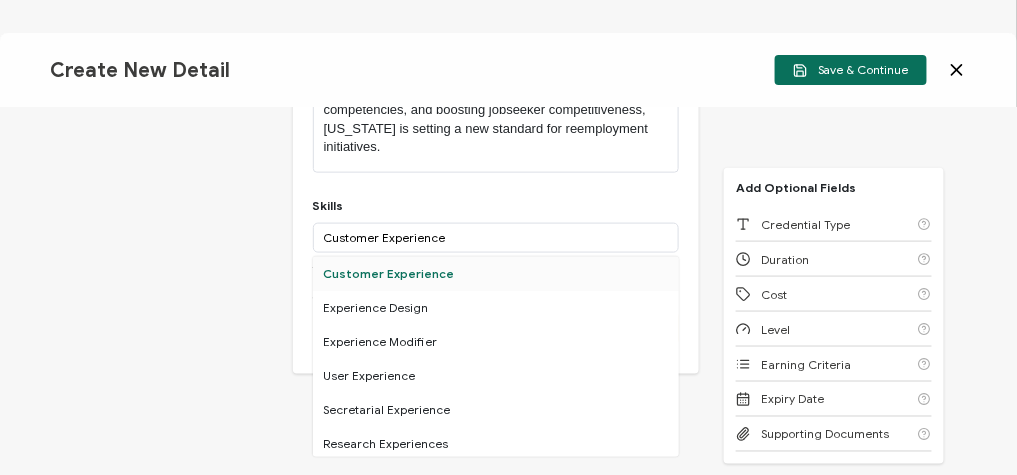 click on "Customer Experience" at bounding box center (496, 274) 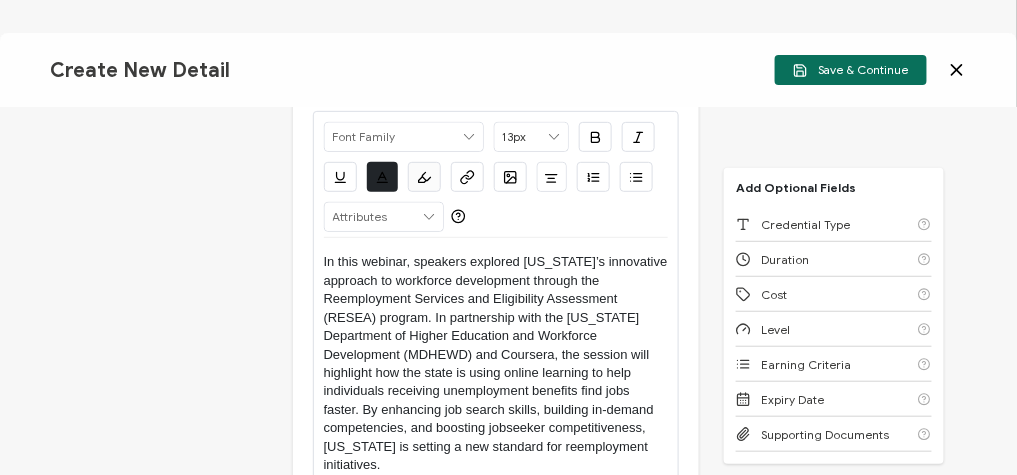 scroll, scrollTop: 240, scrollLeft: 0, axis: vertical 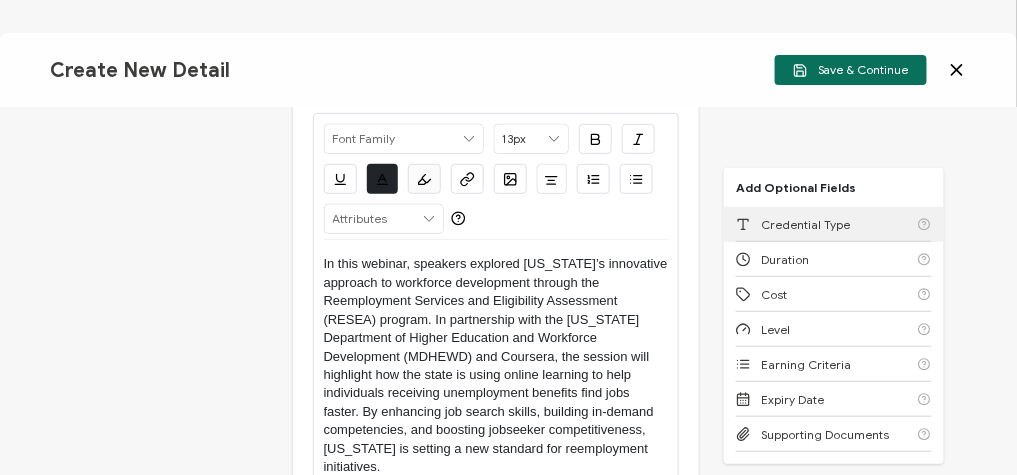 click on "Credential Type" at bounding box center [805, 224] 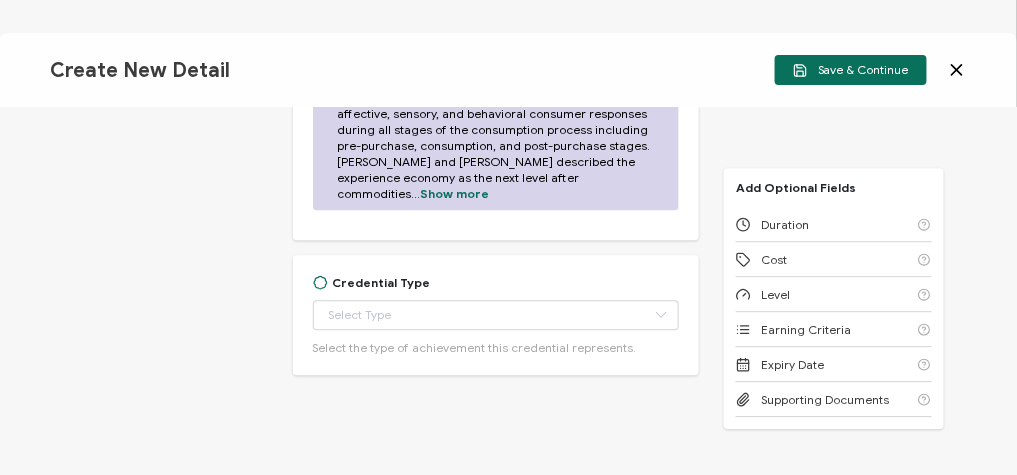 scroll, scrollTop: 1188, scrollLeft: 0, axis: vertical 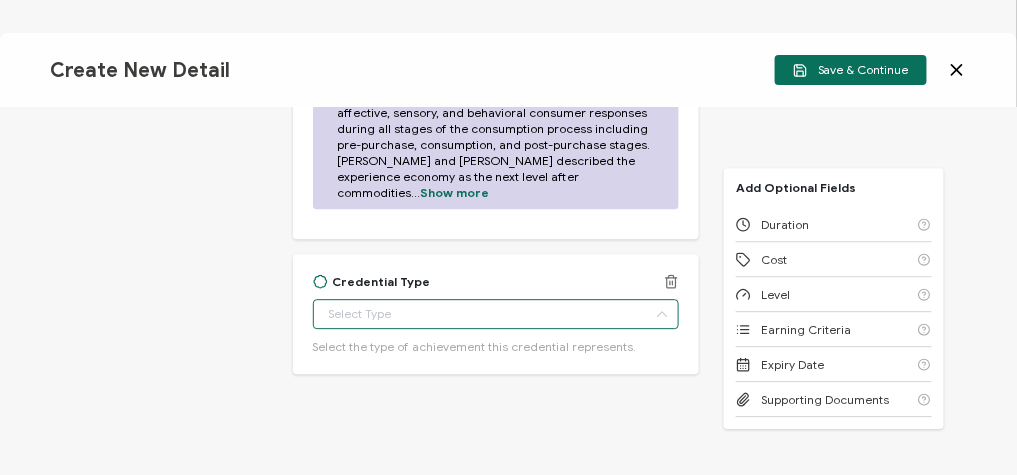 click on "Credential Designs       Details       Campaign Options       Recipients       Preview and Send
All changes saved
We save your content automatically as you keep working.
Changes are saved automatically. Any credentials sent from this campaign will update automatically. To undo modifications, re-edit the relevant element.
All changes saved
Last saved on [DATE] 04:49 PM
Details
Create New Detail
NAME STATUS DESCRIPTION DATE CREATED   Sent
[DATE]
Sent" at bounding box center (508, 237) 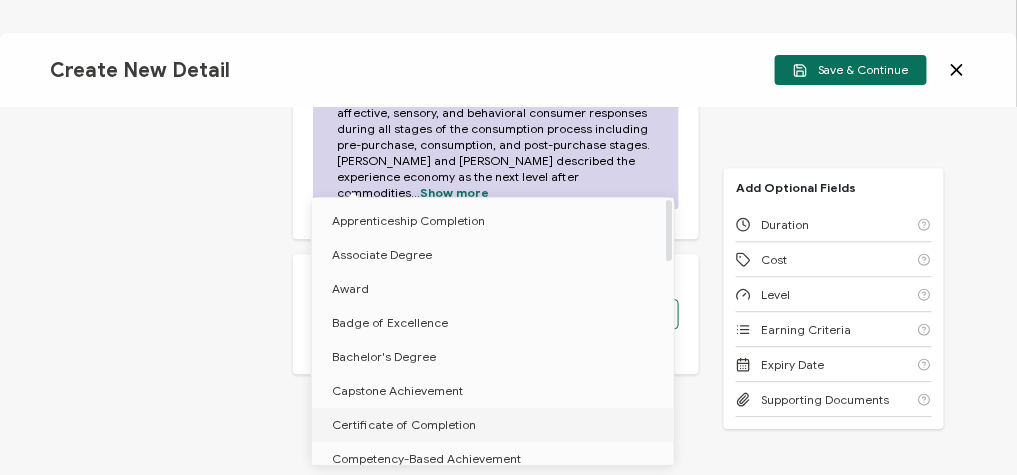 click on "Certificate of Completion" at bounding box center [404, 424] 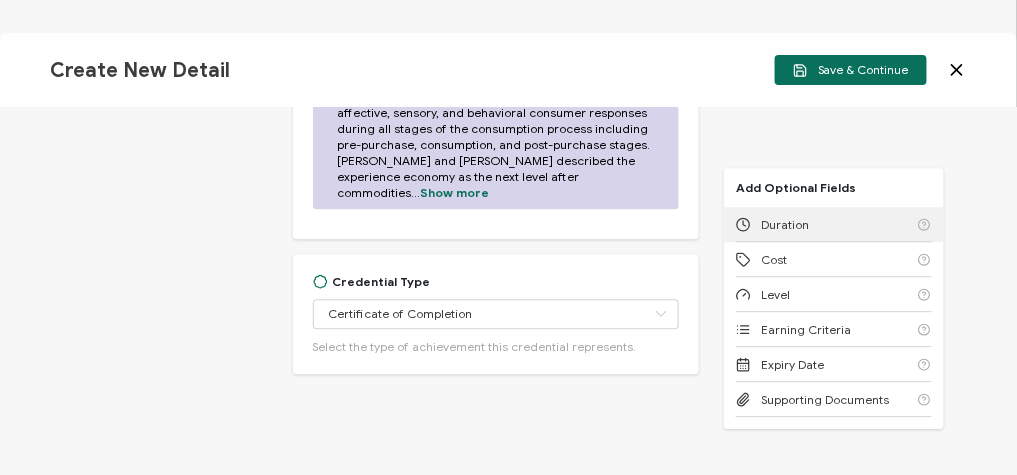 click on "Duration" at bounding box center (785, 224) 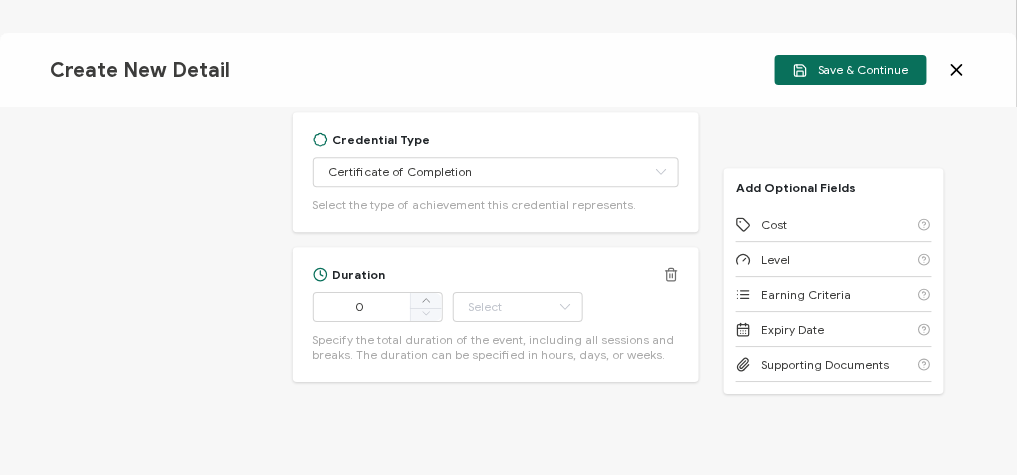 scroll, scrollTop: 1338, scrollLeft: 0, axis: vertical 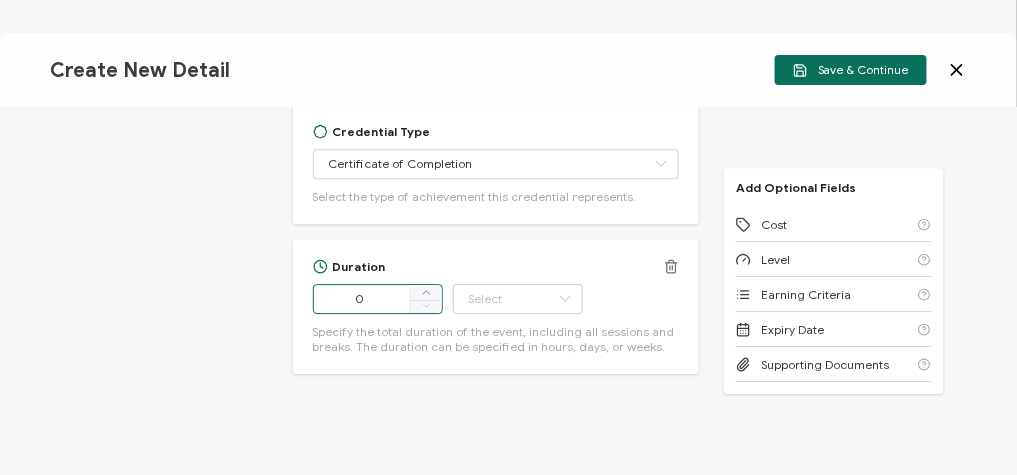 click on "0" at bounding box center (378, 299) 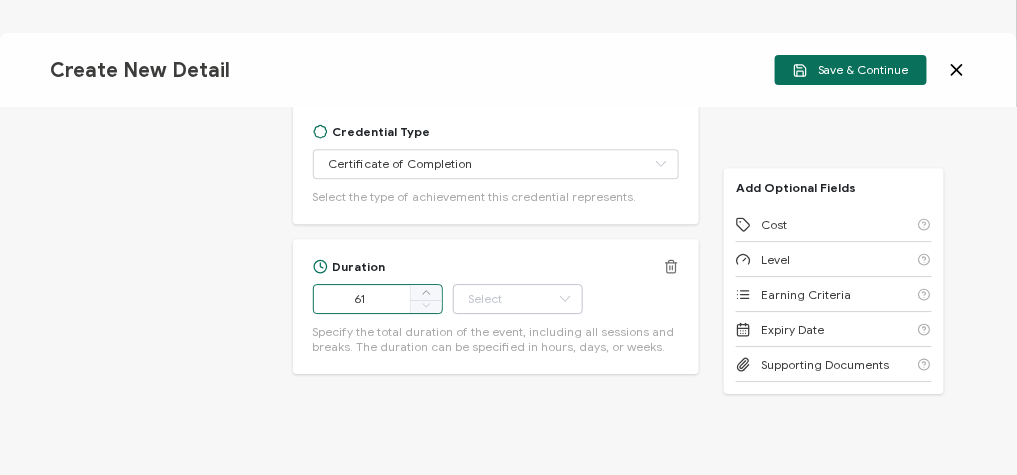 type on "61" 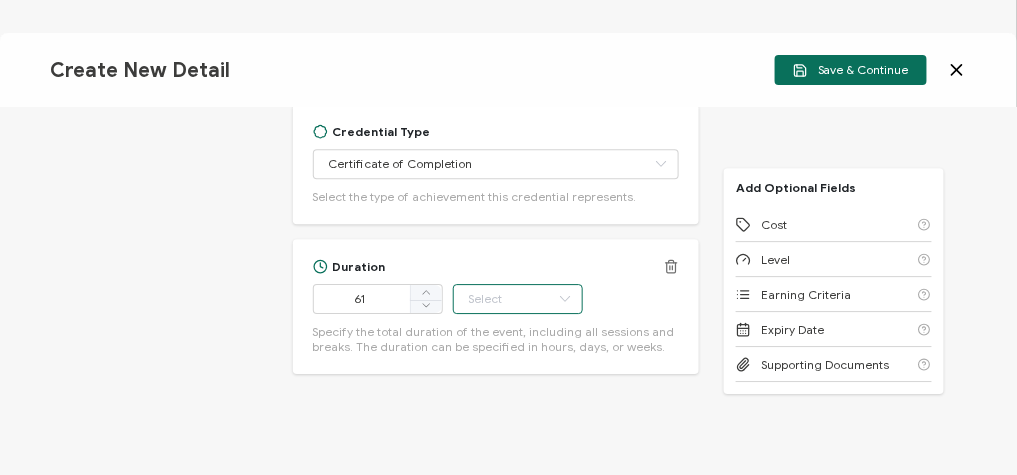 click at bounding box center (518, 299) 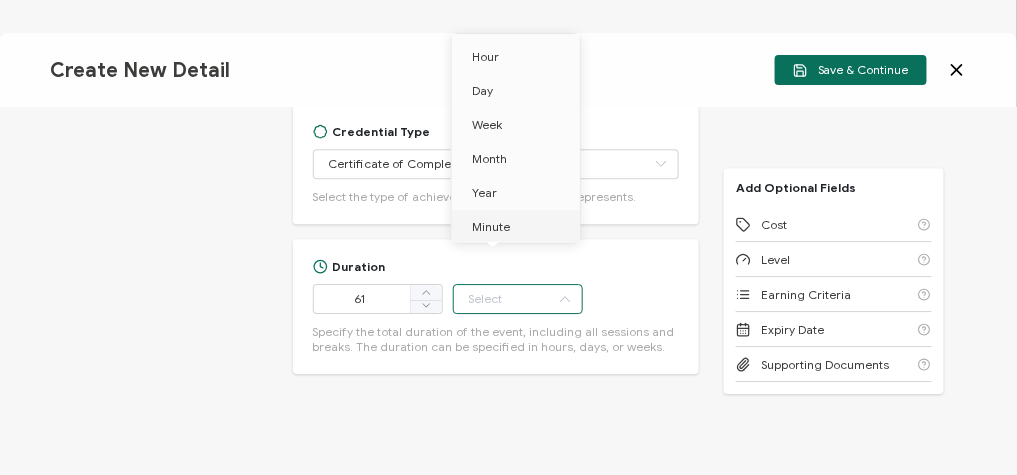 click on "Minute" at bounding box center (519, 227) 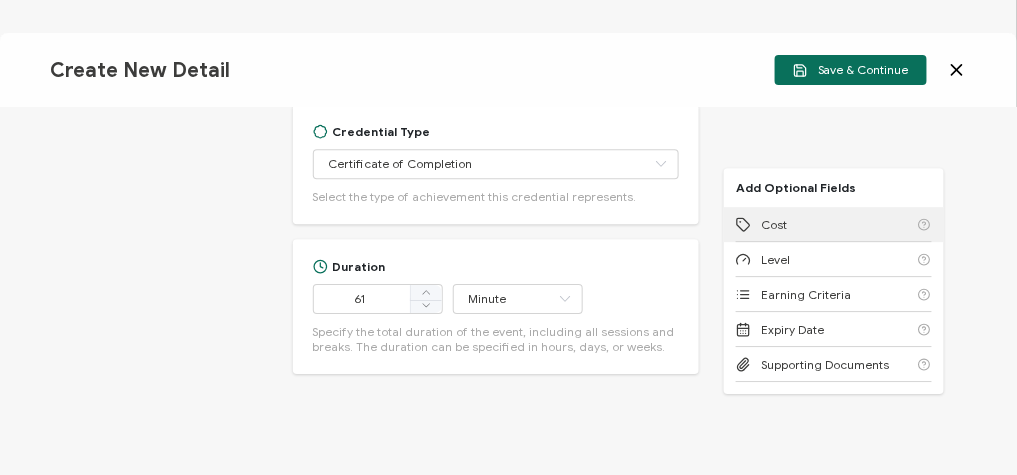 click on "Cost" at bounding box center (834, 224) 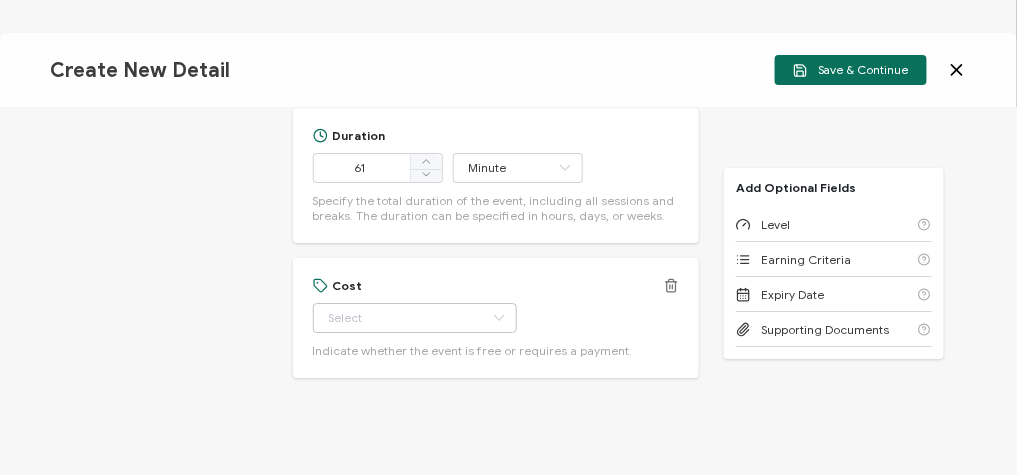 scroll, scrollTop: 1473, scrollLeft: 0, axis: vertical 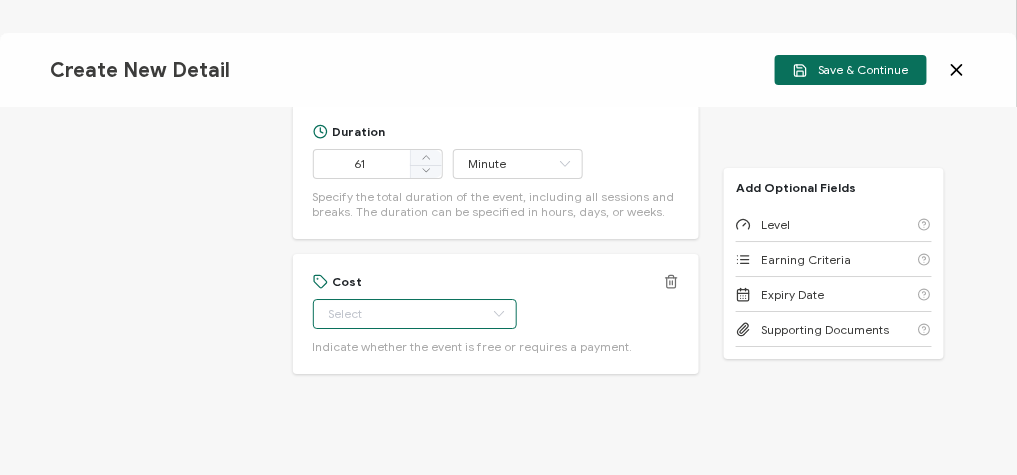 click at bounding box center (415, 314) 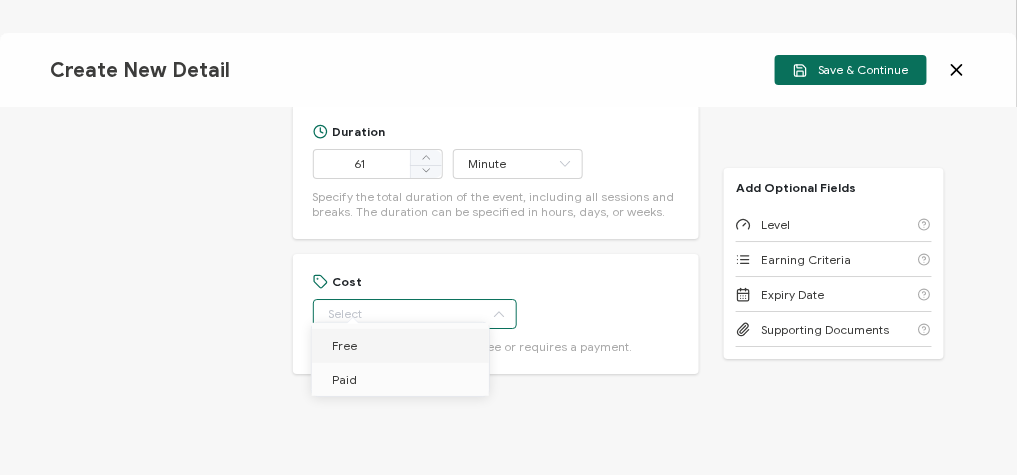 click on "Free" at bounding box center [404, 346] 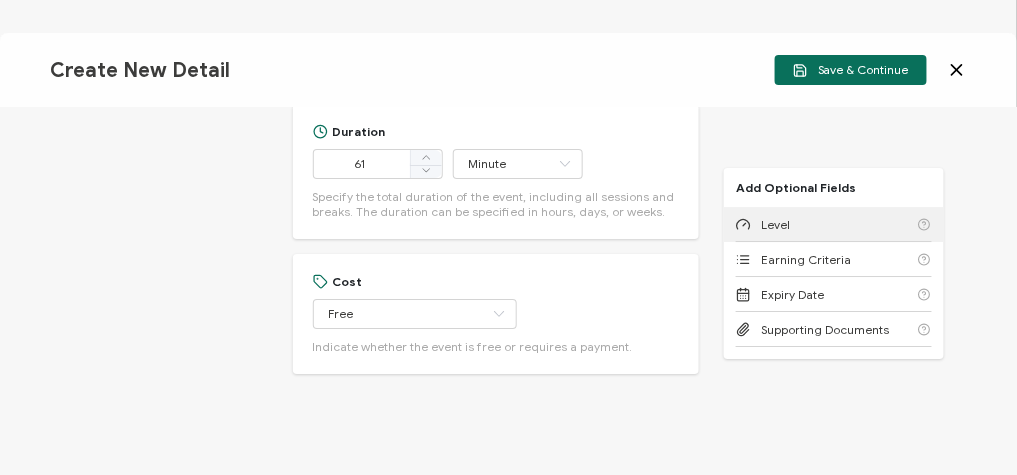 click on "Level" at bounding box center [775, 224] 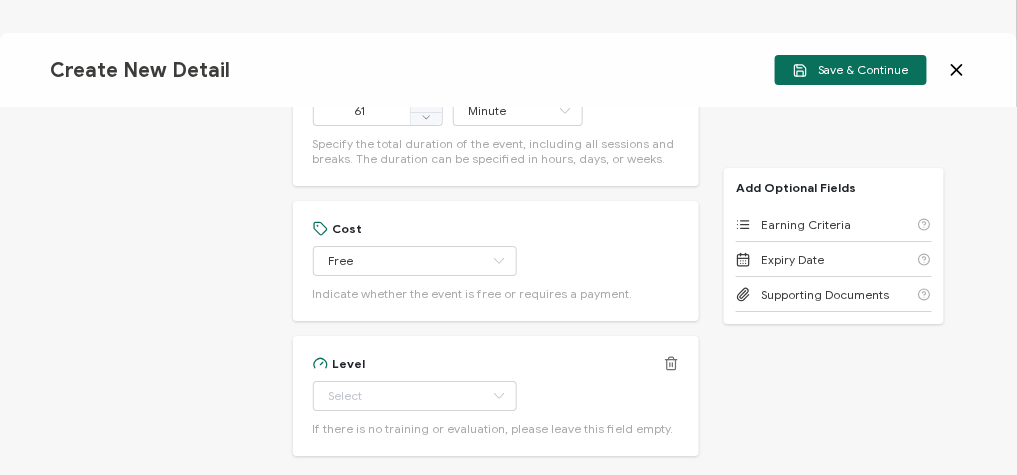 scroll, scrollTop: 1608, scrollLeft: 0, axis: vertical 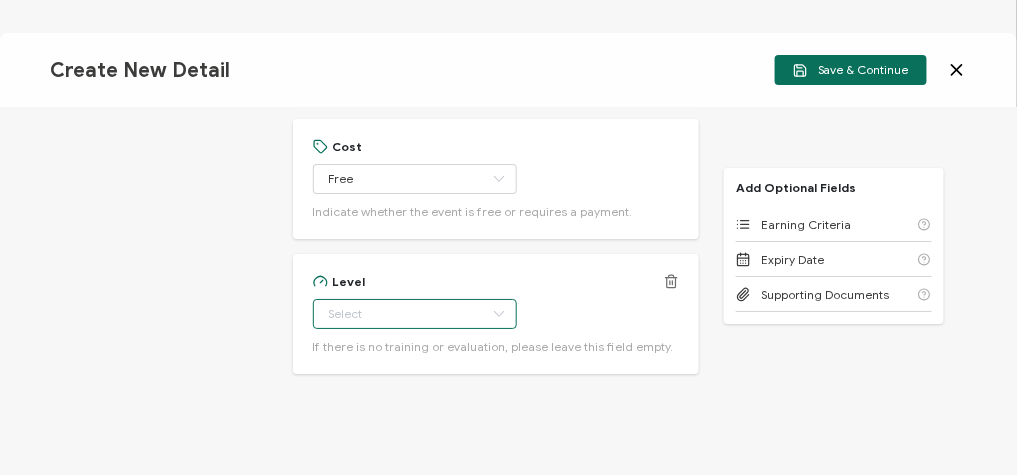 click at bounding box center [415, 314] 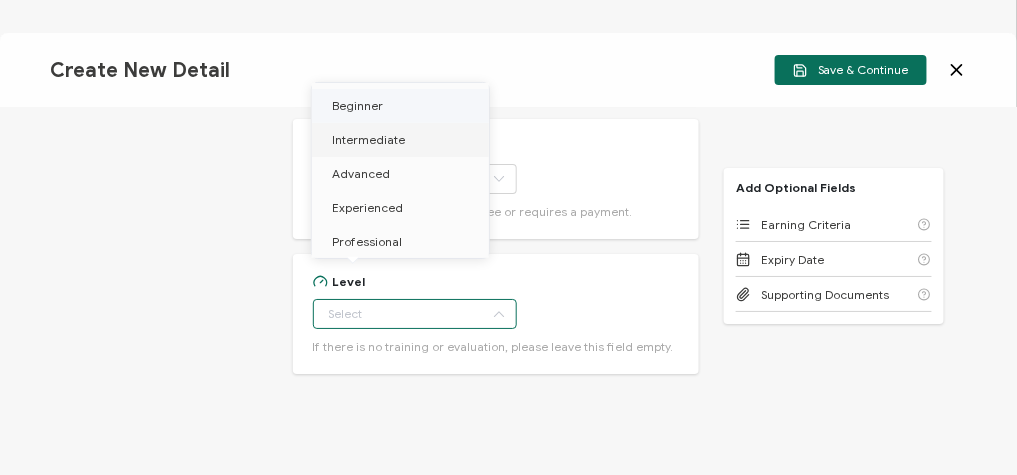 click on "Beginner" at bounding box center (404, 106) 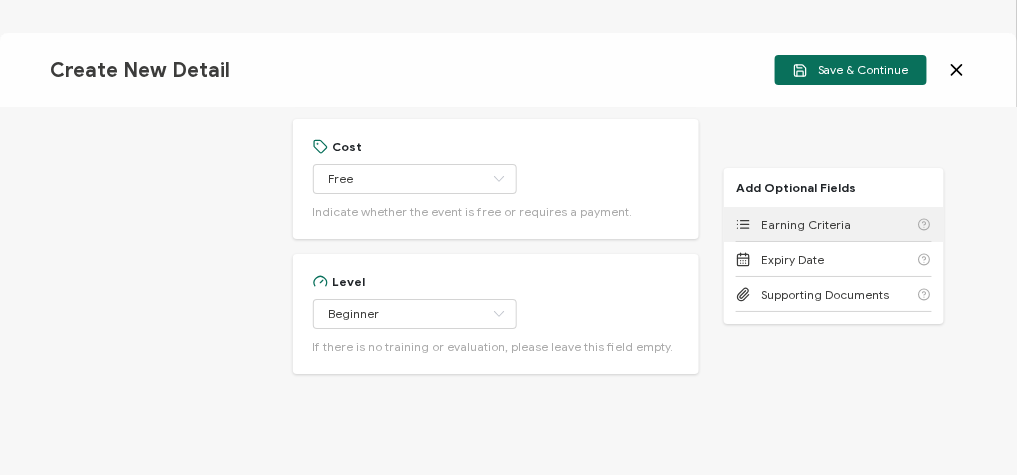 click on "Earning Criteria" at bounding box center (806, 224) 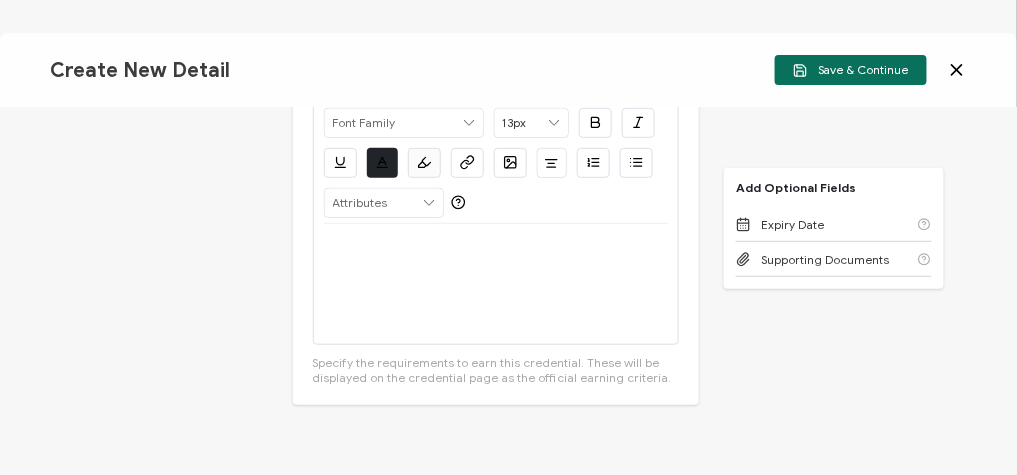 scroll, scrollTop: 1974, scrollLeft: 0, axis: vertical 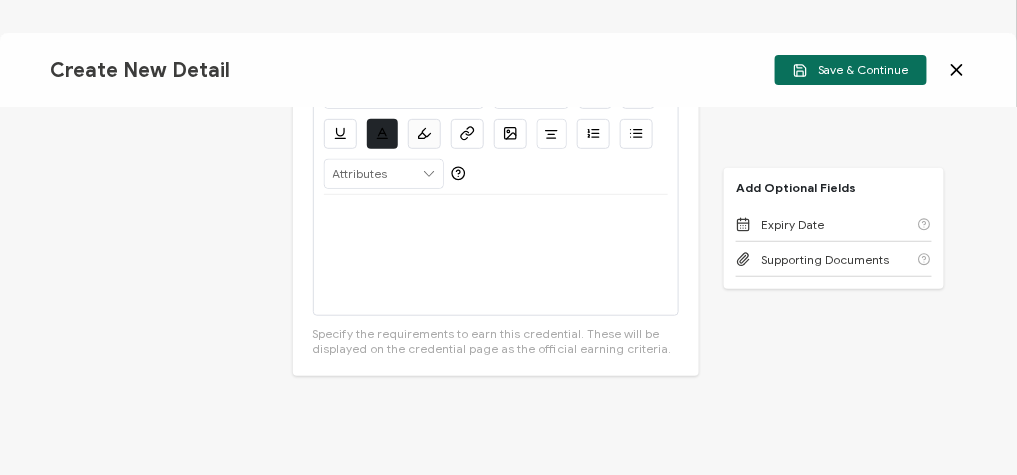 click at bounding box center (496, 255) 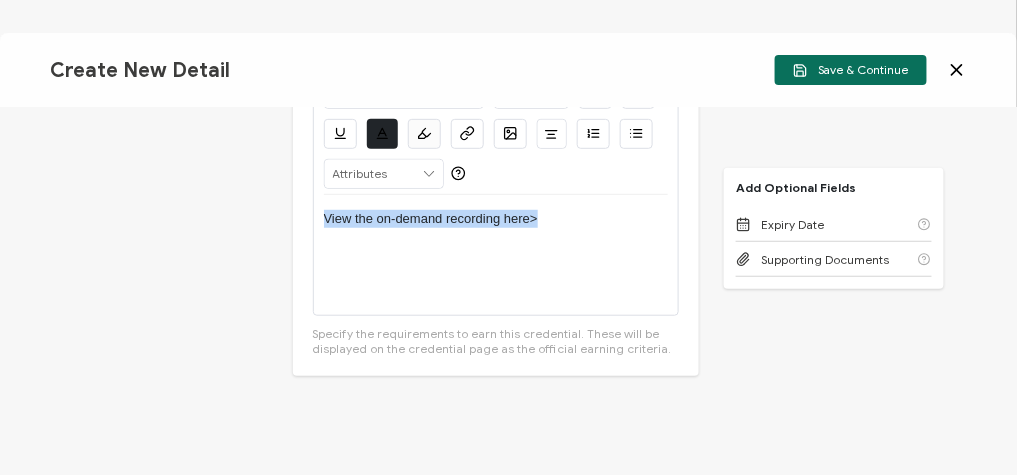 drag, startPoint x: 541, startPoint y: 194, endPoint x: 265, endPoint y: 168, distance: 277.22192 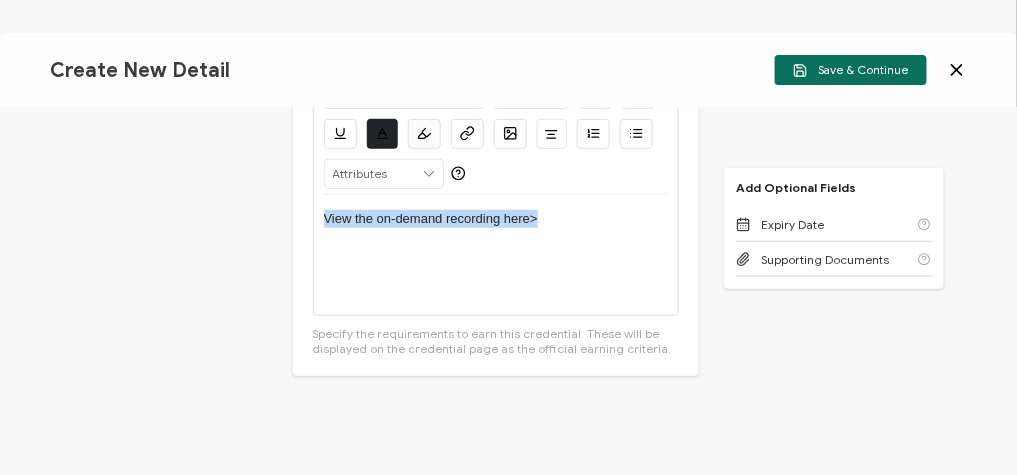 click on "Credential Title
Coursera Webinar: Unlocking RESEA’s Potential: Scaling Services and Impact for [US_STATE] Jobseekers   ISSUER
Issuer Name
Credential Description
Alright Sans [PERSON_NAME] Archivo Black Arial Arimo Blinker Caveat Charm Charmonman Cinzel EB Garamond [PERSON_NAME] Sans [PERSON_NAME] Great Vibes Grenze [PERSON_NAME] Grotesk Inconsolata Josefin Sans Kolektif House Kufam Lato Libre Caslon Text [PERSON_NAME] Lugrasimo Markazi Text Merienda [PERSON_NAME] [PERSON_NAME] [PERSON_NAME] Sans [PERSON_NAME] Serif Nunito Open Sans Open Sans Condensed Orbitron [PERSON_NAME] Display Poppins PT Sans PT Sans Narrow PT Serif Quicksand Raleway Red Hat Display Roboto Roboto Condensed Roboto Slab Rubik Slabo 27px Source Sans Pro Spartan Tajawal Titillium Web Ubuntu UnifrakturCook UnifrakturMaguntia Work Sans   13px 11px 12px 13px 14px 15px 16px 17px 18px 19px 20px 21px 22px 23px 24px 25px" at bounding box center [508, 291] 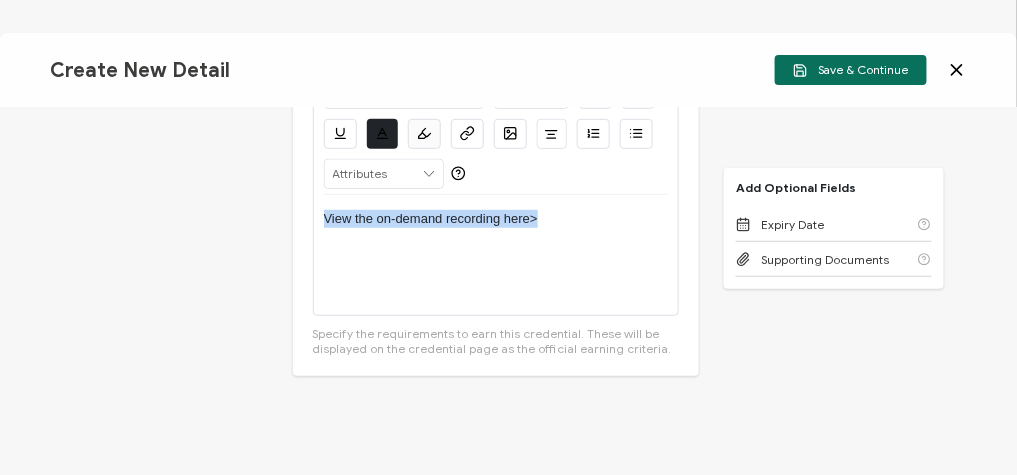 click 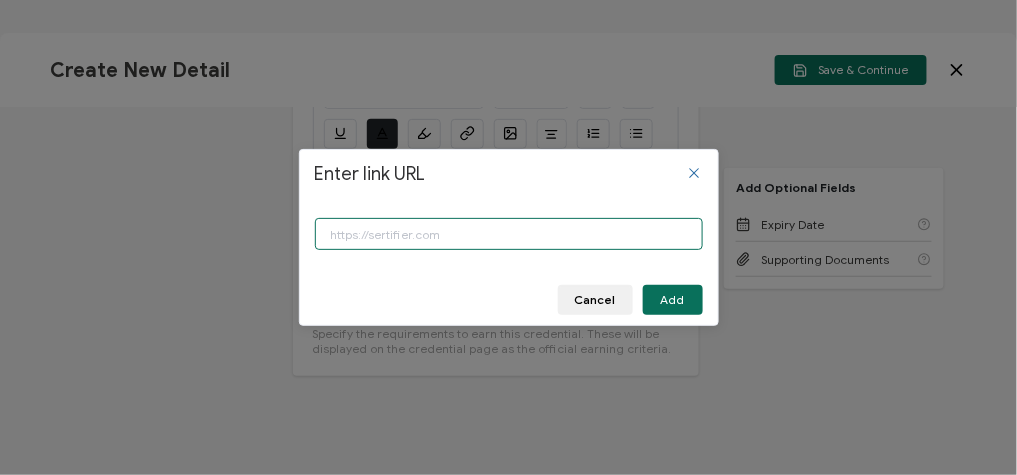 paste on "[URL][DOMAIN_NAME][US_STATE]" 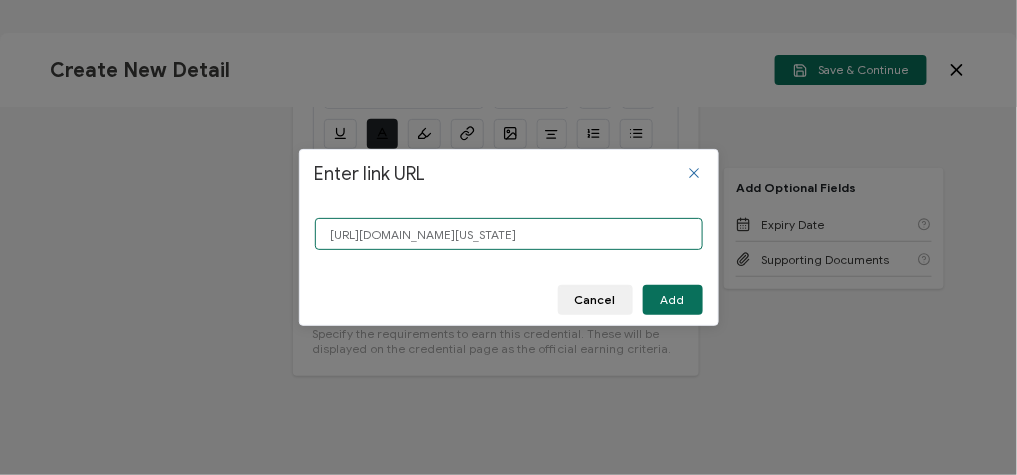 scroll, scrollTop: 0, scrollLeft: 410, axis: horizontal 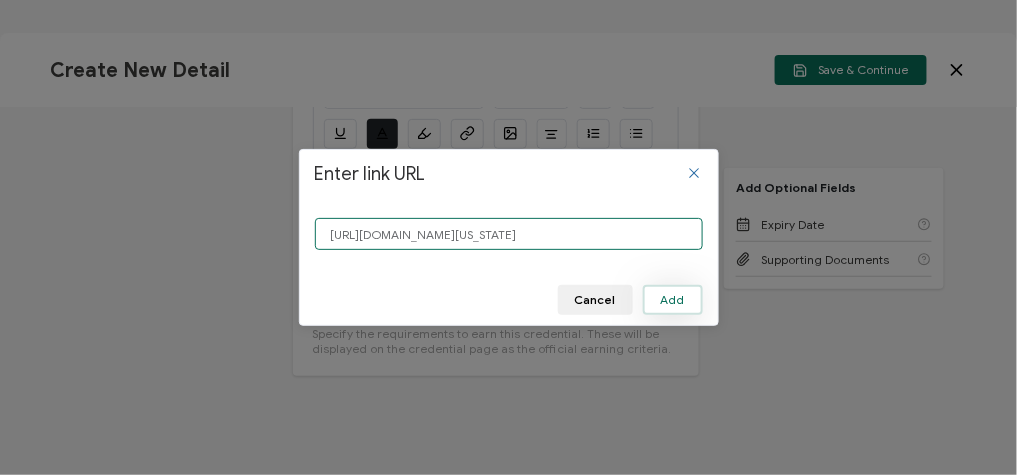 type on "[URL][DOMAIN_NAME][US_STATE]" 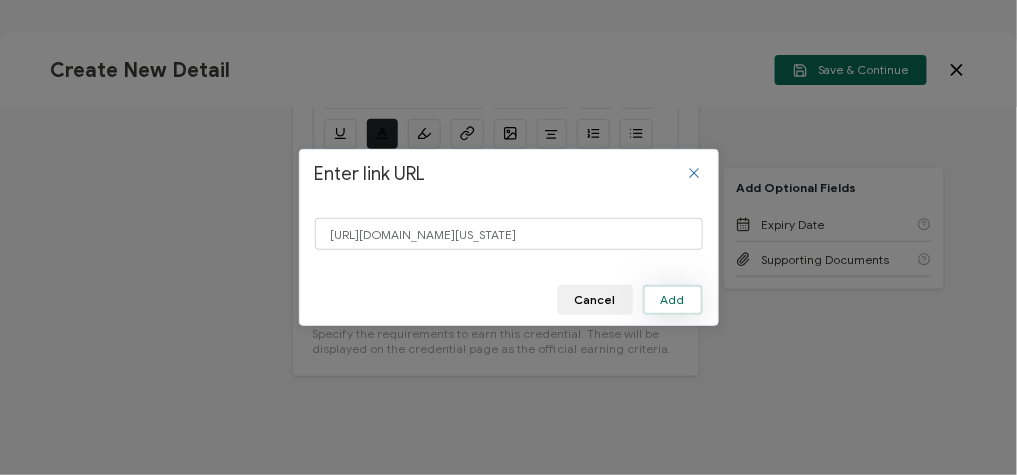 click on "Add" at bounding box center [673, 300] 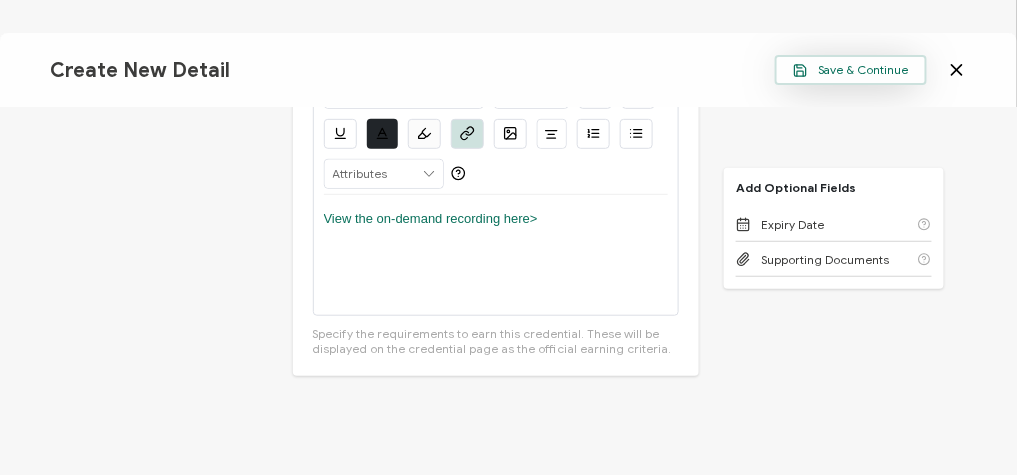 click on "Save & Continue" at bounding box center (851, 70) 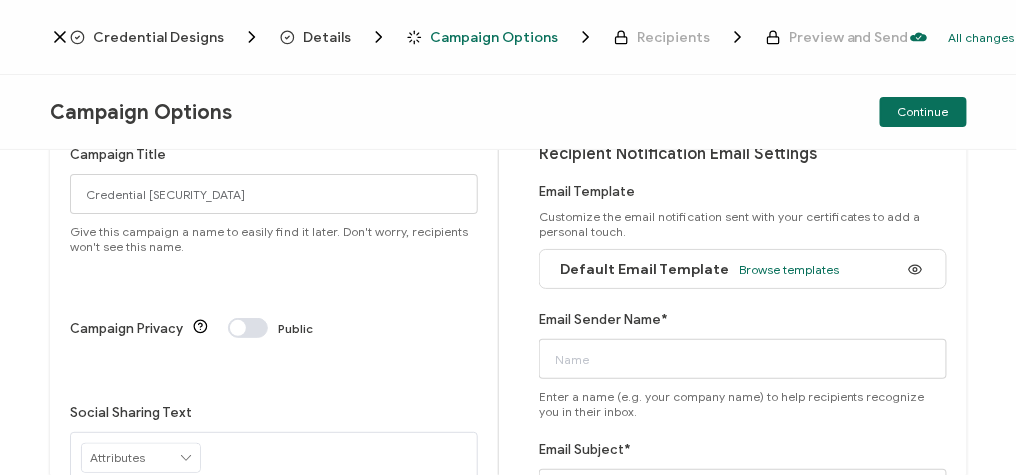 scroll, scrollTop: 80, scrollLeft: 0, axis: vertical 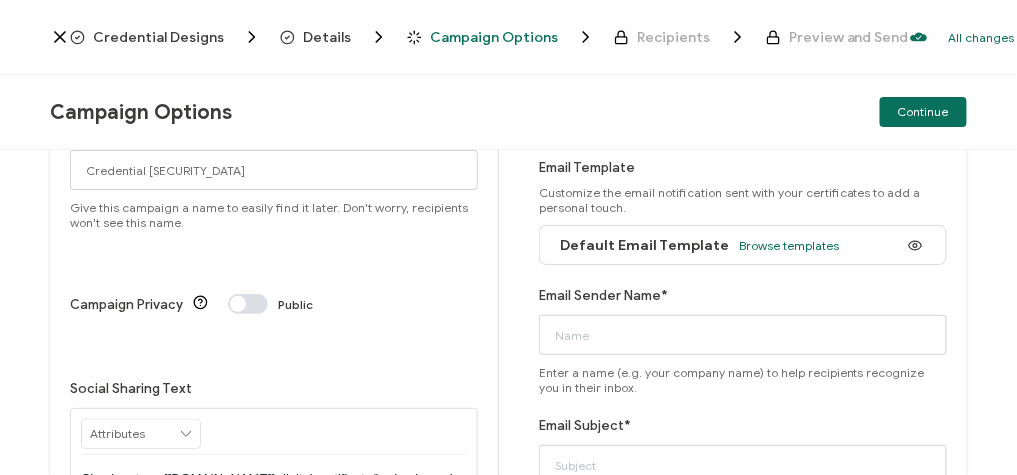 click on "Credential Designs" at bounding box center (158, 37) 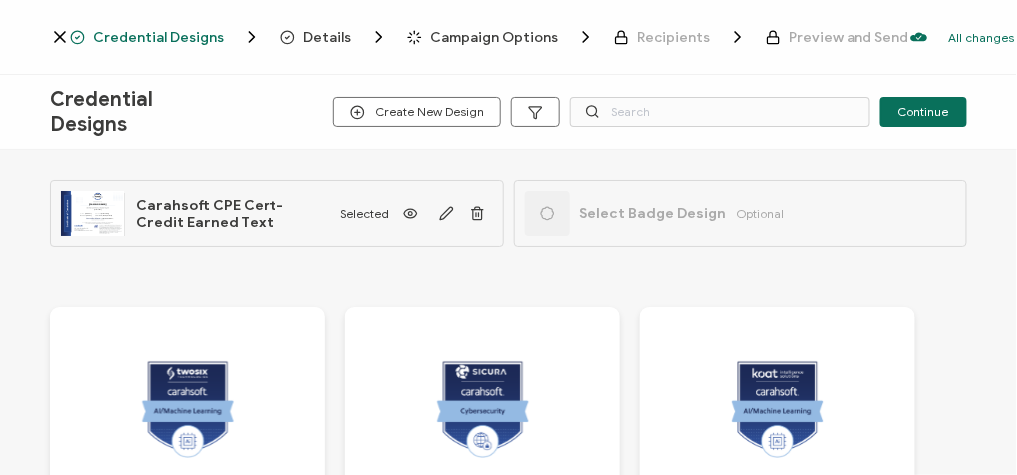 click on "Select Badge Design" at bounding box center [653, 213] 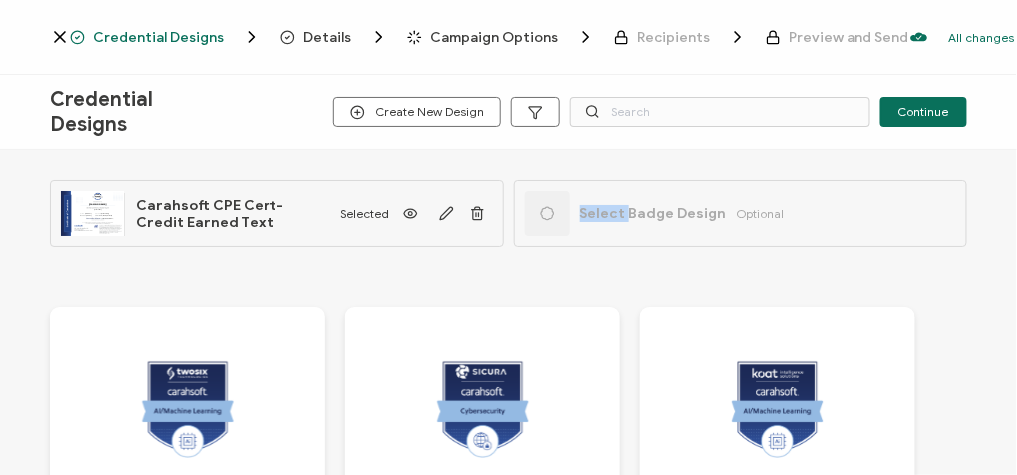 click on "Select Badge Design" at bounding box center (653, 213) 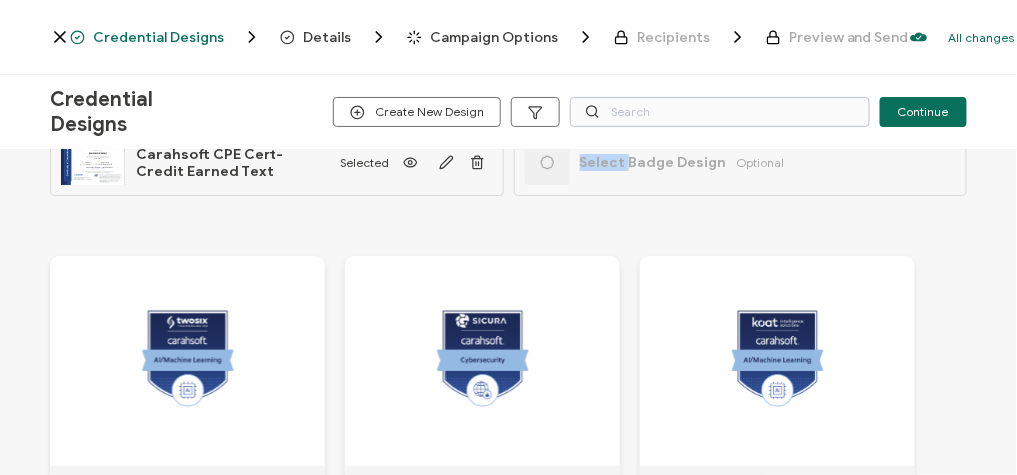 scroll, scrollTop: 80, scrollLeft: 0, axis: vertical 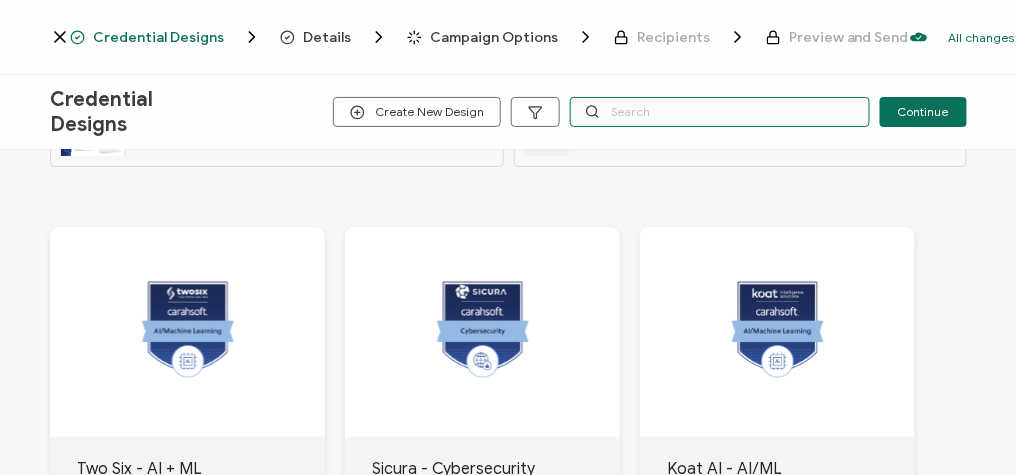 click at bounding box center [720, 112] 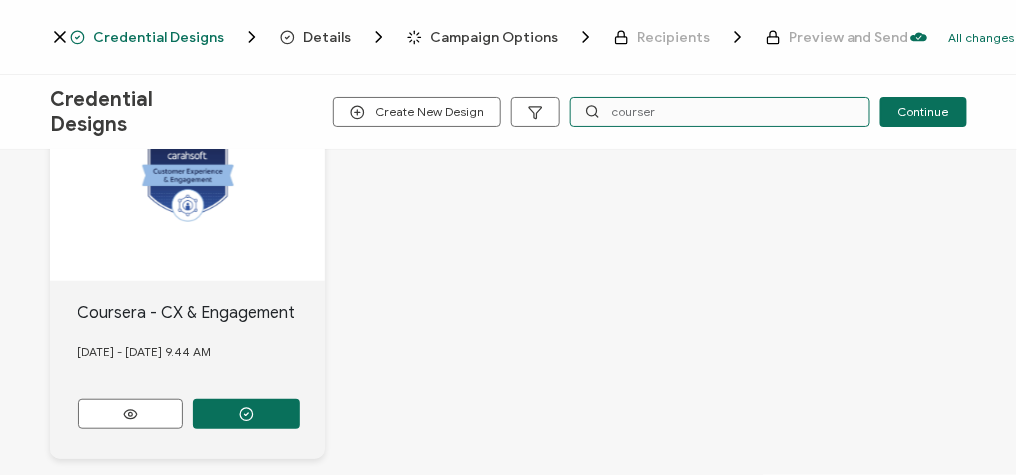 scroll, scrollTop: 320, scrollLeft: 0, axis: vertical 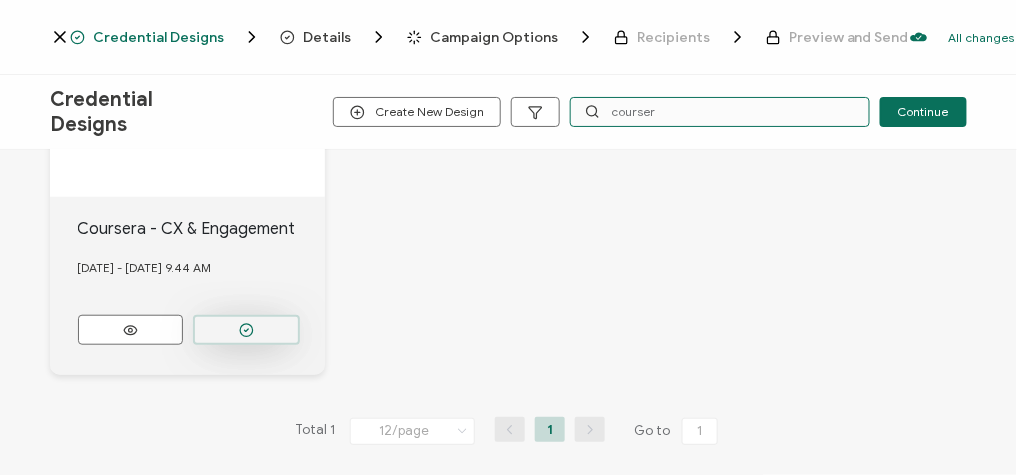 type on "courser" 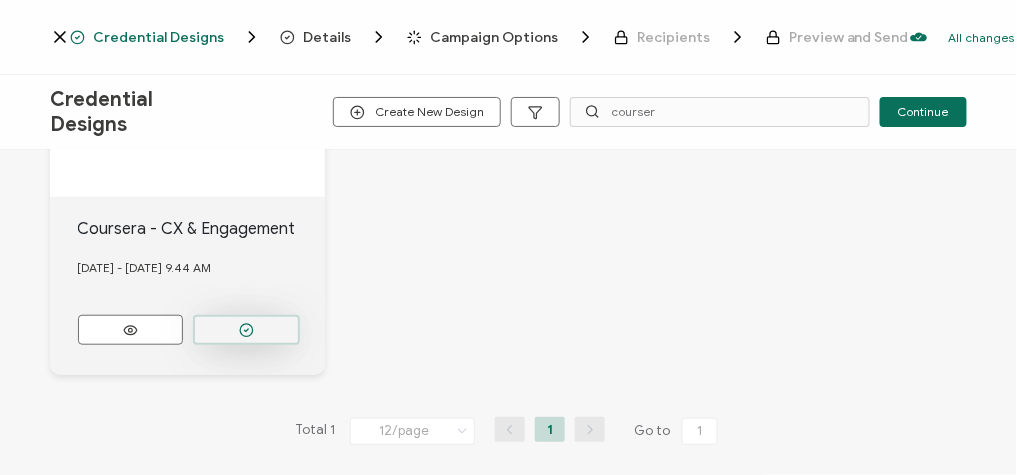 click at bounding box center [246, 330] 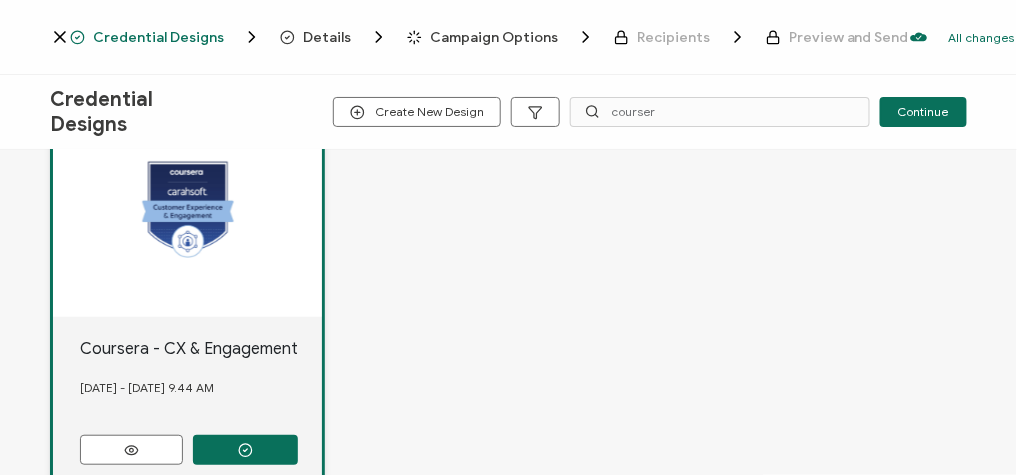 scroll, scrollTop: 320, scrollLeft: 0, axis: vertical 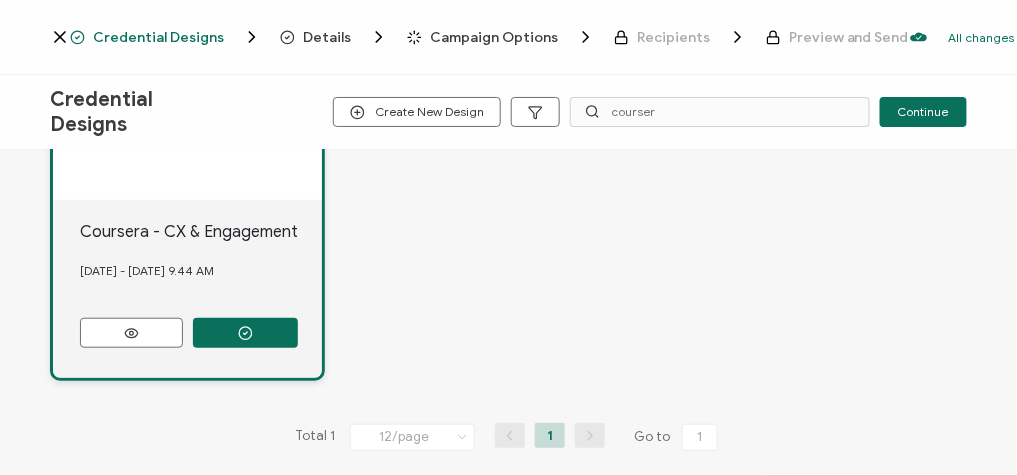 click on "Credential Designs" at bounding box center (158, 37) 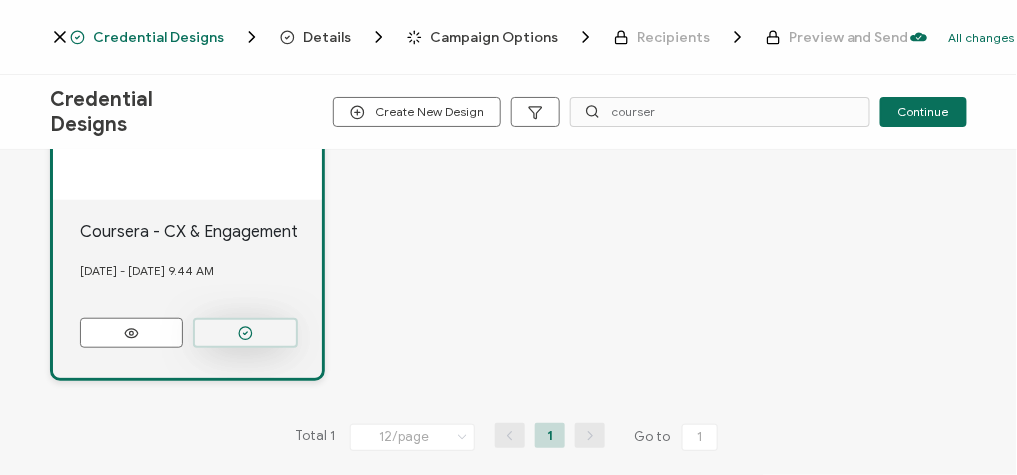 click at bounding box center (245, 333) 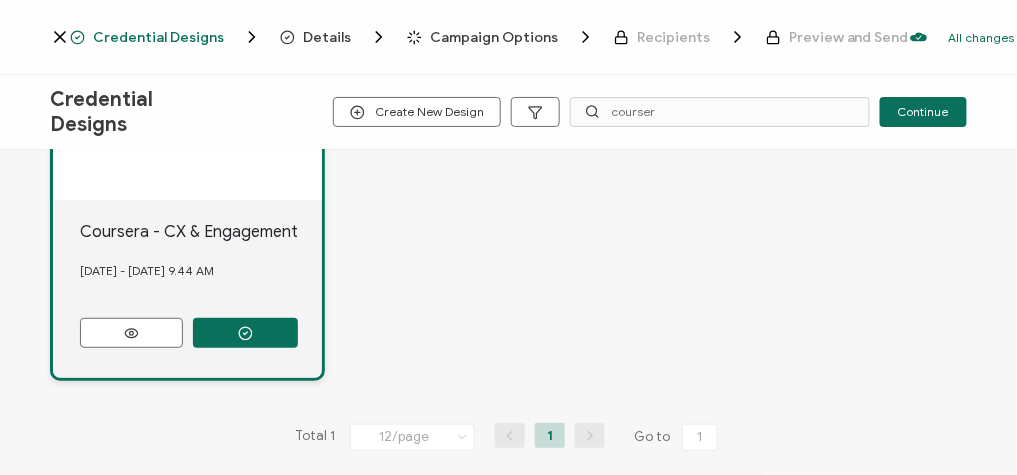 scroll, scrollTop: 320, scrollLeft: 0, axis: vertical 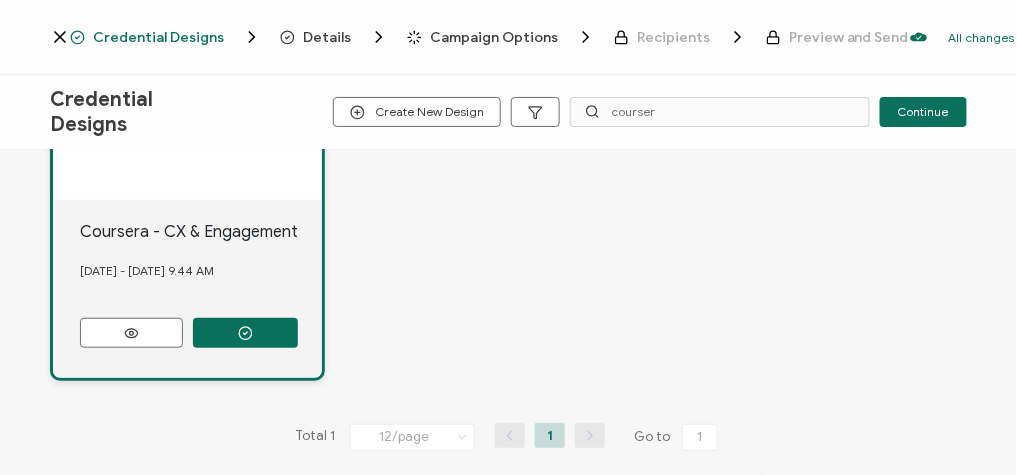 click on "Credential Designs" at bounding box center (158, 37) 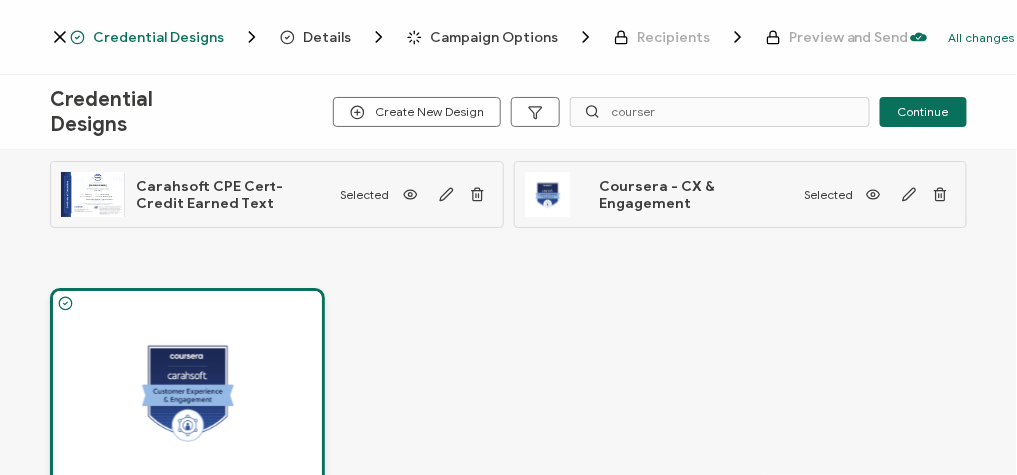 scroll, scrollTop: 0, scrollLeft: 0, axis: both 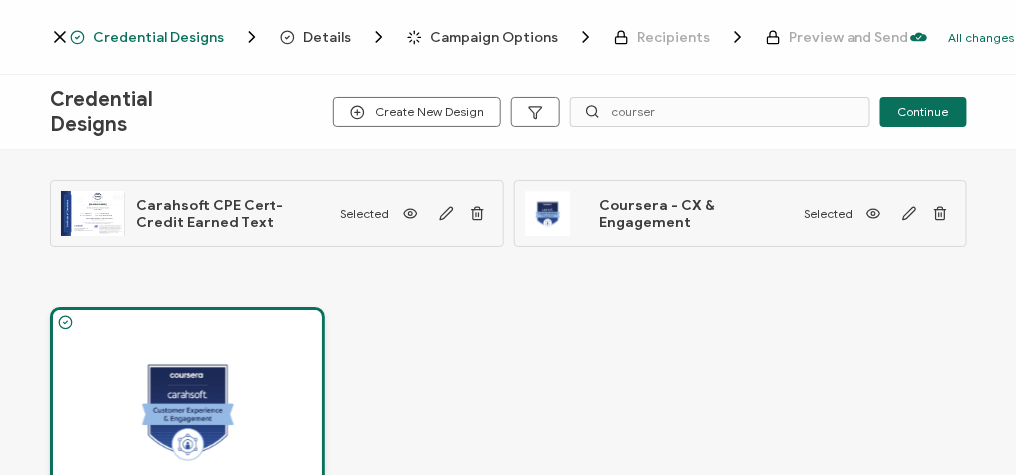 click on "Details" at bounding box center [327, 37] 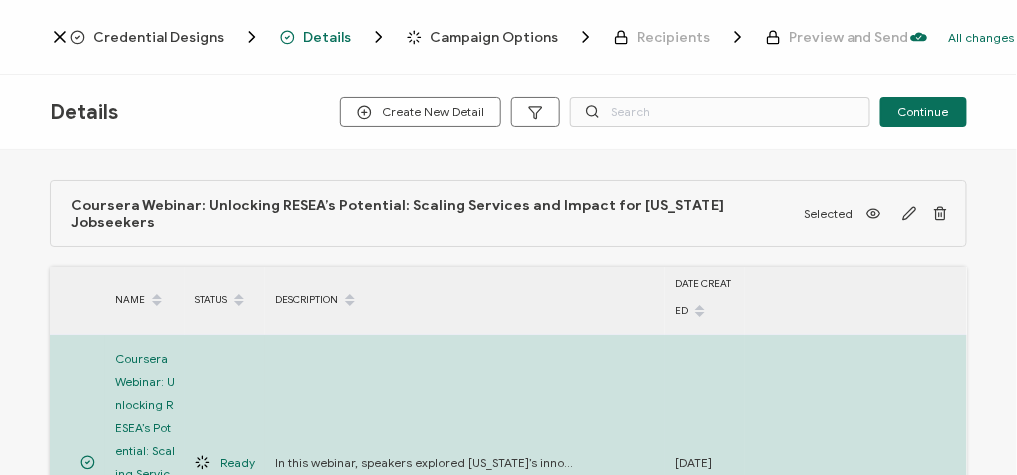 click on "Campaign Options" at bounding box center [494, 37] 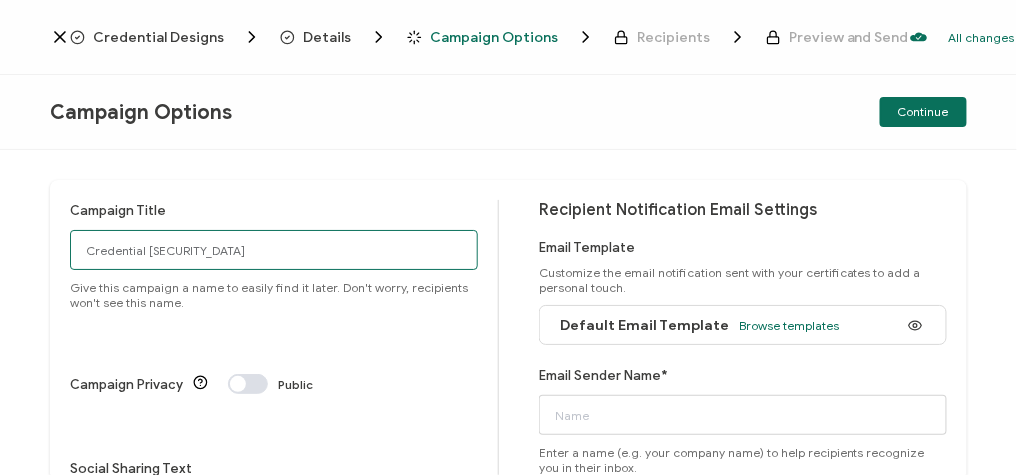 click on "Credential [SECURITY_DATA]" at bounding box center [274, 250] 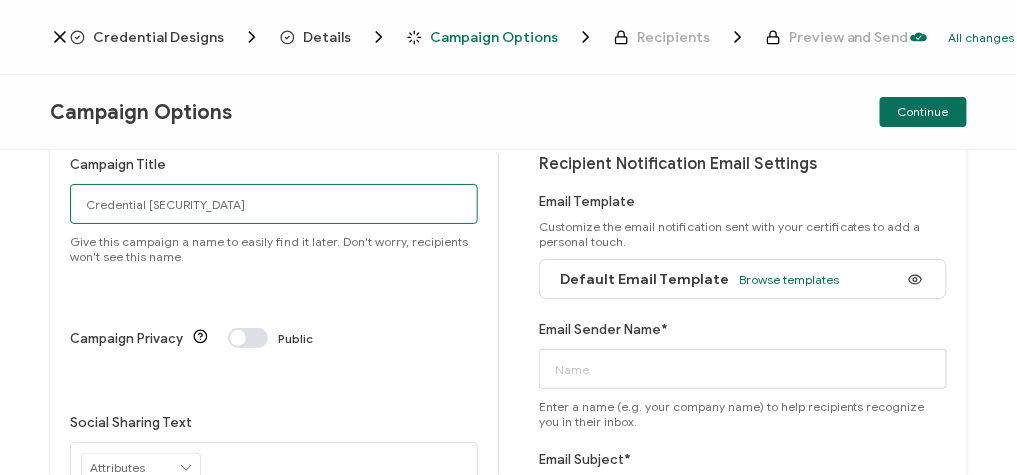 scroll, scrollTop: 80, scrollLeft: 0, axis: vertical 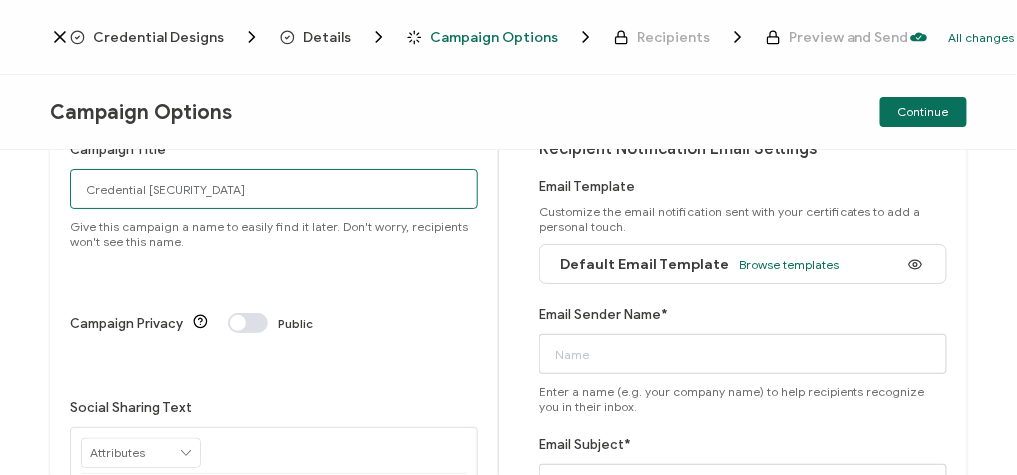 drag, startPoint x: 198, startPoint y: 157, endPoint x: 10, endPoint y: 157, distance: 188 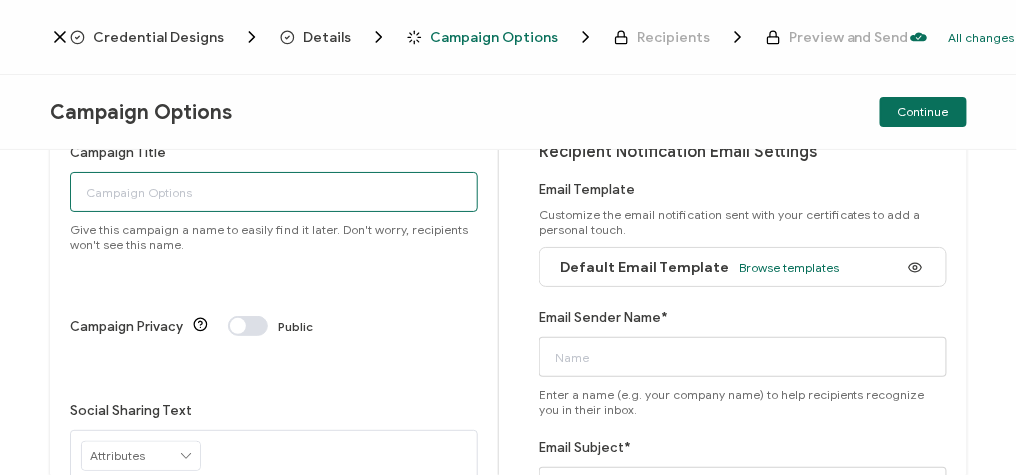 paste on "6-17-25_68561_Coursera Webinar" 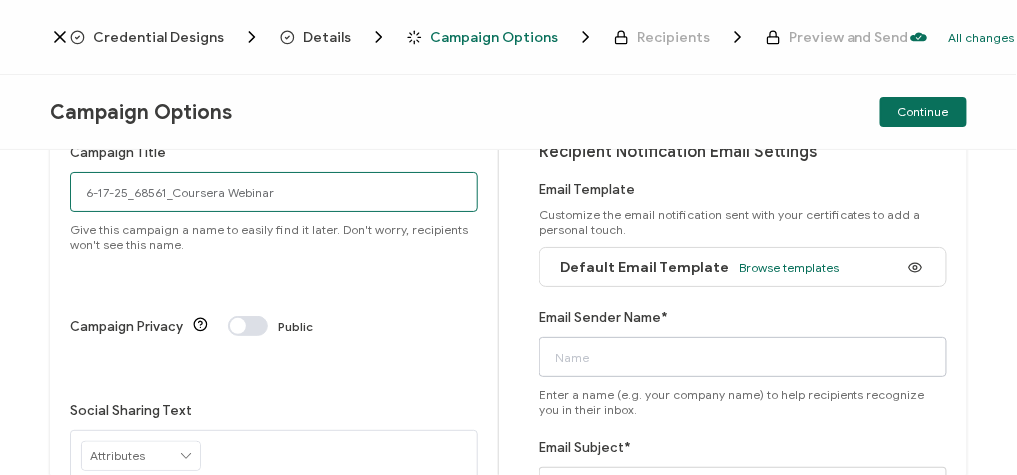 type on "6-17-25_68561_Coursera Webinar" 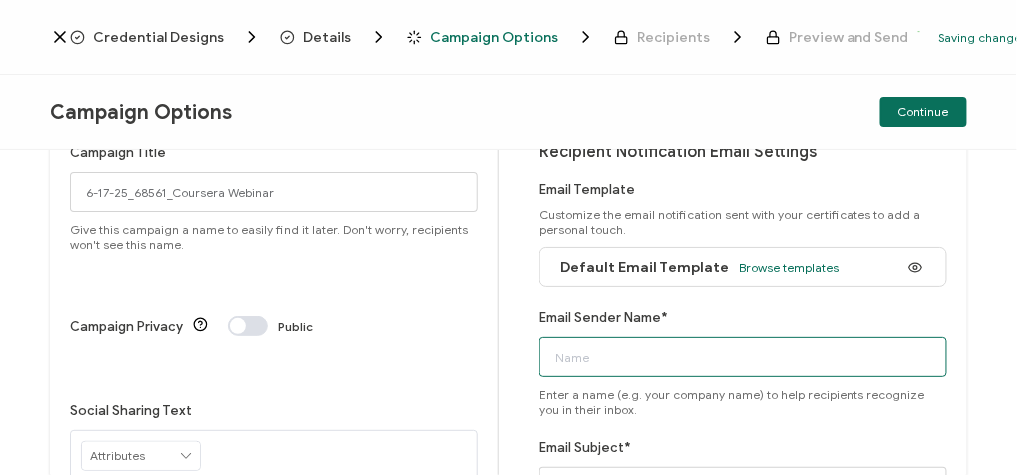 click on "Email Sender Name*" at bounding box center [743, 357] 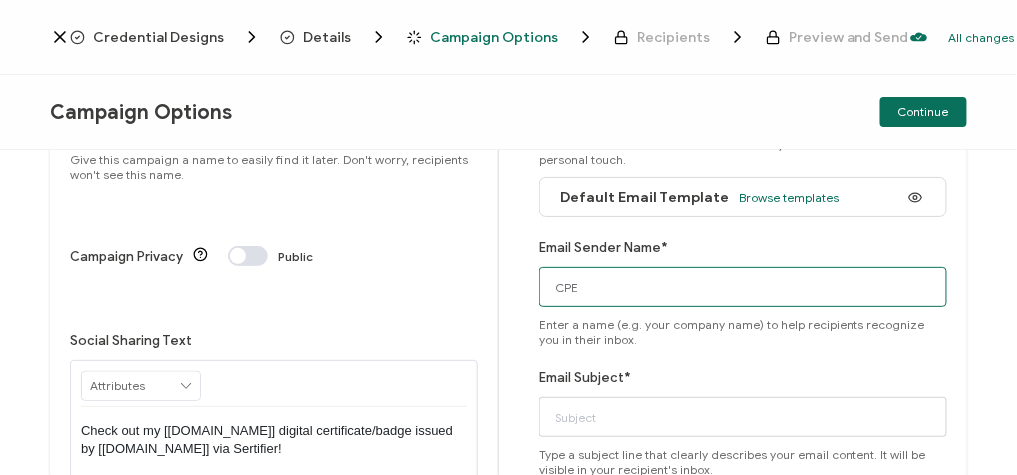 scroll, scrollTop: 218, scrollLeft: 0, axis: vertical 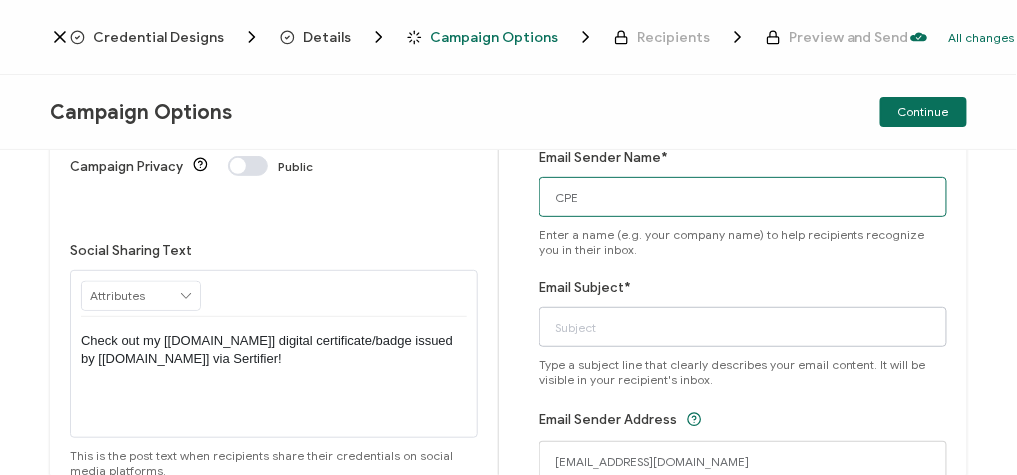 type on "CPE" 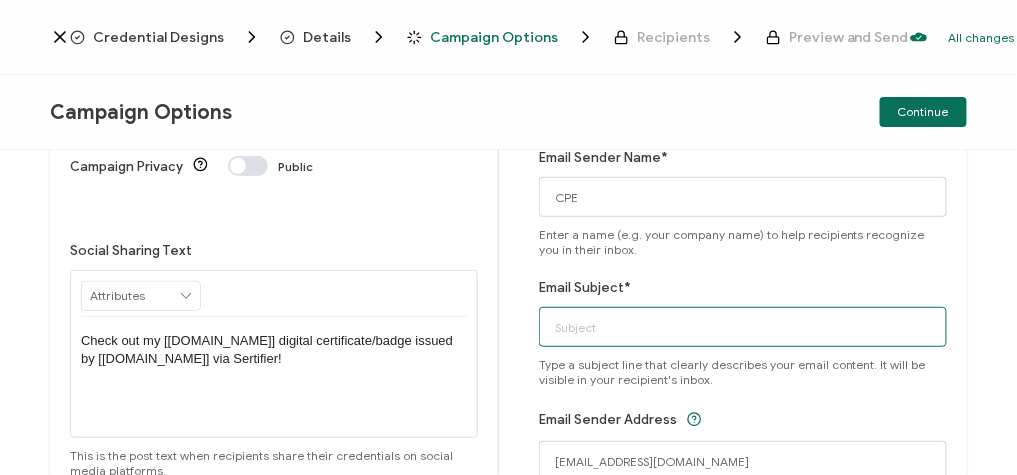 click on "Email Subject*" at bounding box center [743, 327] 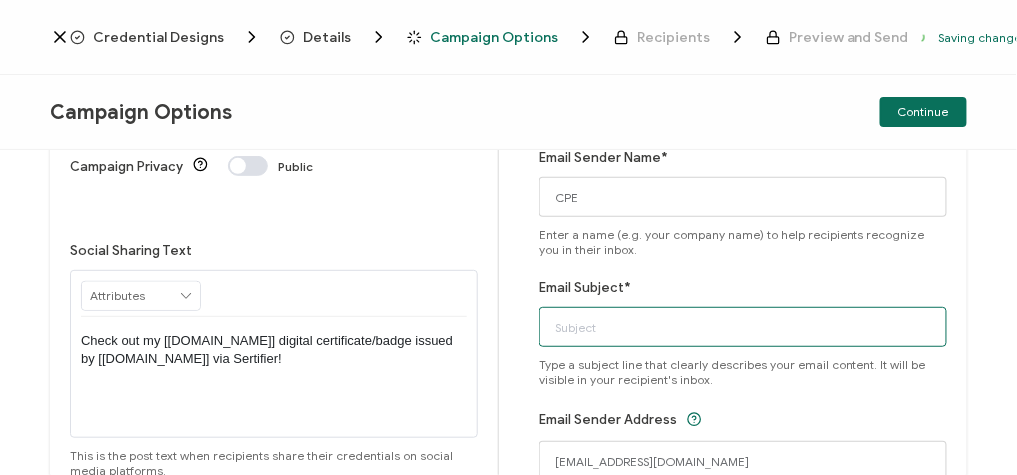paste on "6-17-25_68561_Coursera Webinar" 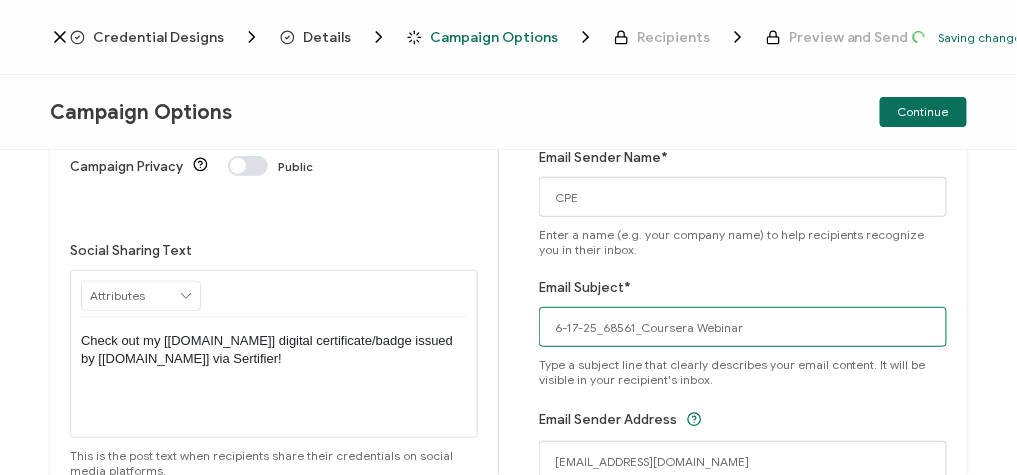 scroll, scrollTop: 354, scrollLeft: 0, axis: vertical 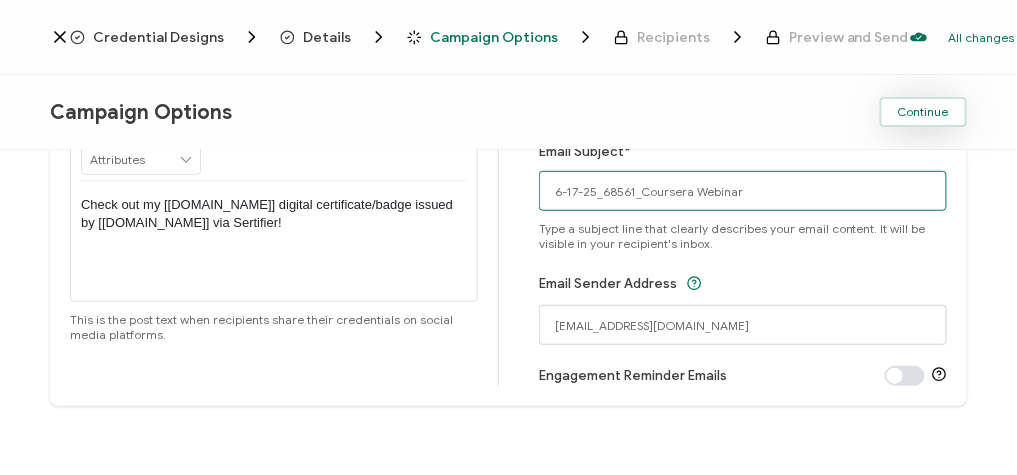 type on "6-17-25_68561_Coursera Webinar" 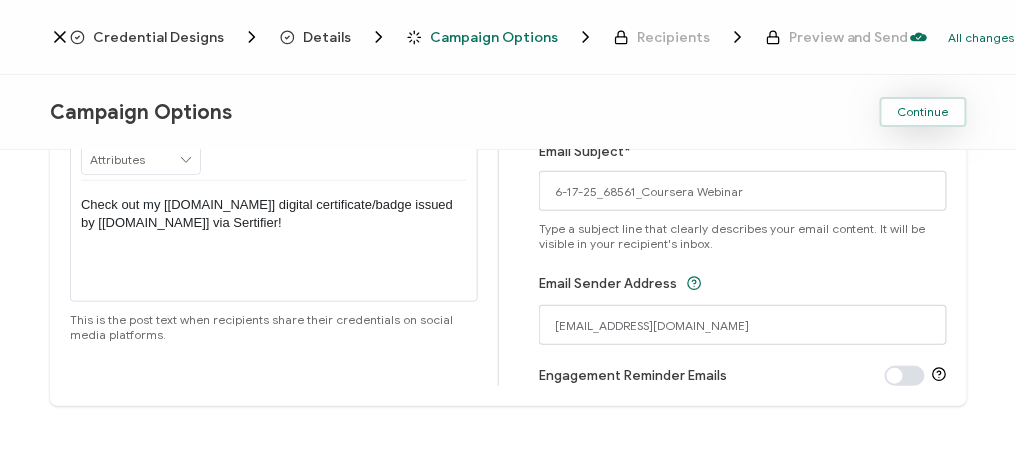click on "Continue" at bounding box center (923, 112) 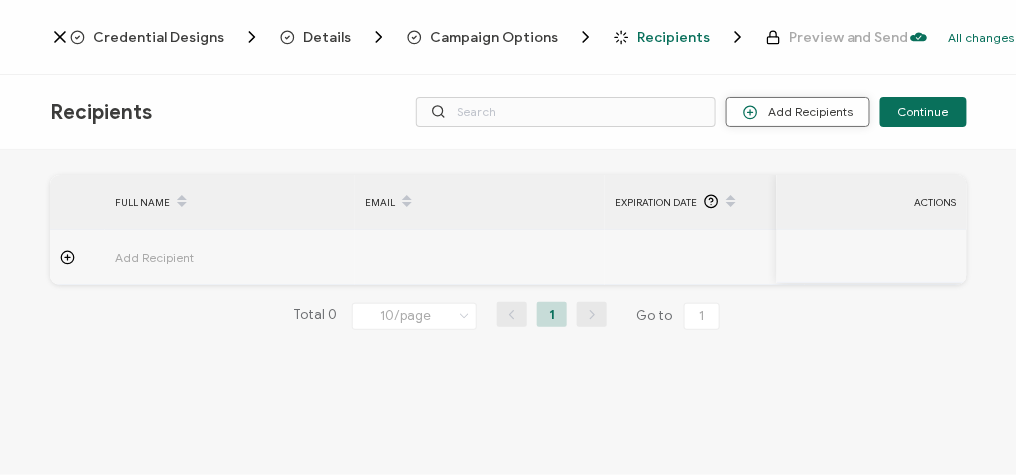 click on "Add Recipients" at bounding box center (798, 112) 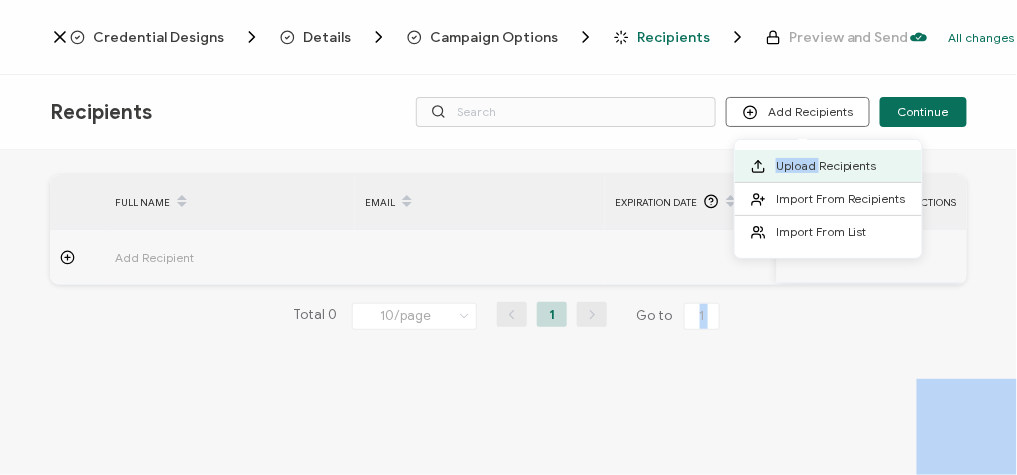 drag, startPoint x: 816, startPoint y: 158, endPoint x: 698, endPoint y: 369, distance: 241.75401 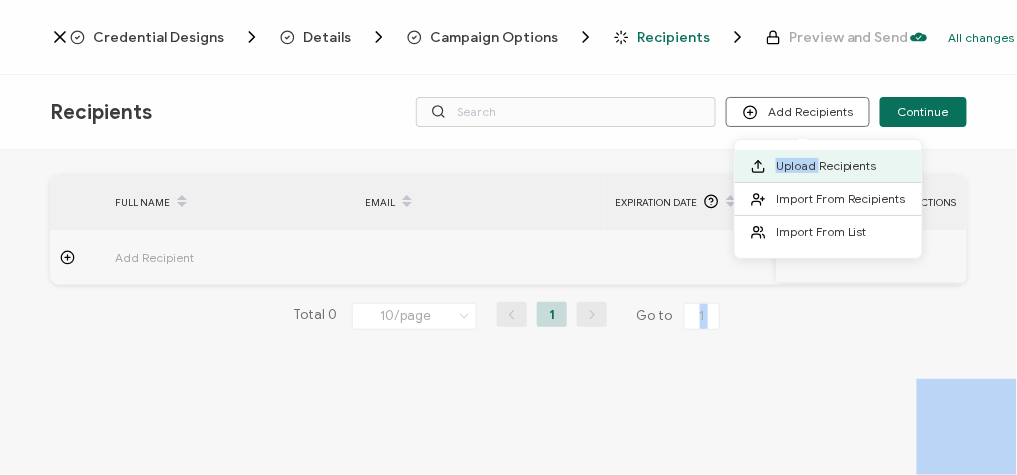 click on "Credential Designs       Details       Campaign Options       Recipients       Preview and Send
All changes saved
We save your content automatically as you keep working.
Changes are saved automatically. Any credentials sent from this campaign will update automatically. To undo modifications, re-edit the relevant element.
All changes saved
Last saved on [DATE] 04:52 PM
Recipients
Add Recipients
Continue
FULL NAME EMAIL Expiration Date   Issue Date   Event Date Location Delivery Method Field of Study Event Name" at bounding box center [508, 237] 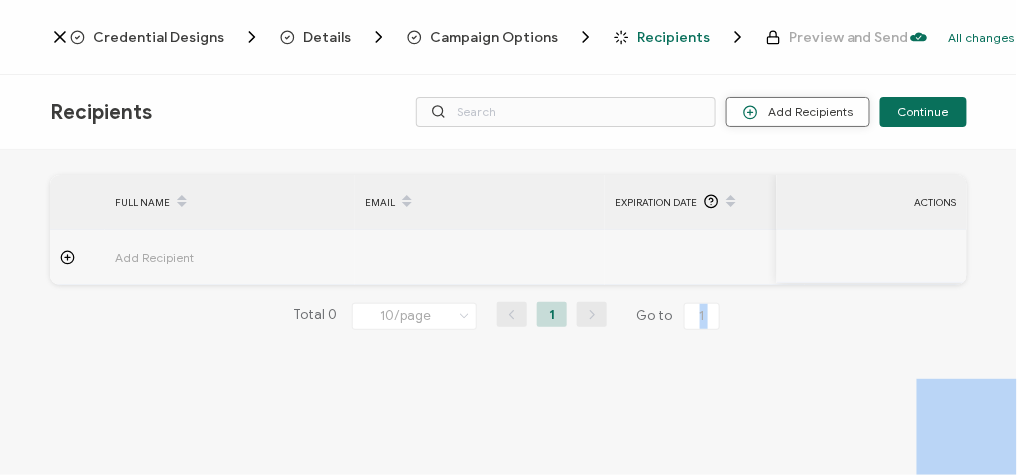 click on "Add Recipients" at bounding box center (798, 112) 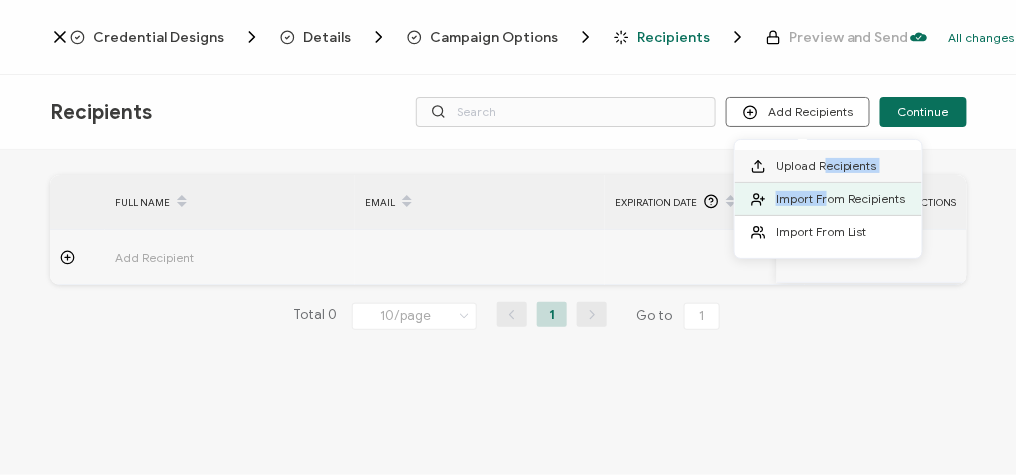 drag, startPoint x: 823, startPoint y: 188, endPoint x: 822, endPoint y: 159, distance: 29.017237 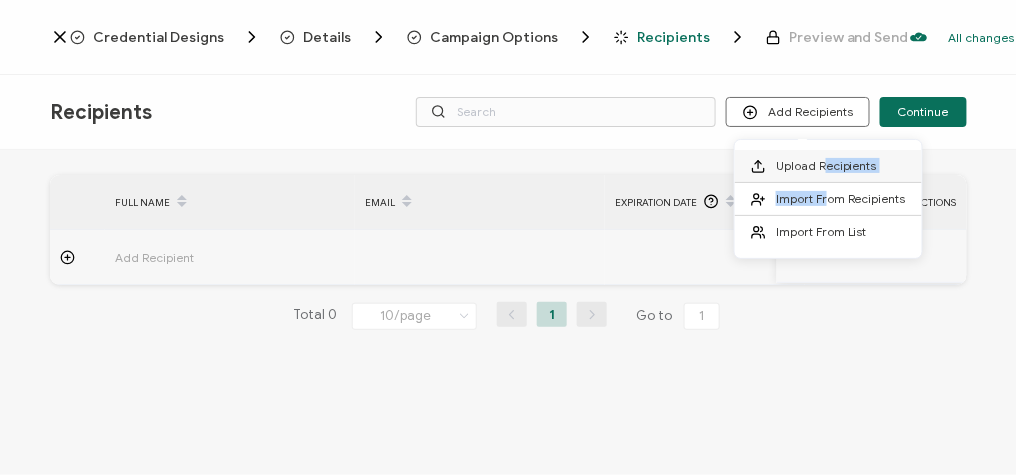 click on "Upload Recipients" at bounding box center (826, 165) 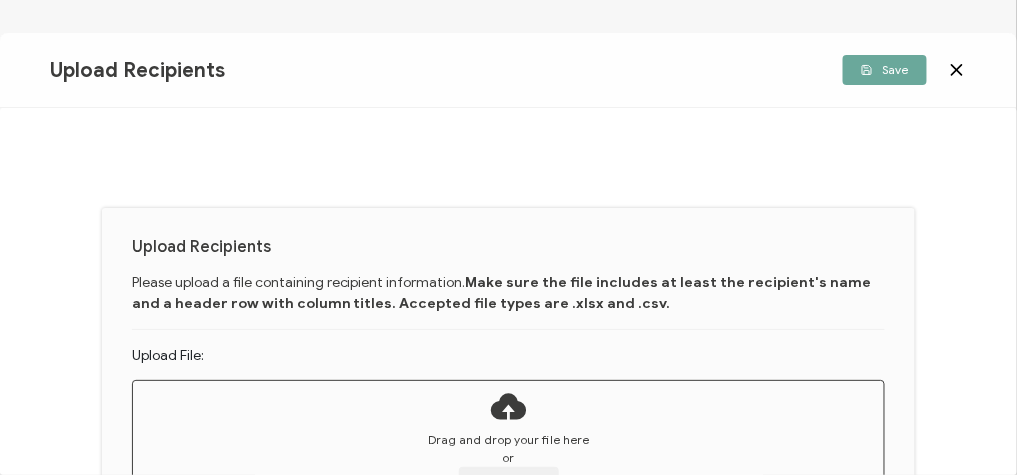 click on "Drag and drop your file here" at bounding box center [508, 440] 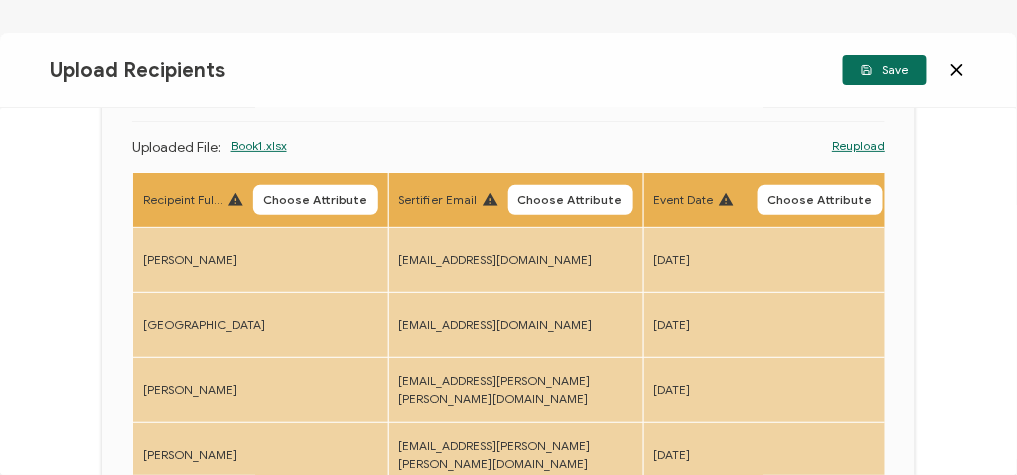 scroll, scrollTop: 160, scrollLeft: 0, axis: vertical 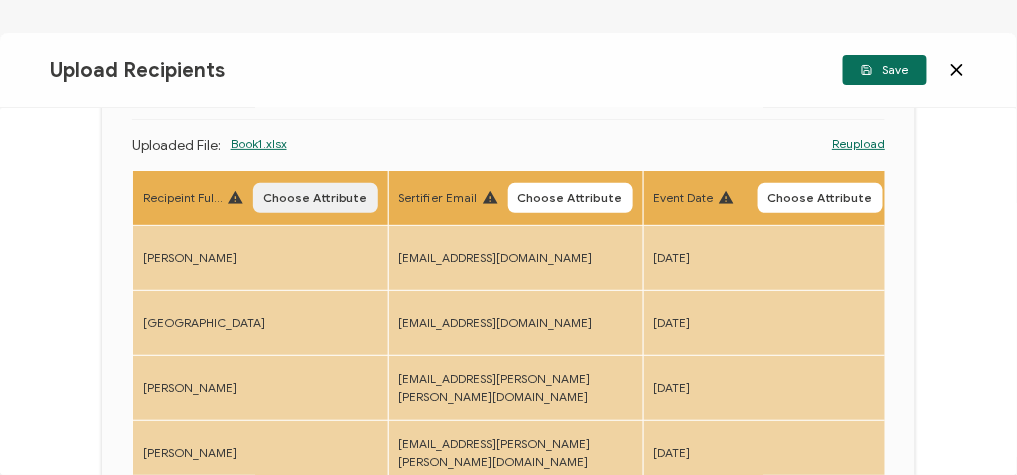 click on "Choose Attribute" at bounding box center [315, 198] 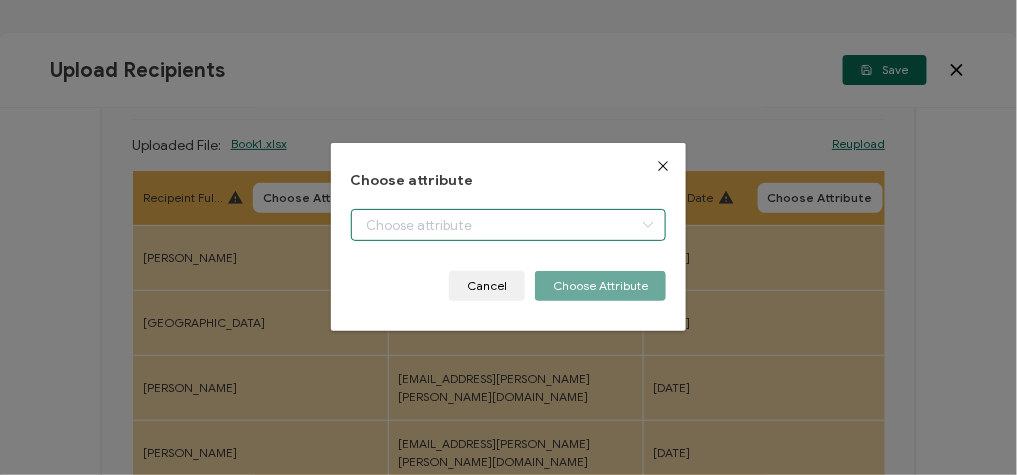 click at bounding box center [509, 225] 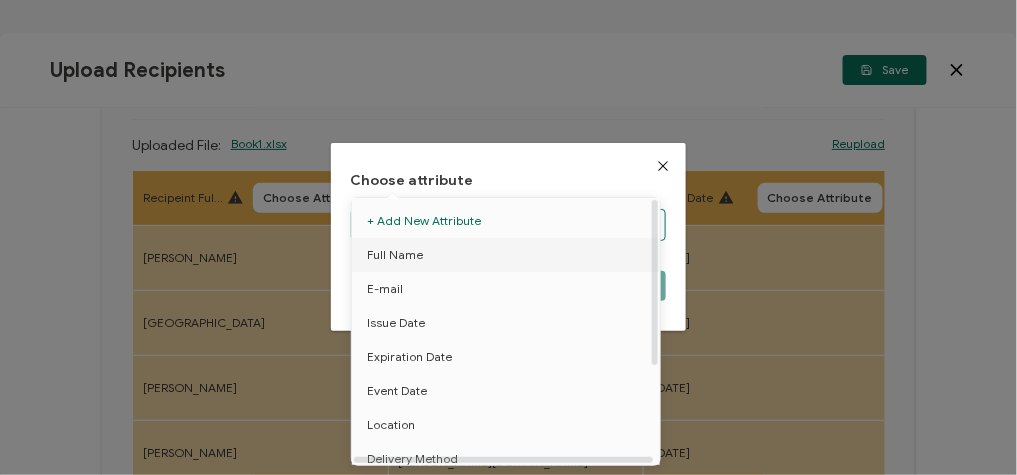 click on "Full Name" at bounding box center [509, 255] 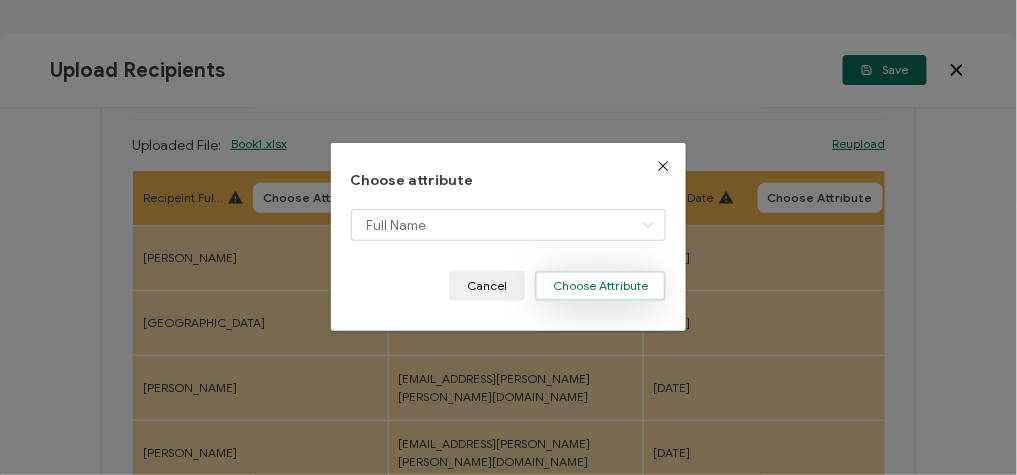 click on "Choose Attribute" at bounding box center [600, 286] 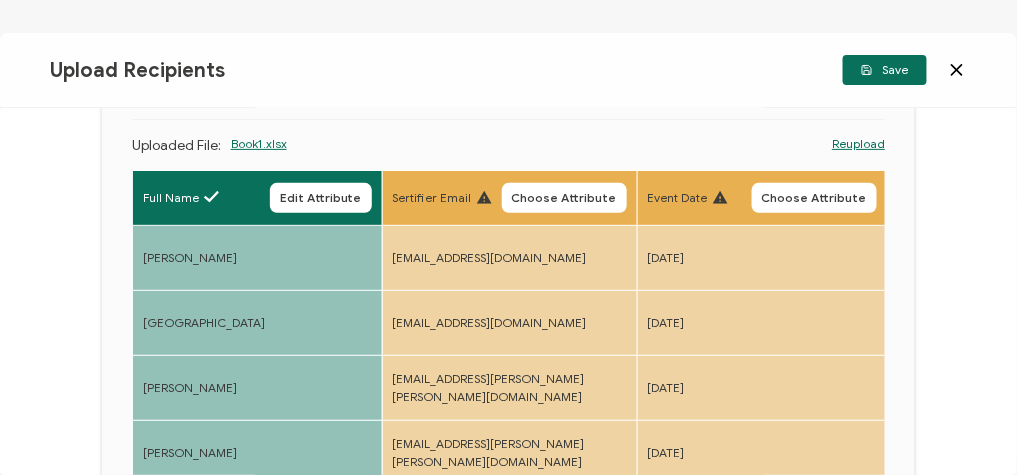 click on "Choose Attribute" at bounding box center [564, 198] 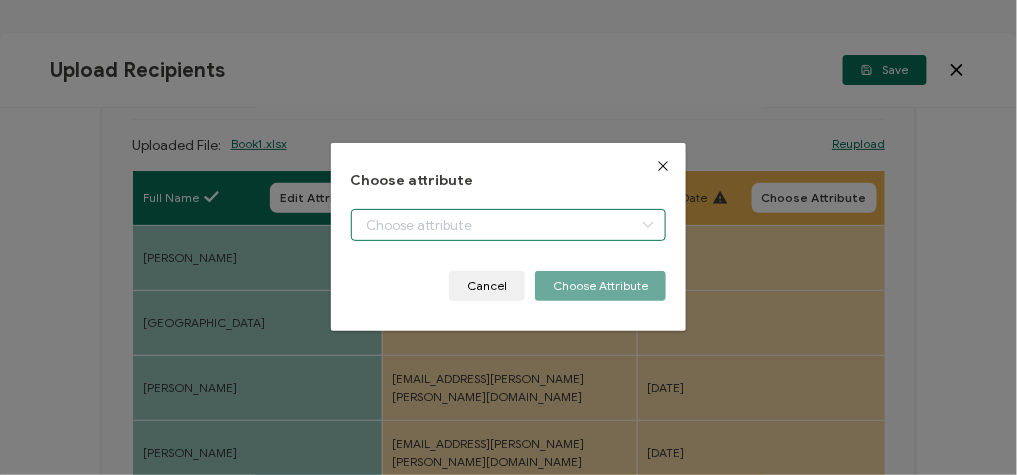 click at bounding box center (509, 225) 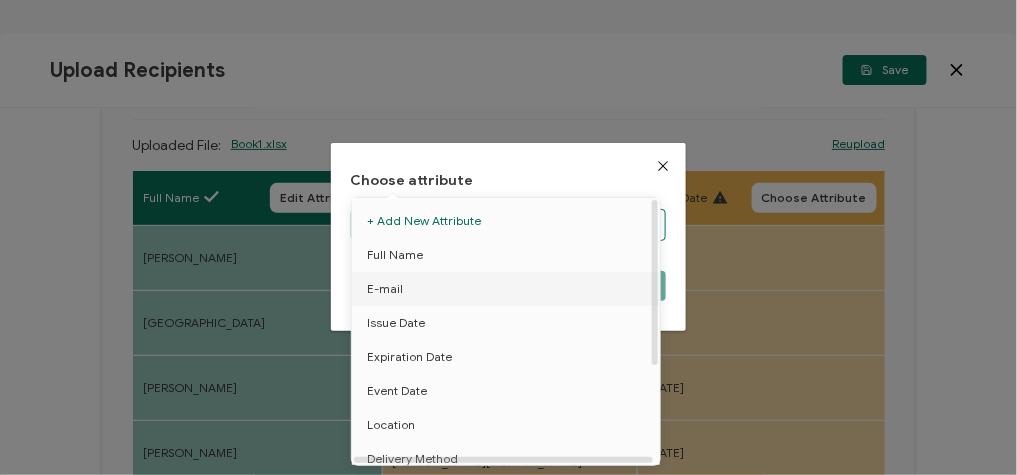 click on "E-mail" at bounding box center (509, 289) 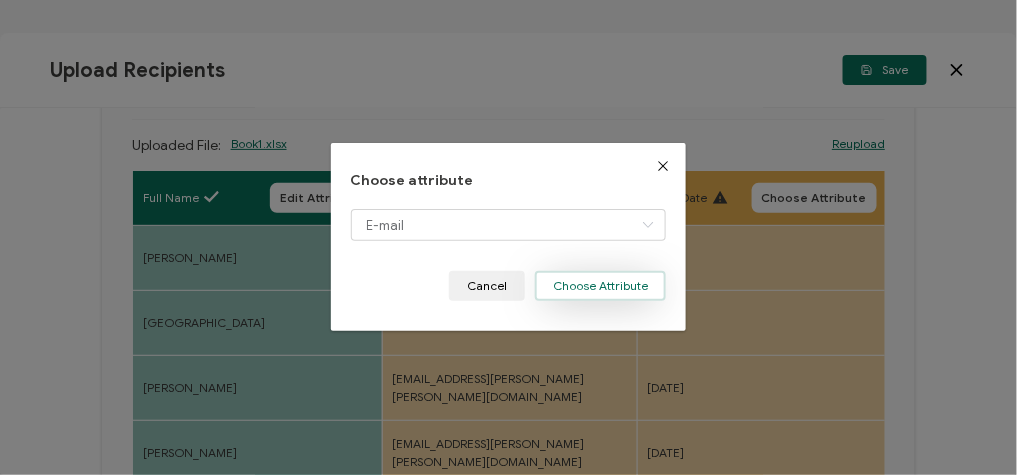 click on "Choose Attribute" at bounding box center (600, 286) 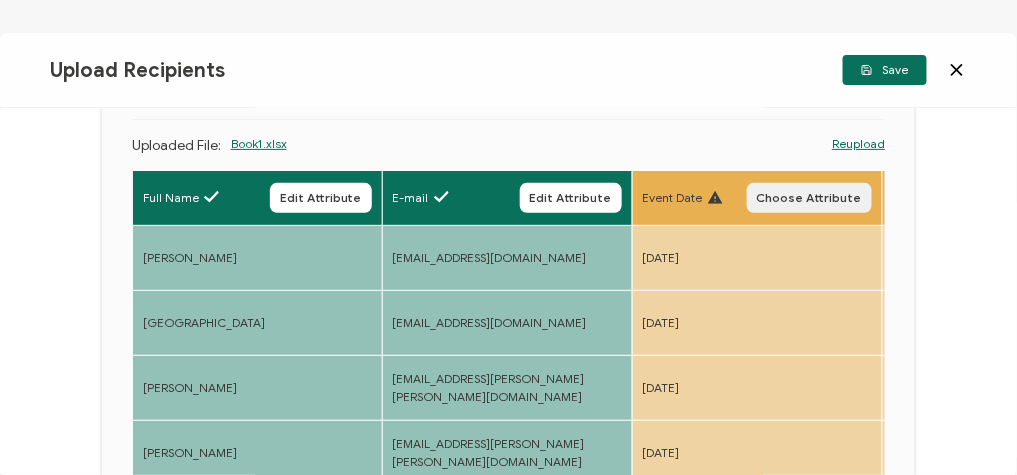 click on "Choose Attribute" at bounding box center (809, 198) 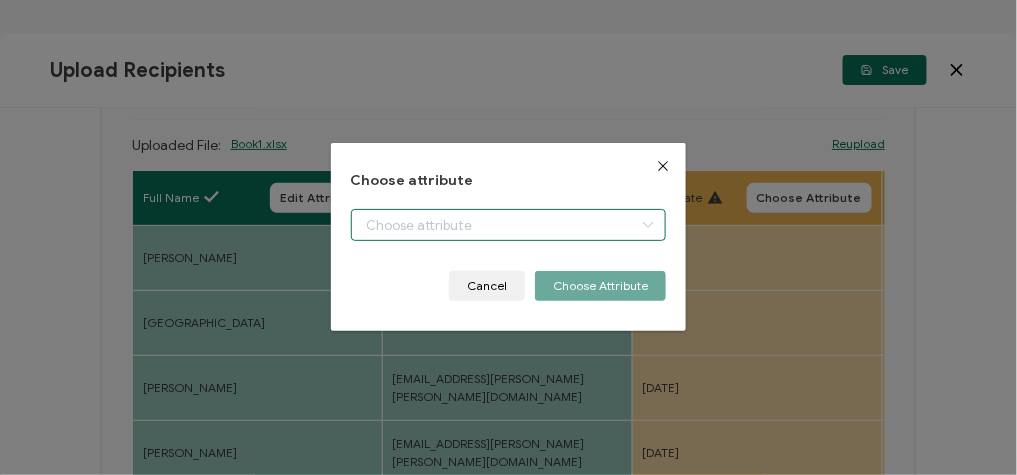 click at bounding box center [509, 225] 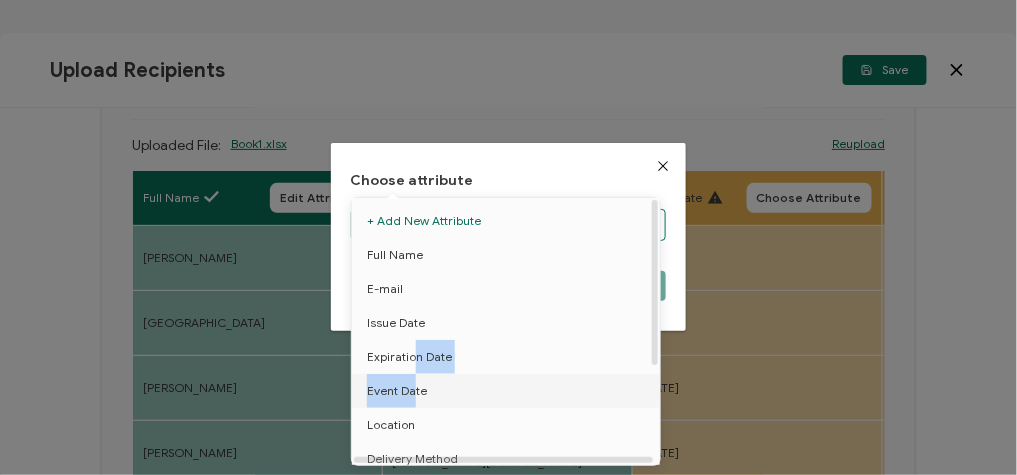 drag, startPoint x: 416, startPoint y: 353, endPoint x: 413, endPoint y: 382, distance: 29.15476 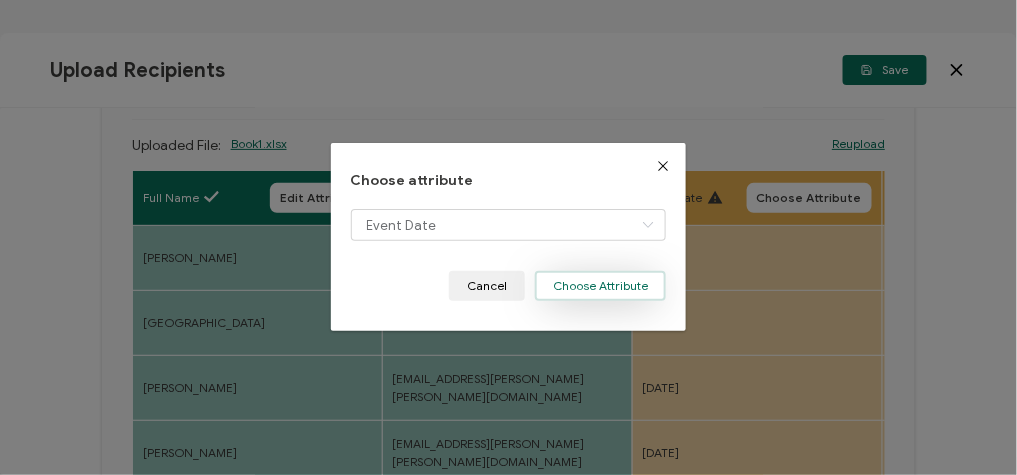 click on "Choose Attribute" at bounding box center [600, 286] 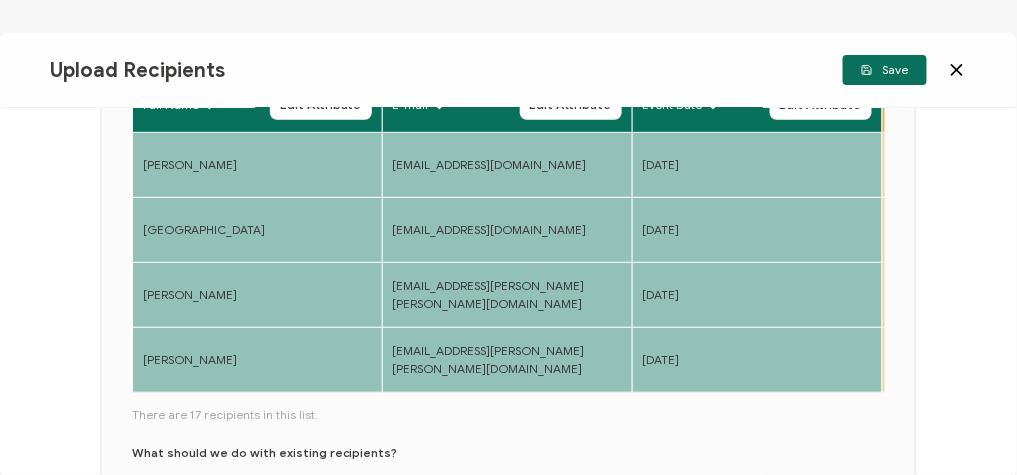 scroll, scrollTop: 400, scrollLeft: 0, axis: vertical 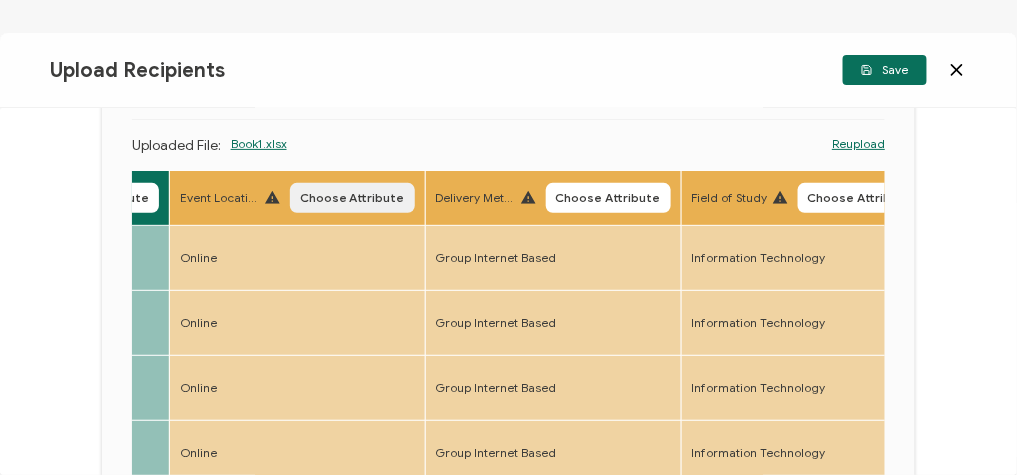 click on "Choose Attribute" at bounding box center [352, 198] 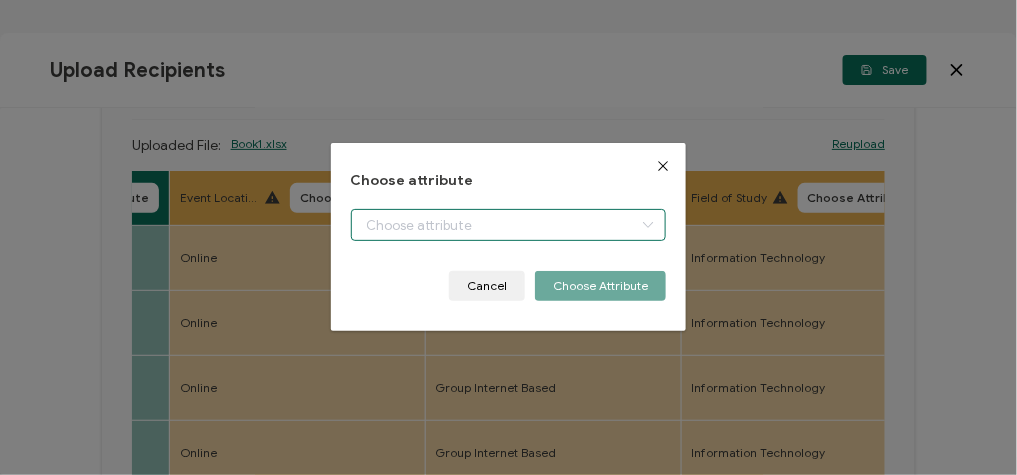 click at bounding box center [509, 225] 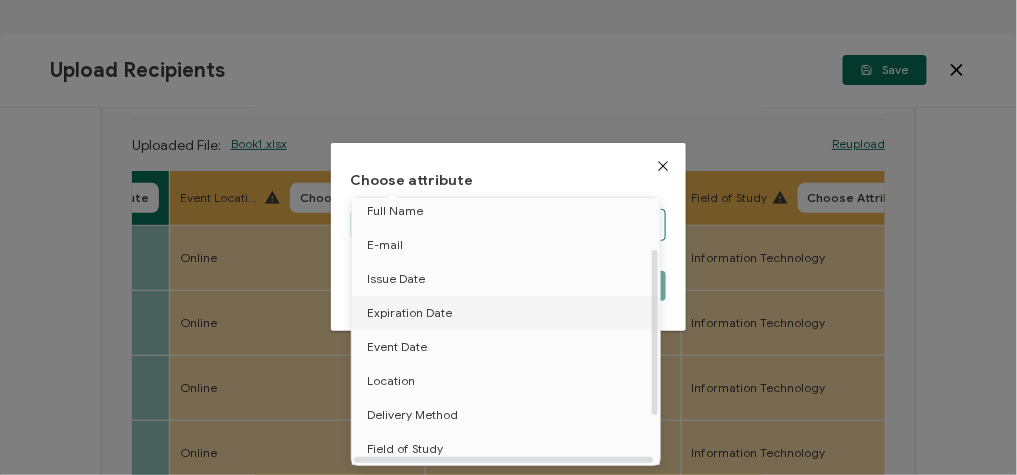 scroll, scrollTop: 80, scrollLeft: 0, axis: vertical 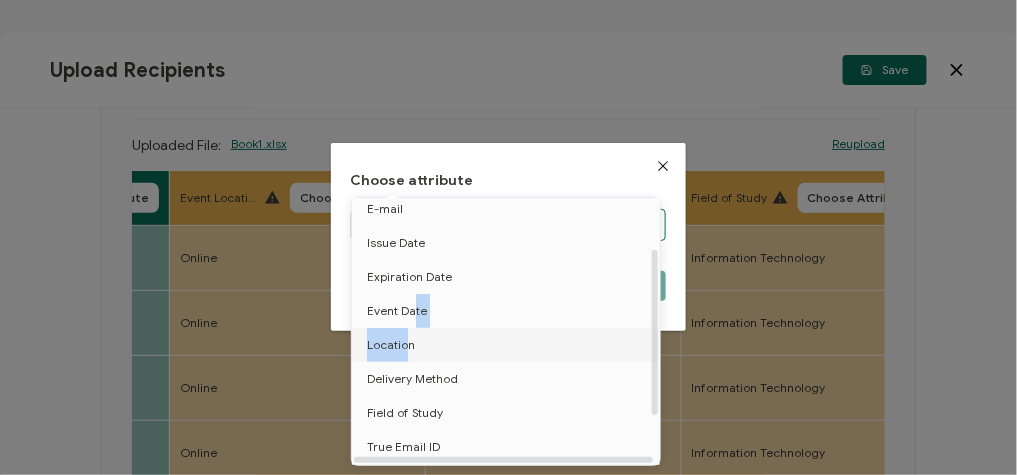 drag, startPoint x: 411, startPoint y: 310, endPoint x: 406, endPoint y: 338, distance: 28.442924 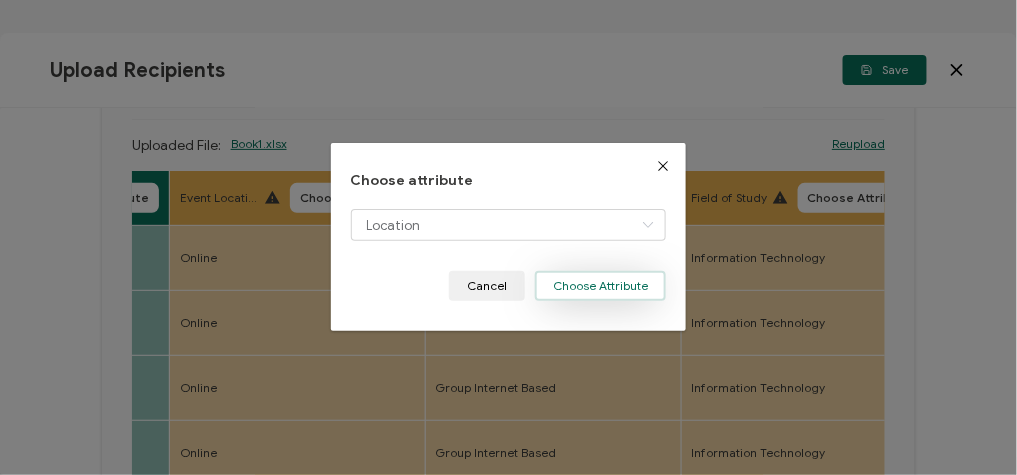 click on "Choose Attribute" at bounding box center [600, 286] 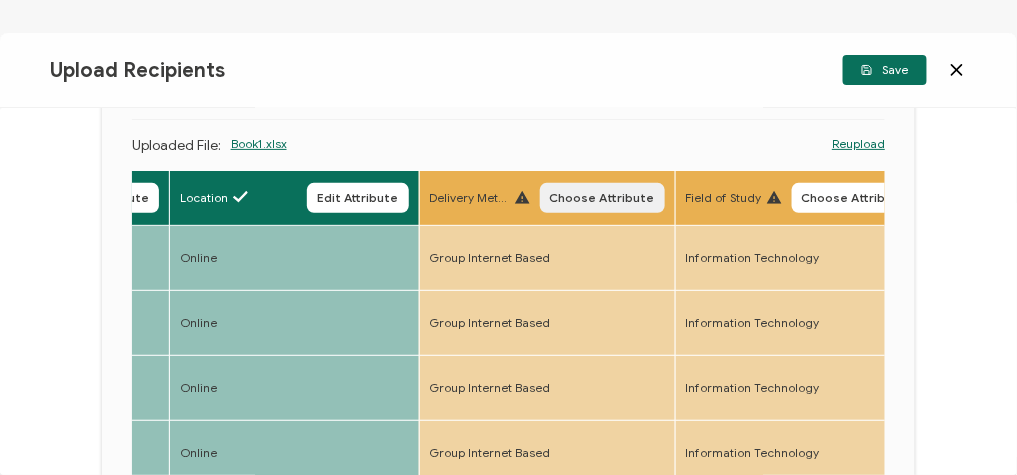 click on "Choose Attribute" at bounding box center [602, 198] 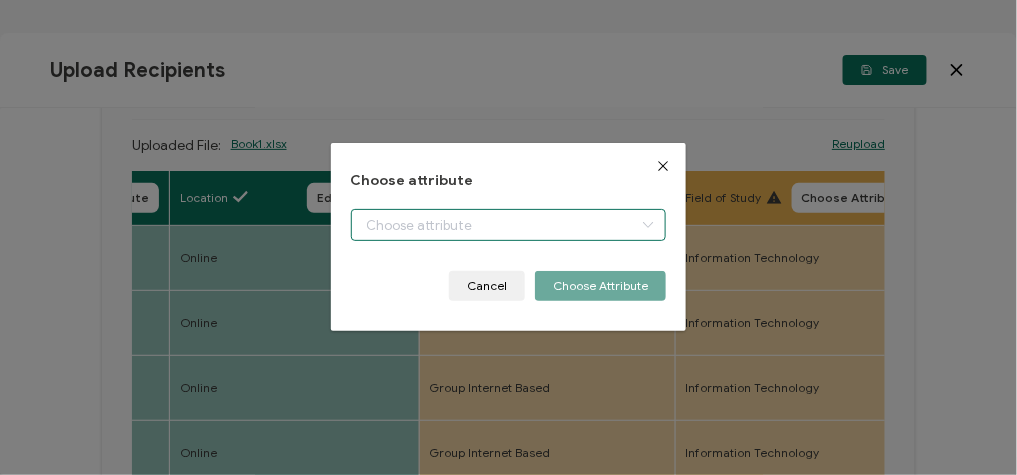 click at bounding box center [509, 225] 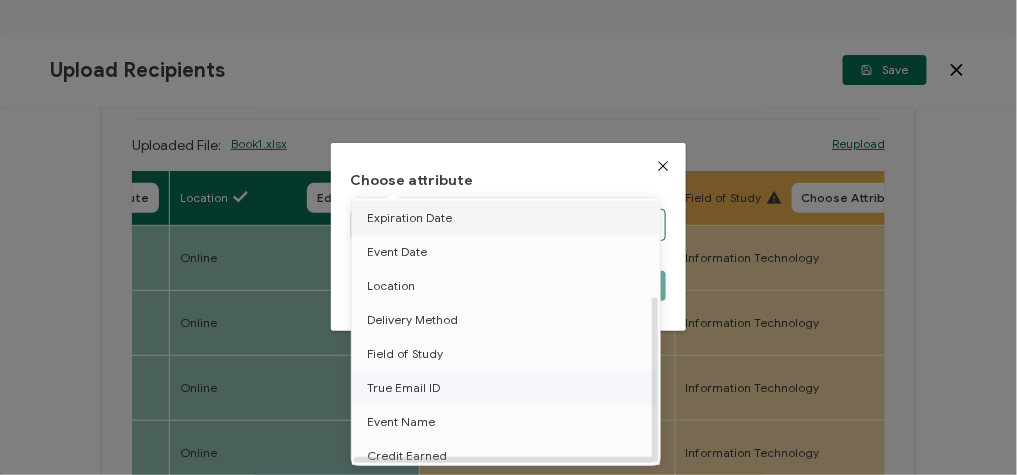 scroll, scrollTop: 155, scrollLeft: 0, axis: vertical 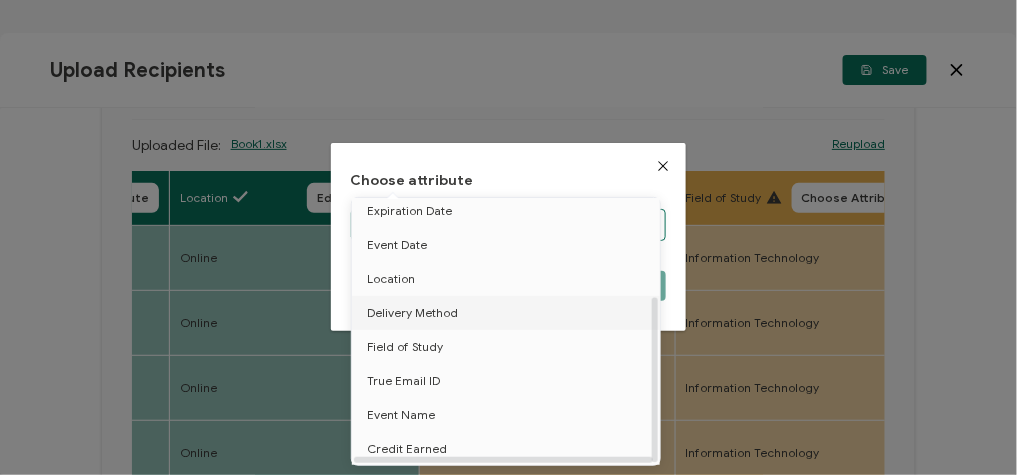 click on "Delivery Method" at bounding box center (412, 313) 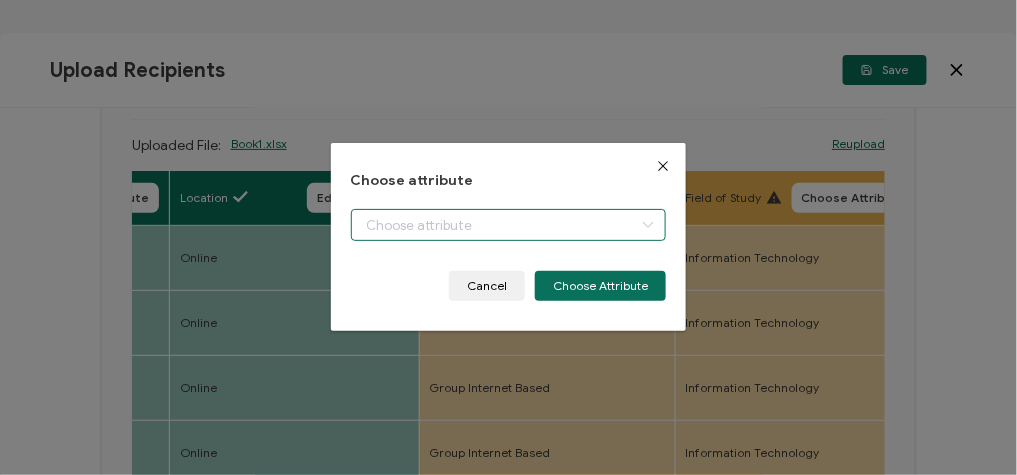 type on "Delivery Method" 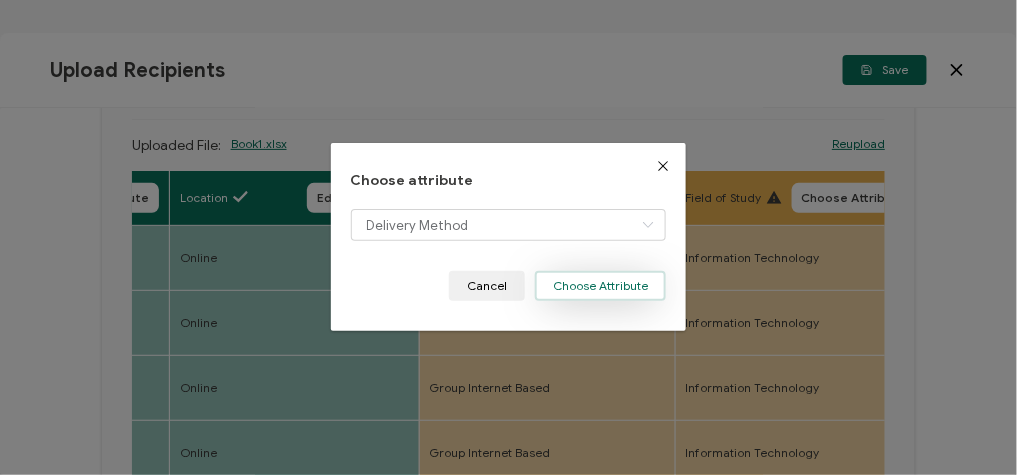 click on "Choose Attribute" at bounding box center [600, 286] 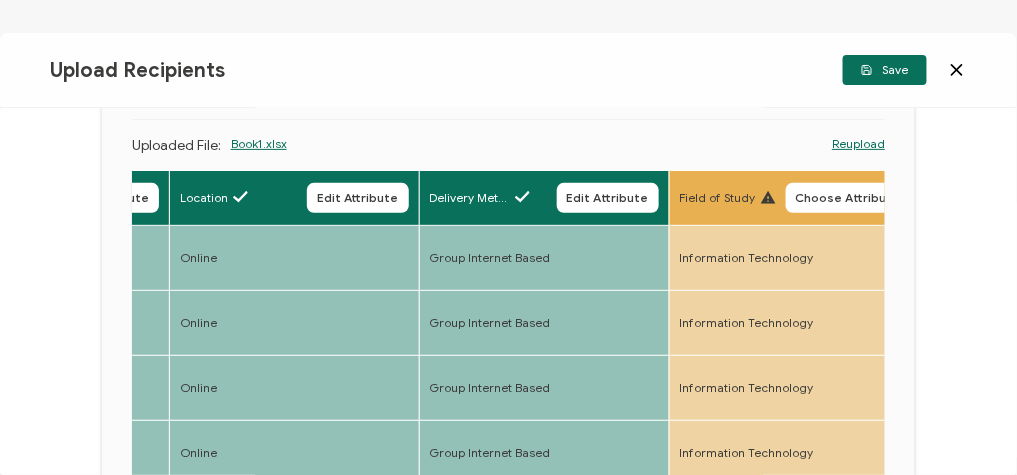 click on "Choose Attribute" at bounding box center (848, 198) 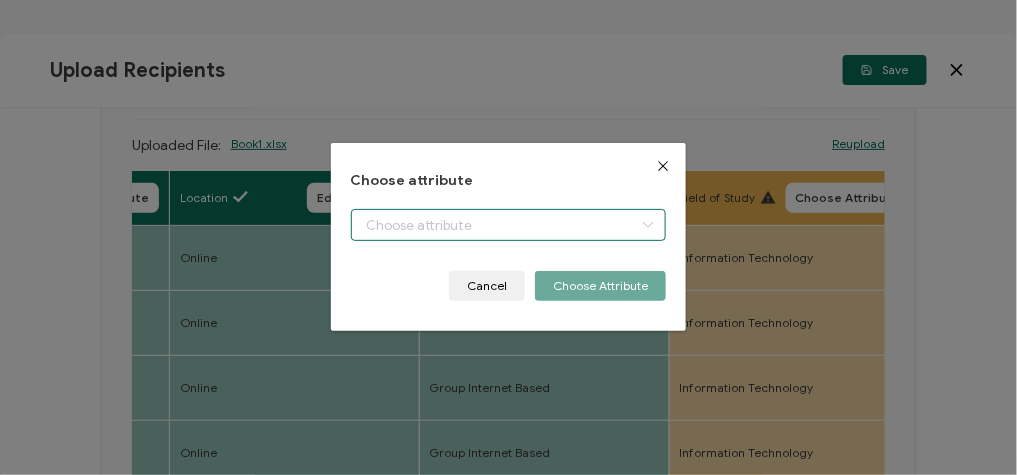 click at bounding box center (509, 225) 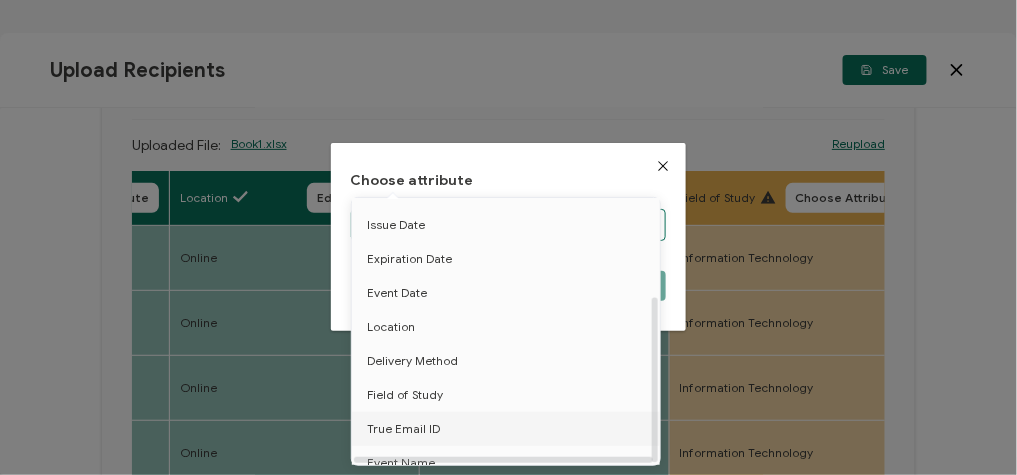 scroll, scrollTop: 155, scrollLeft: 0, axis: vertical 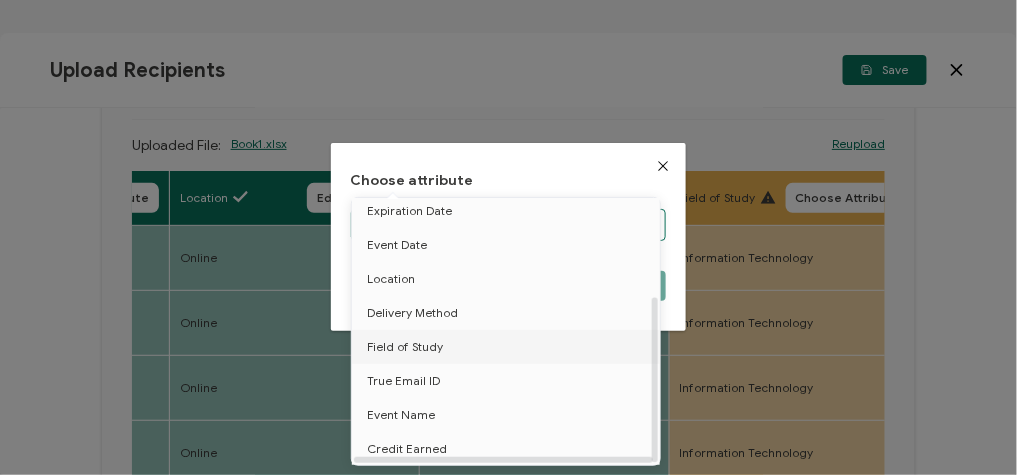 click on "Field of Study" at bounding box center [405, 347] 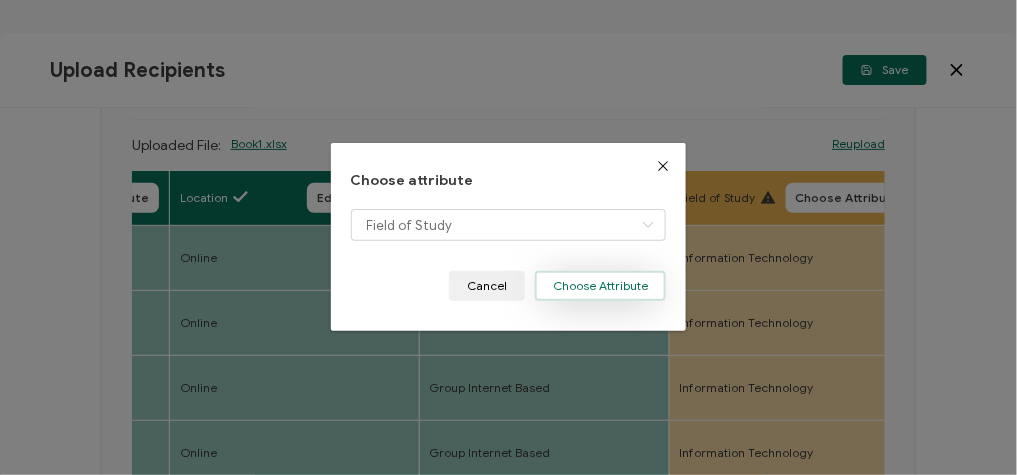 click on "Choose Attribute" at bounding box center [600, 286] 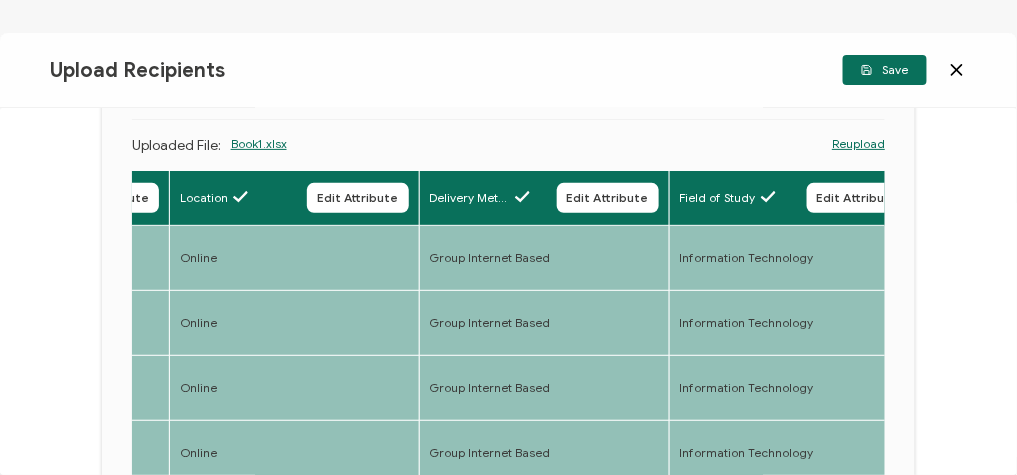 scroll, scrollTop: 320, scrollLeft: 0, axis: vertical 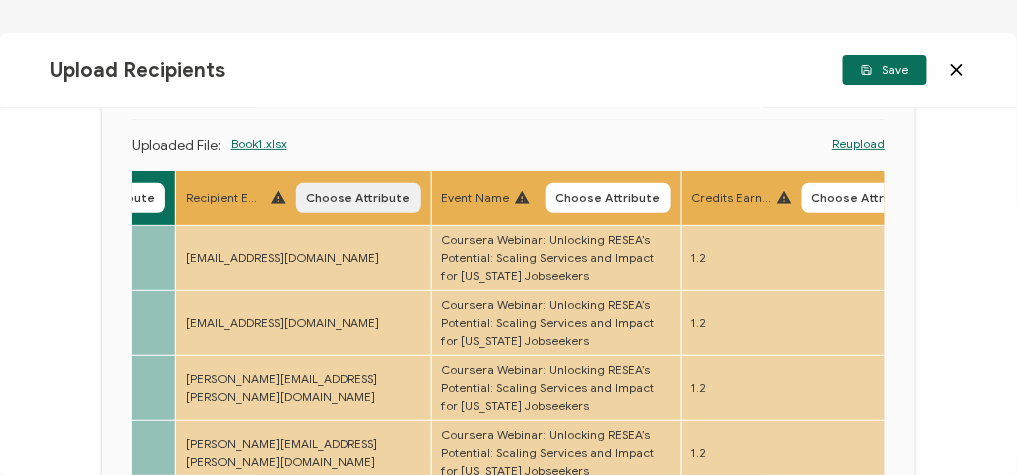 click on "Choose Attribute" at bounding box center (358, 198) 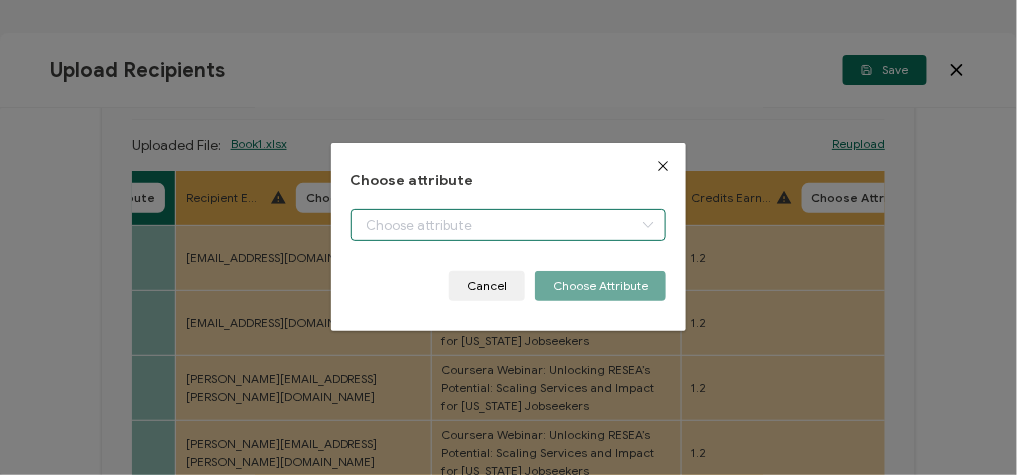 click at bounding box center (509, 225) 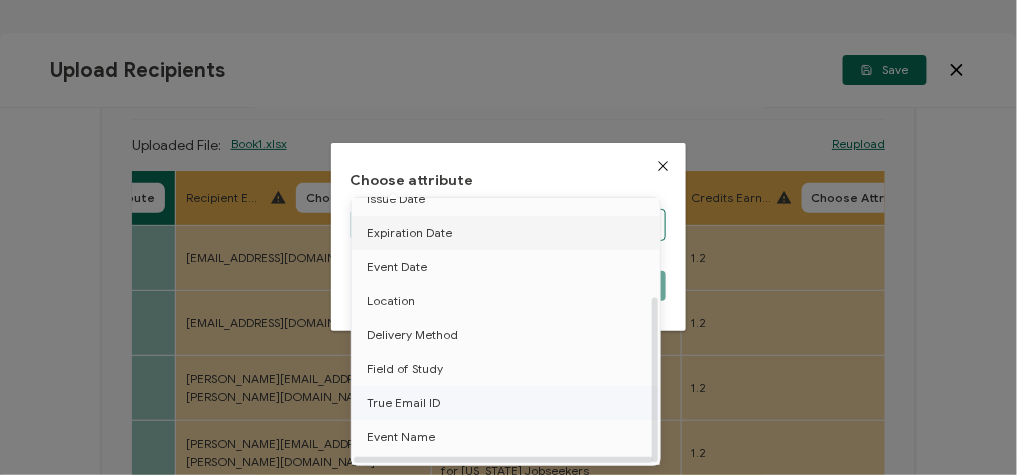 scroll, scrollTop: 155, scrollLeft: 0, axis: vertical 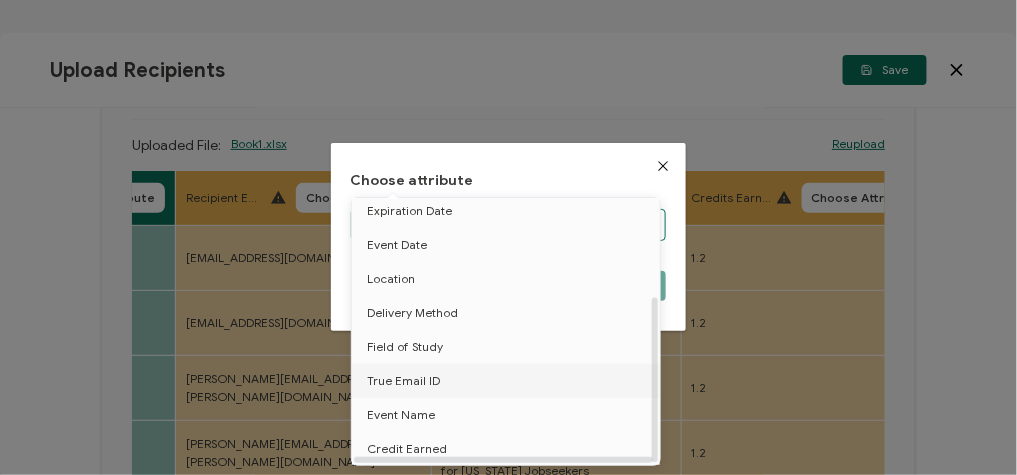 click on "True Email ID" at bounding box center [403, 381] 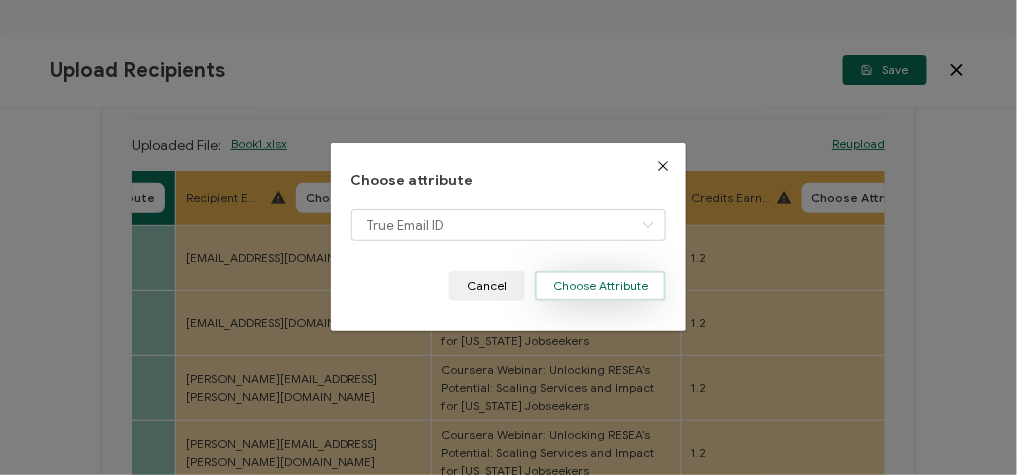 click on "Choose Attribute" at bounding box center [600, 286] 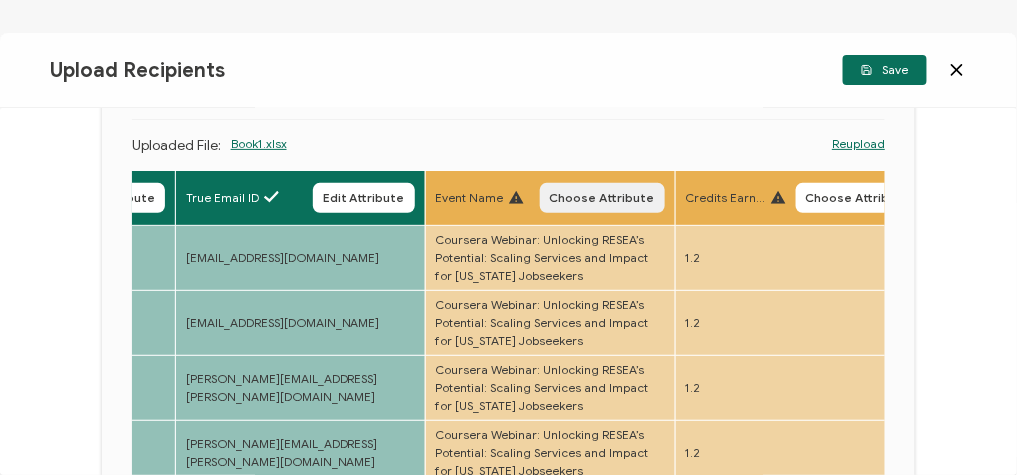 click on "Choose Attribute" at bounding box center (602, 198) 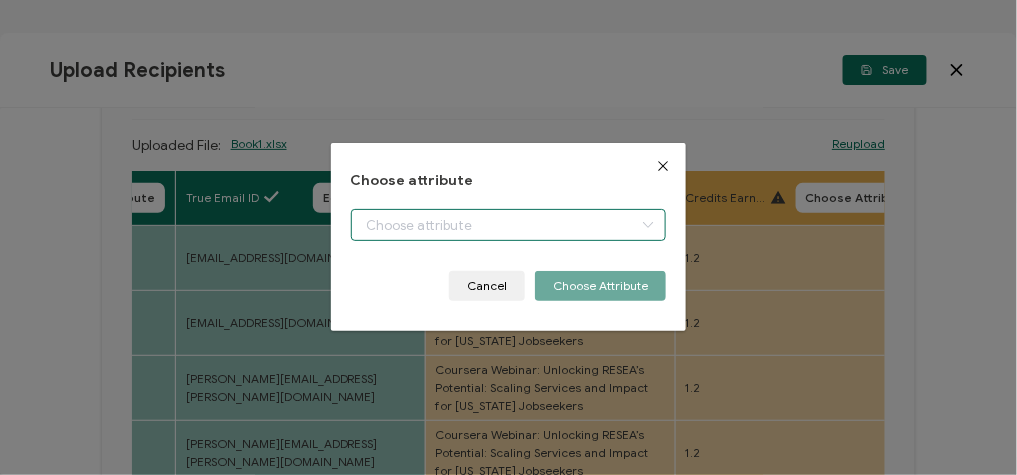 click at bounding box center [509, 225] 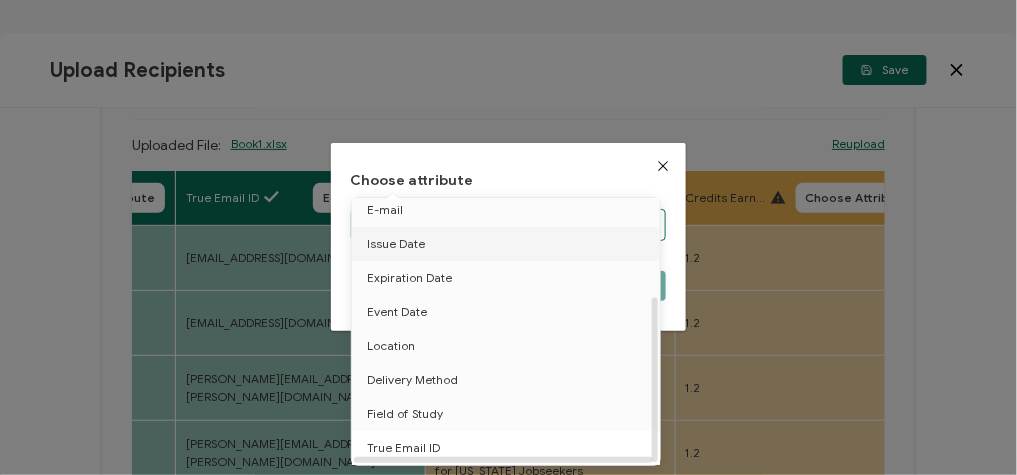 scroll, scrollTop: 155, scrollLeft: 0, axis: vertical 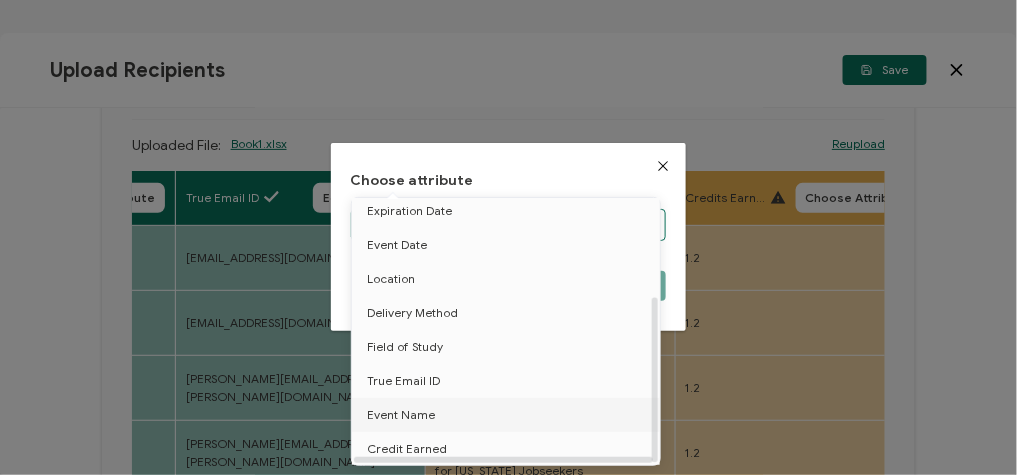 click on "Event Name" at bounding box center (509, 415) 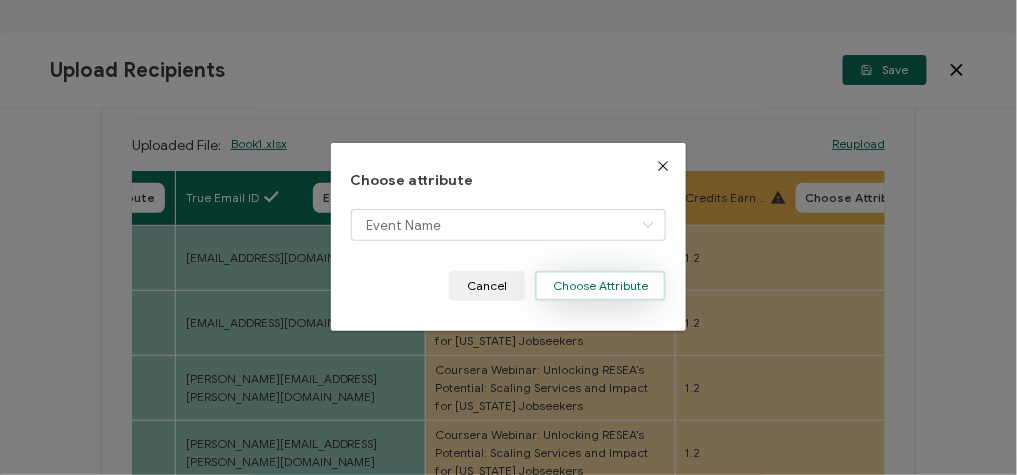 click on "Choose Attribute" at bounding box center (600, 286) 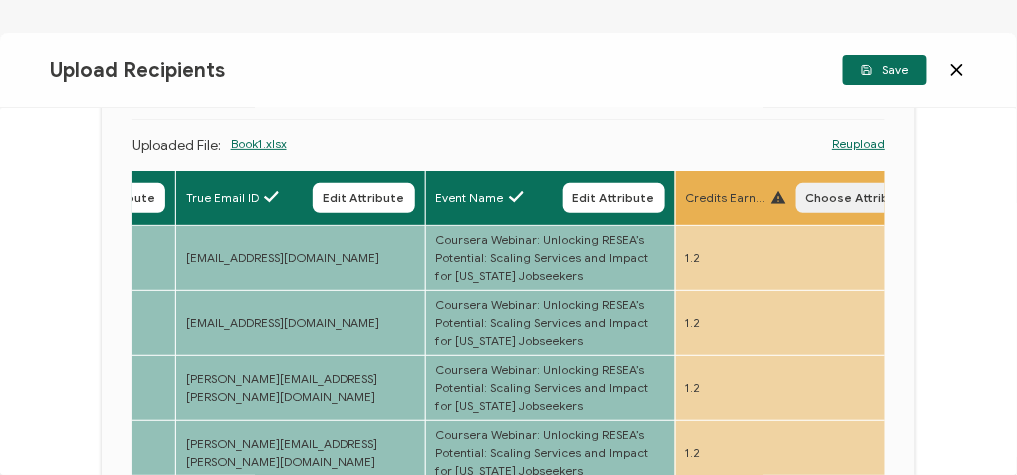 click on "Choose Attribute" at bounding box center [858, 198] 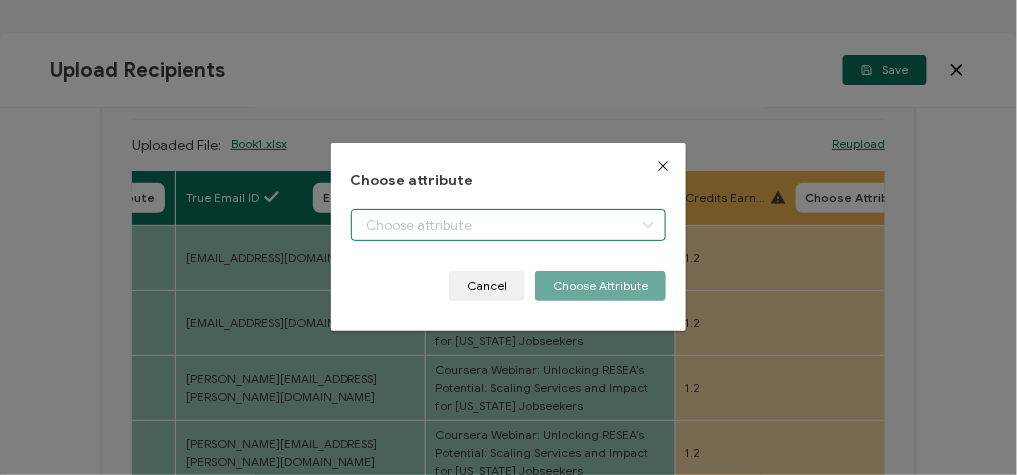 click at bounding box center (509, 225) 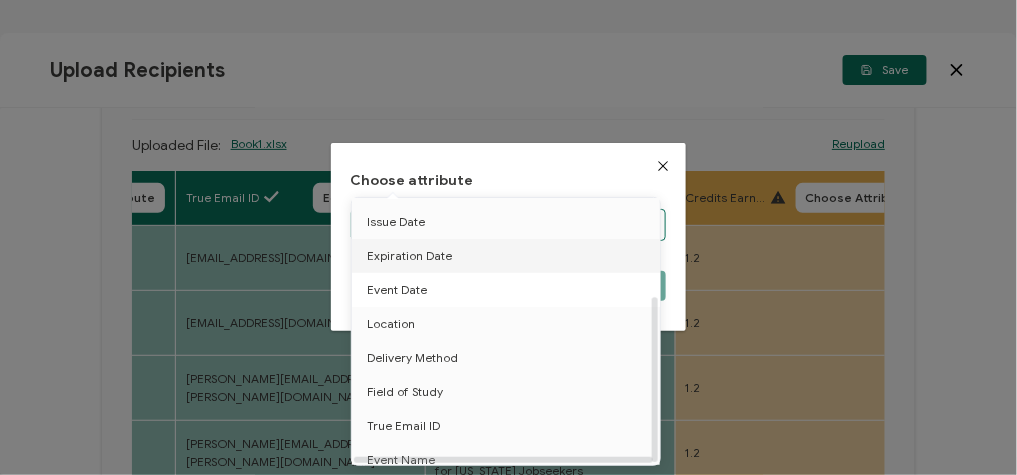 scroll, scrollTop: 155, scrollLeft: 0, axis: vertical 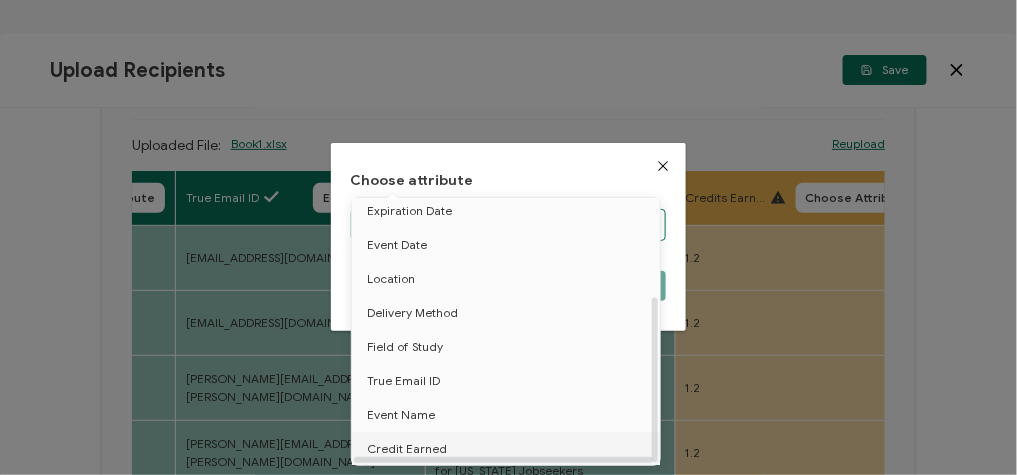 click on "Credit Earned" at bounding box center [407, 449] 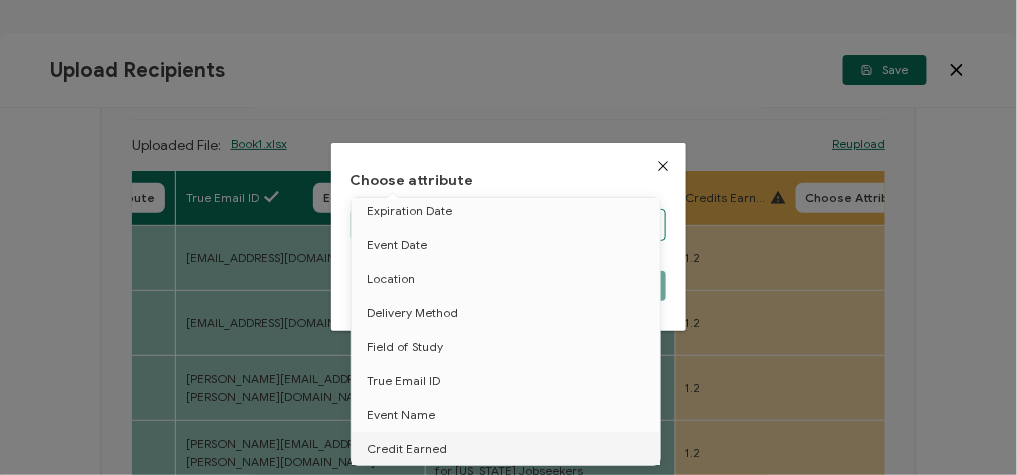 type on "Credit Earned" 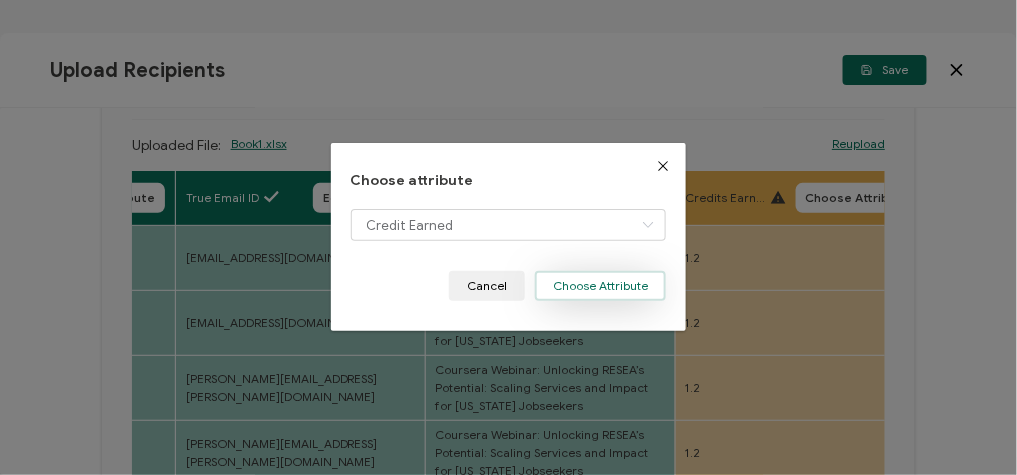 click on "Choose Attribute" at bounding box center (600, 286) 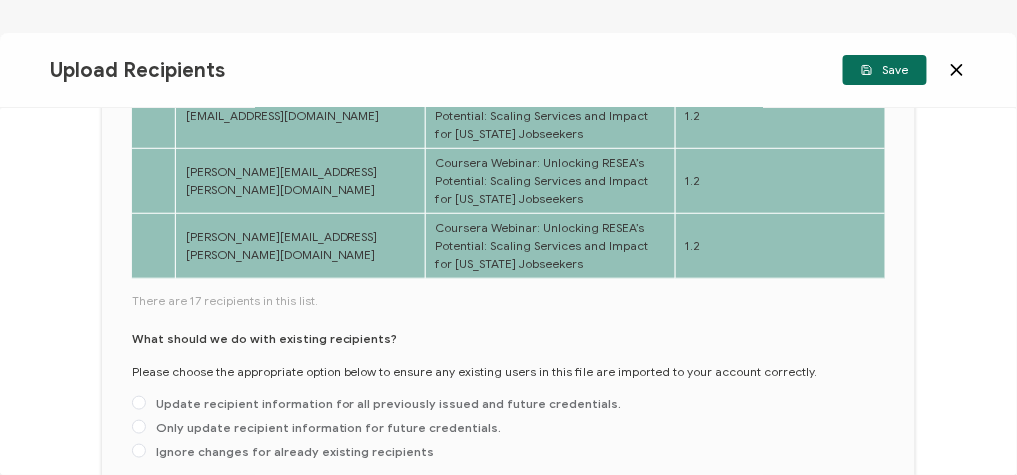 scroll, scrollTop: 400, scrollLeft: 0, axis: vertical 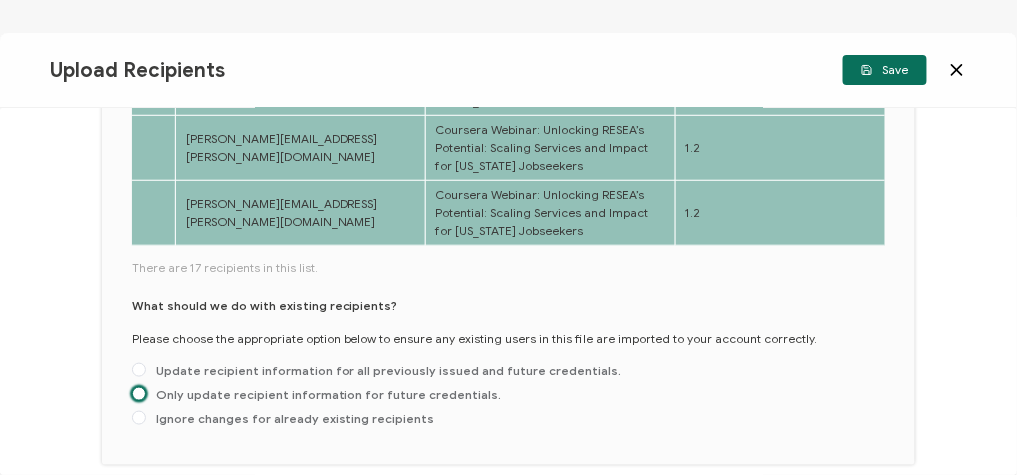 click at bounding box center (139, 394) 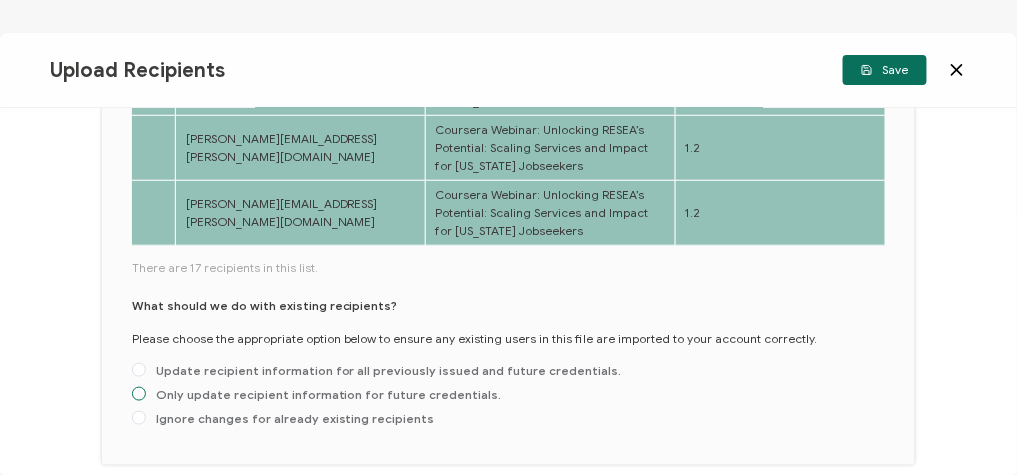 click on "Only update recipient information for future credentials." at bounding box center [139, 395] 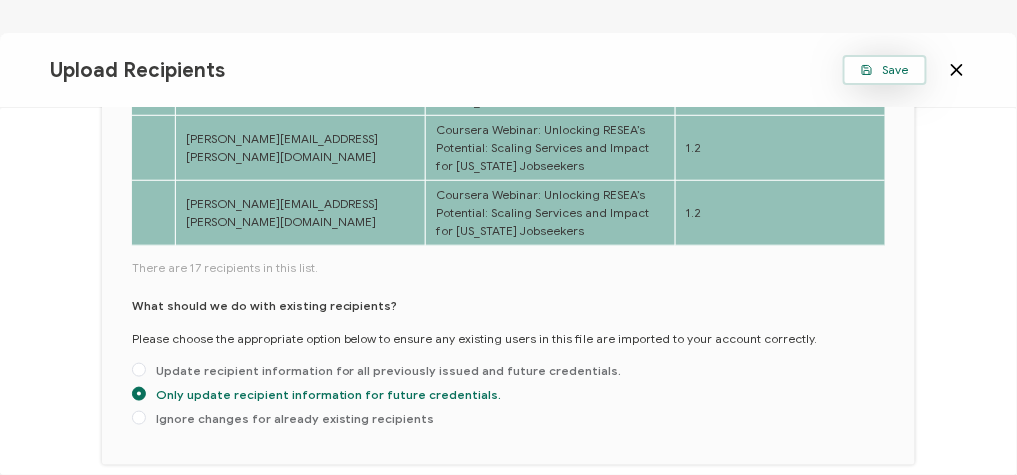 click on "Save" at bounding box center (885, 70) 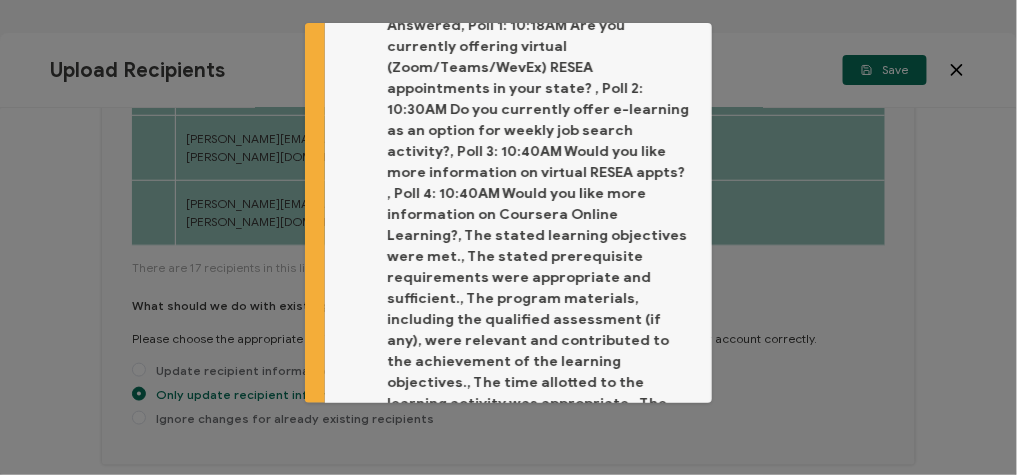 scroll, scrollTop: 310, scrollLeft: 0, axis: vertical 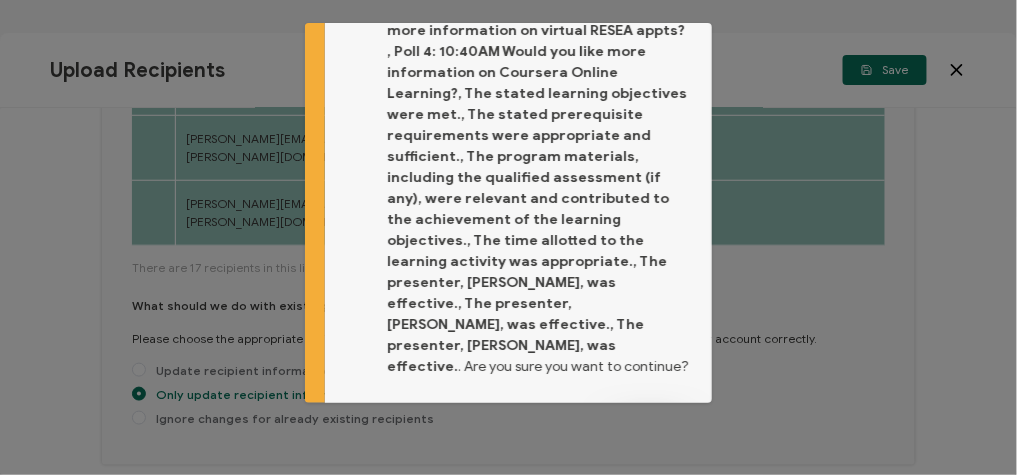 click on "Proceed" at bounding box center (650, 432) 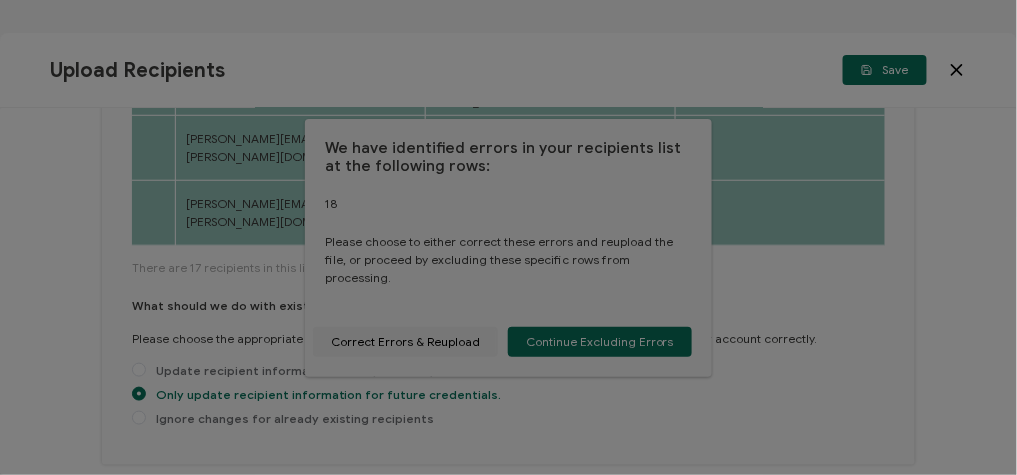 click at bounding box center [508, 237] 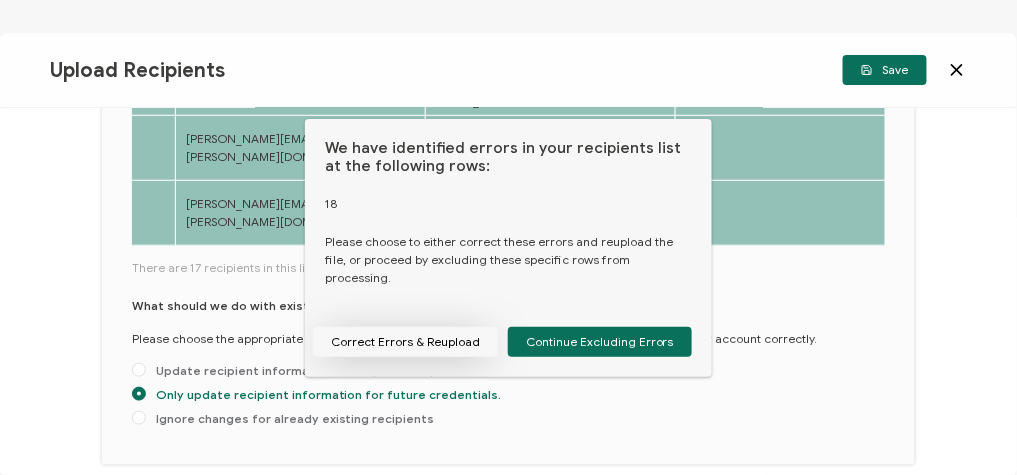click on "Correct Errors & Reupload" at bounding box center (405, 342) 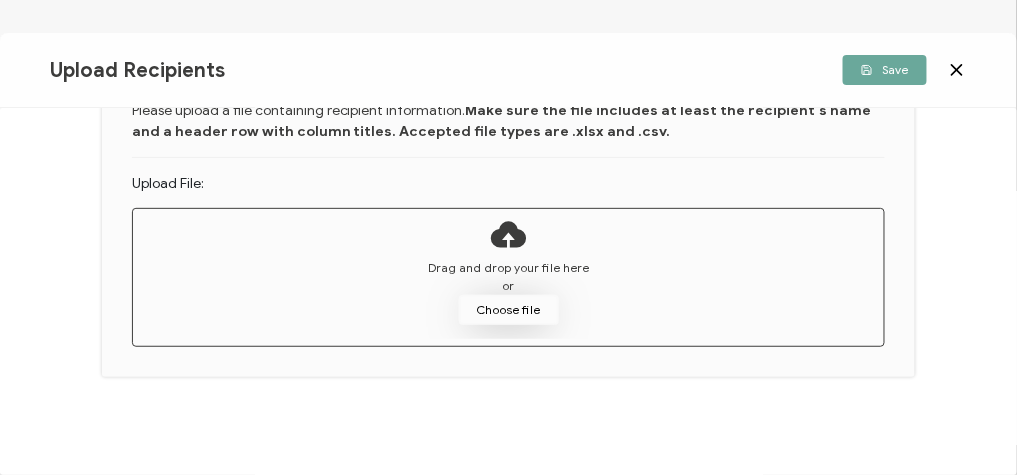 click on "Choose file" at bounding box center [509, 310] 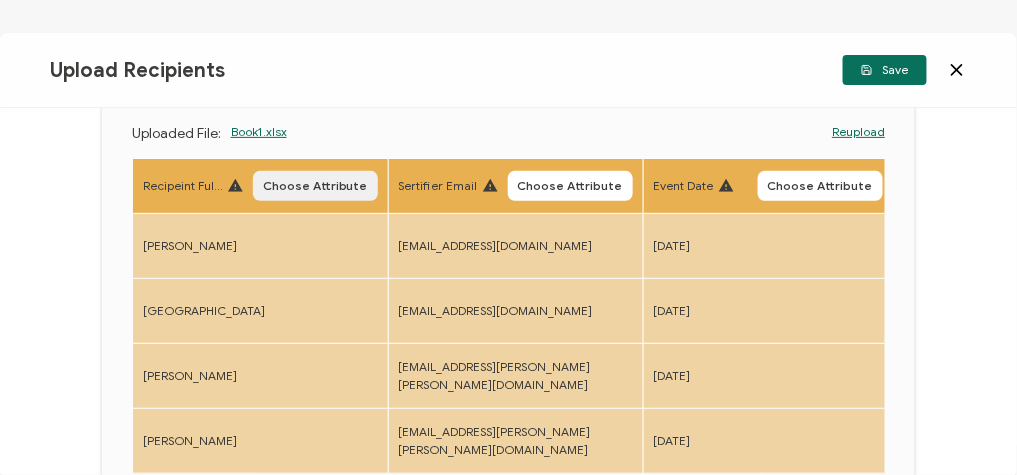 click on "Choose Attribute" at bounding box center (315, 186) 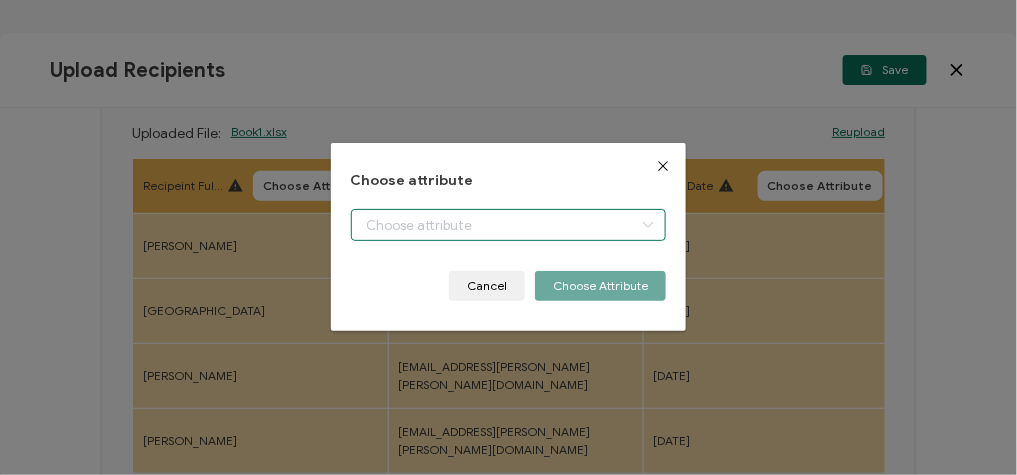 click at bounding box center (509, 225) 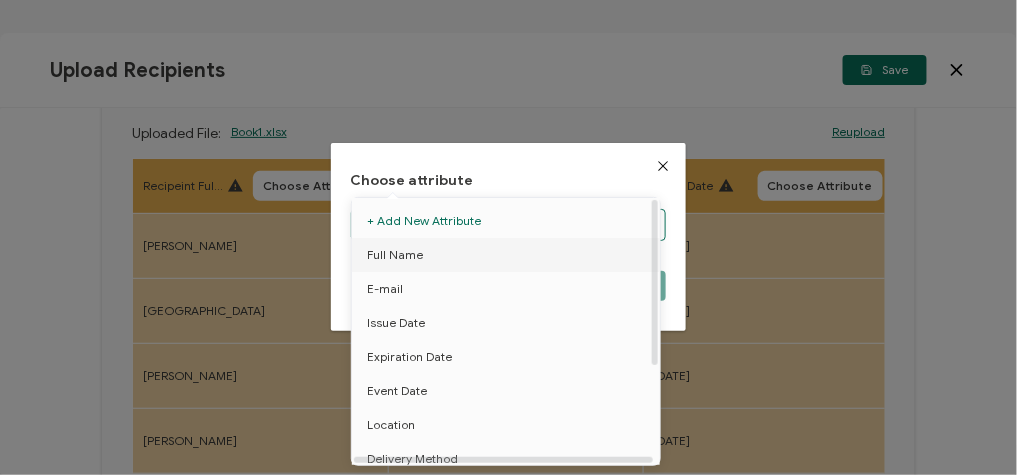 click on "Full Name" at bounding box center [509, 255] 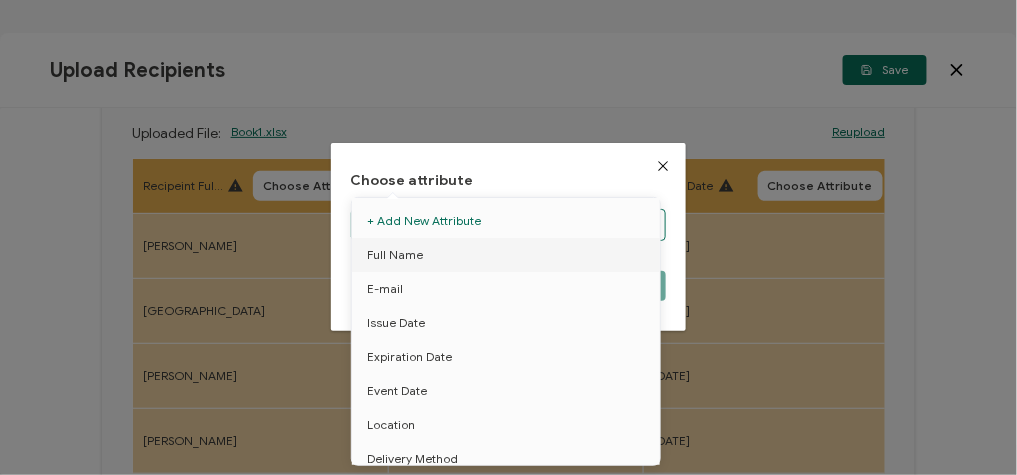 type on "Full Name" 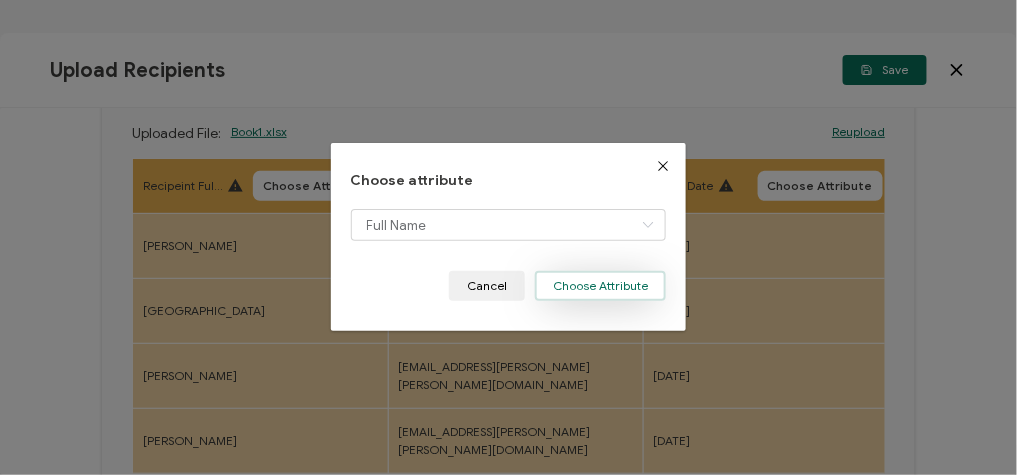 click on "Choose Attribute" at bounding box center [600, 286] 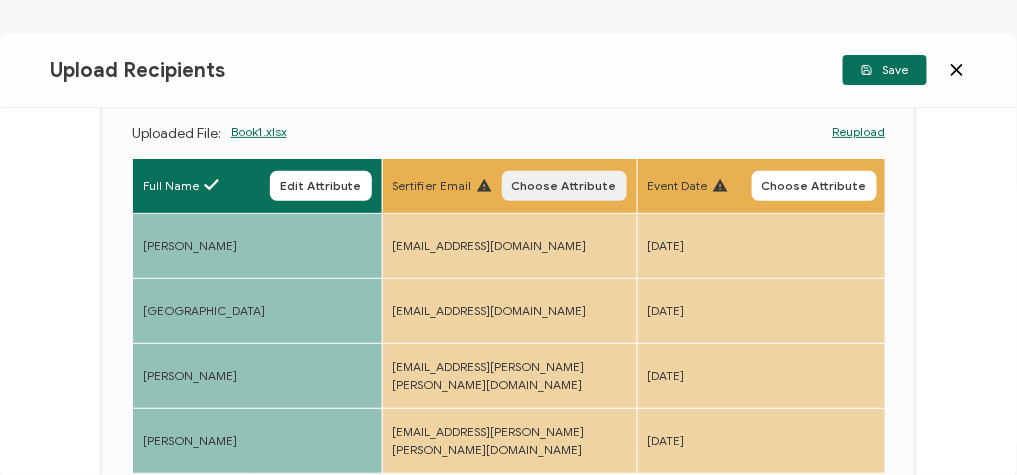 click on "Choose Attribute" at bounding box center [564, 186] 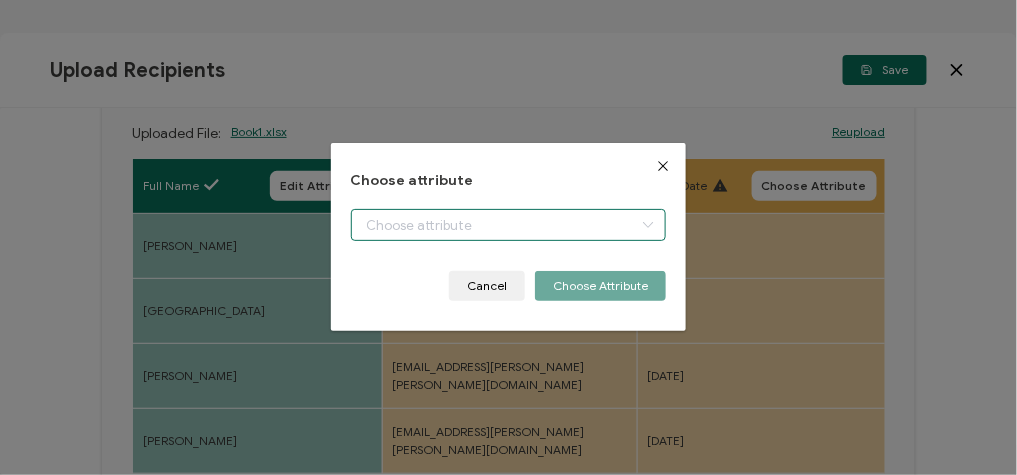 click at bounding box center [509, 225] 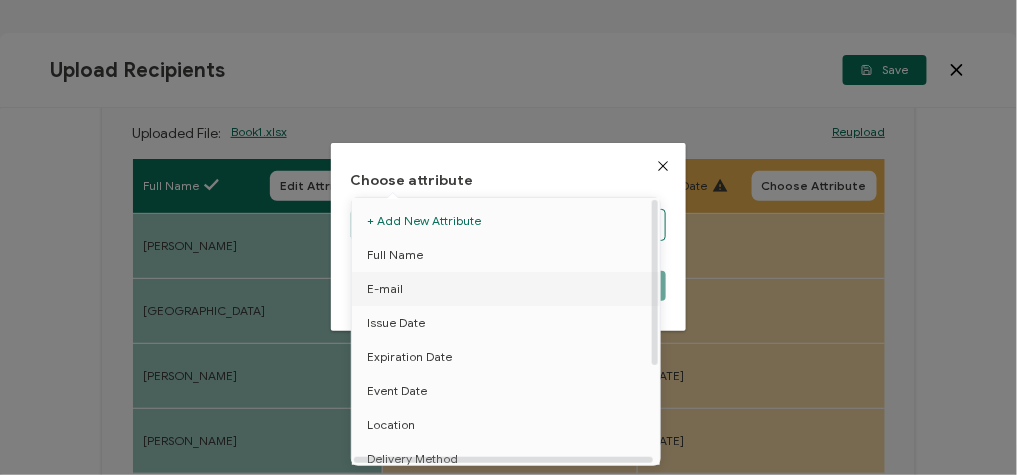 click on "E-mail" at bounding box center [509, 289] 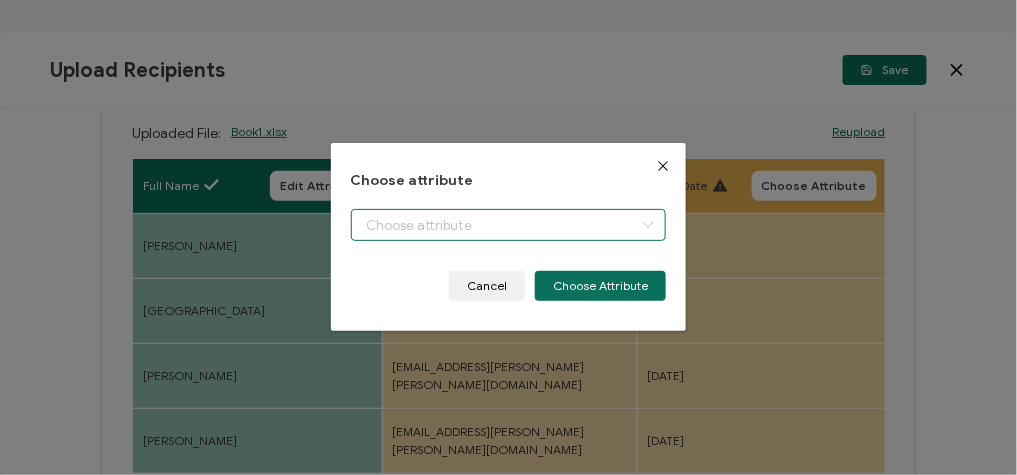 type on "E-mail" 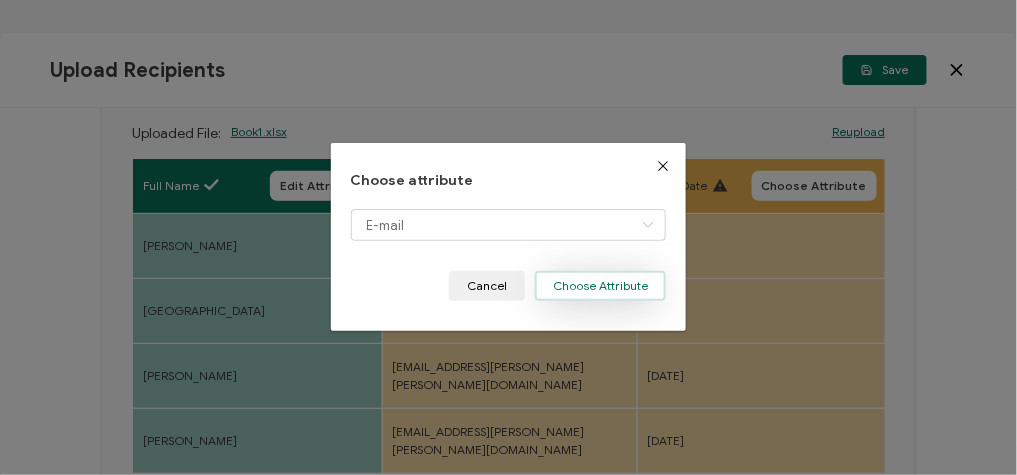 click on "Choose Attribute" at bounding box center [600, 286] 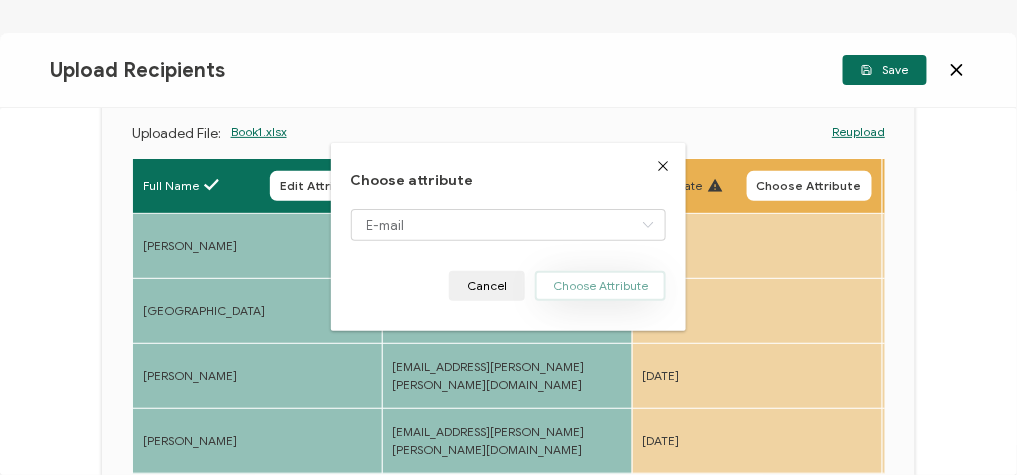 type 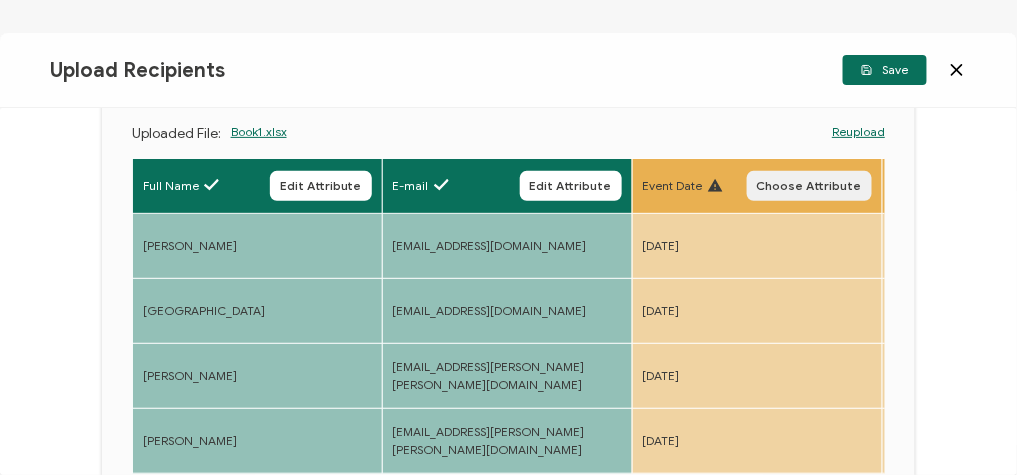 click on "Choose Attribute" at bounding box center [809, 186] 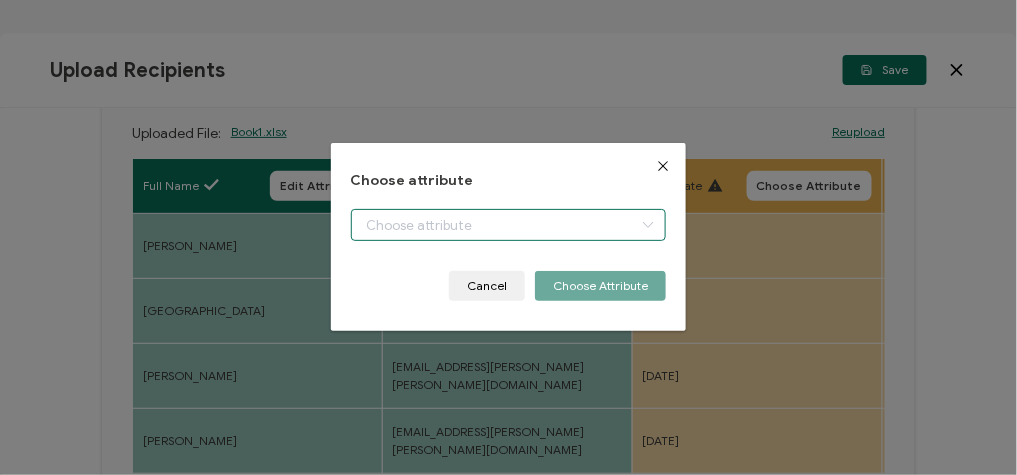 click at bounding box center (509, 225) 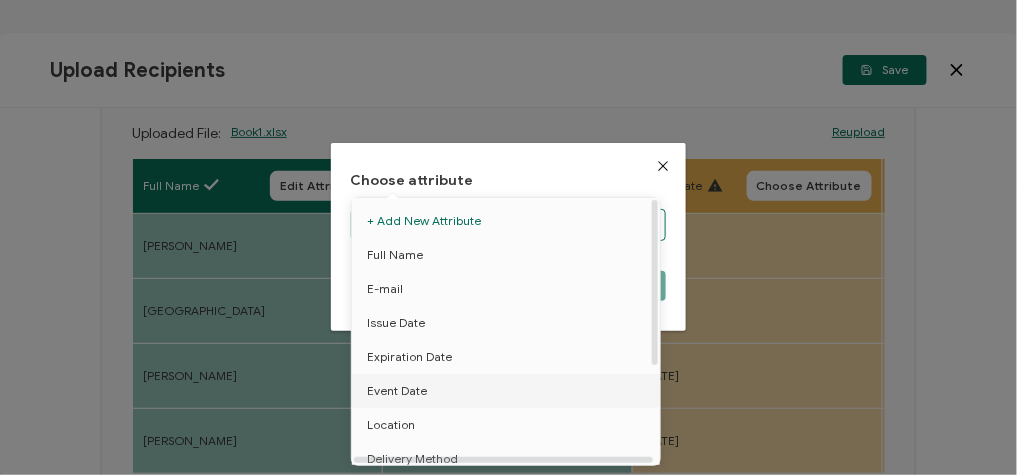 click on "Event Date" at bounding box center [397, 391] 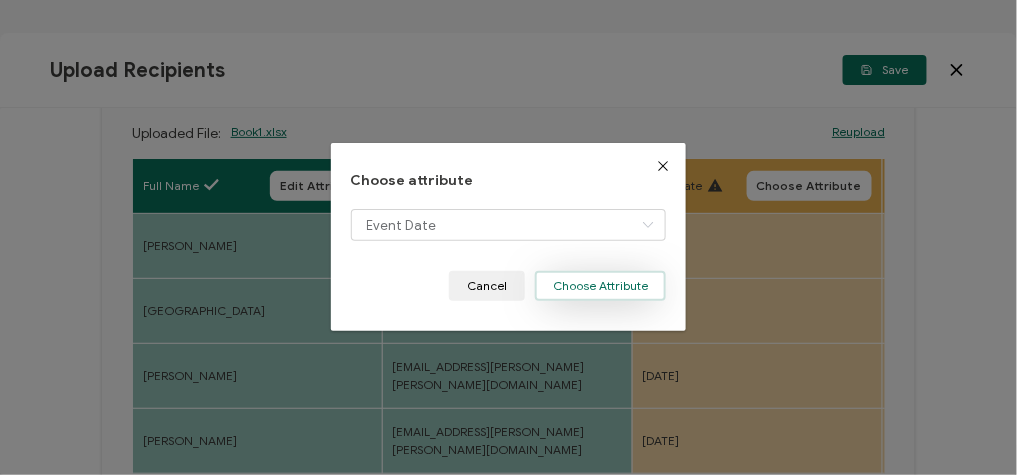 click on "Choose Attribute" at bounding box center (600, 286) 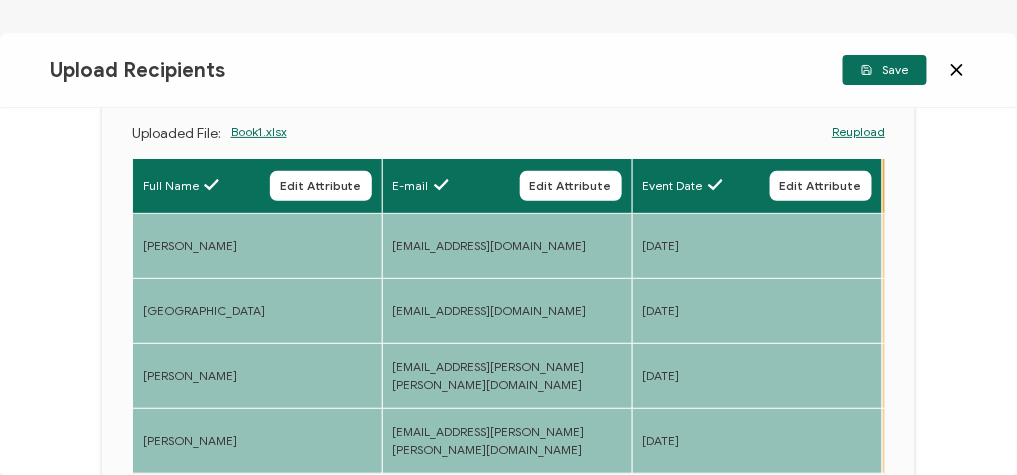 scroll, scrollTop: 252, scrollLeft: 0, axis: vertical 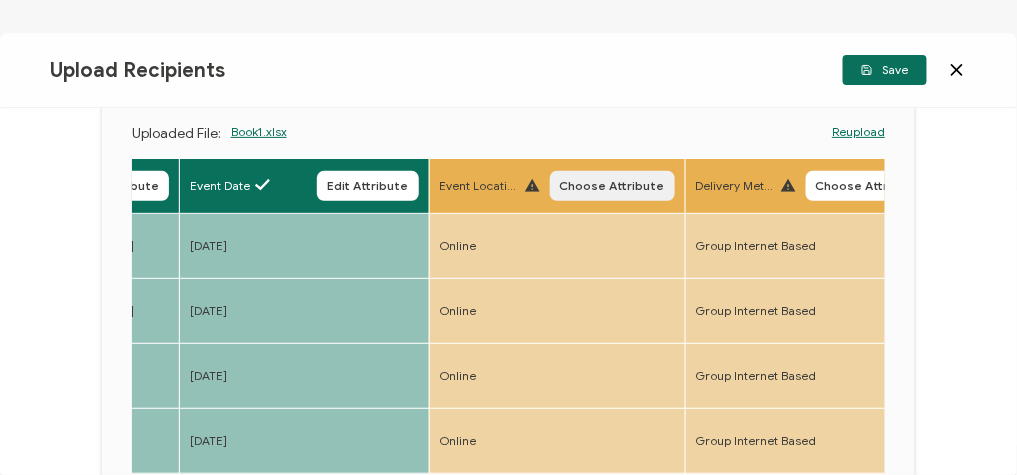 click on "Choose Attribute" at bounding box center [612, 186] 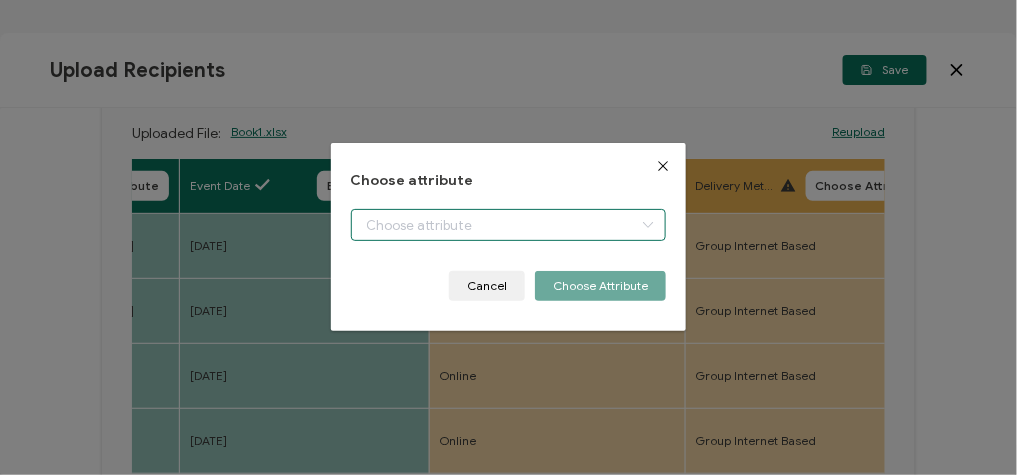 click at bounding box center [509, 225] 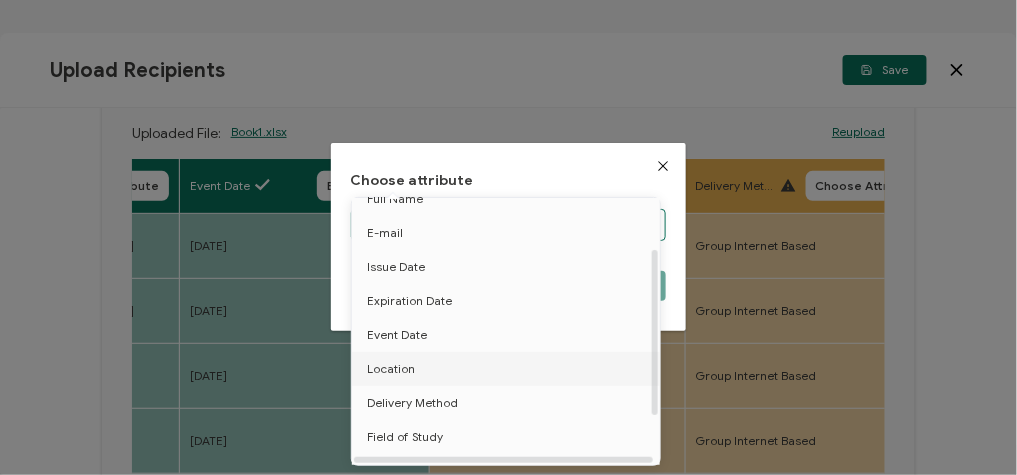 scroll, scrollTop: 80, scrollLeft: 0, axis: vertical 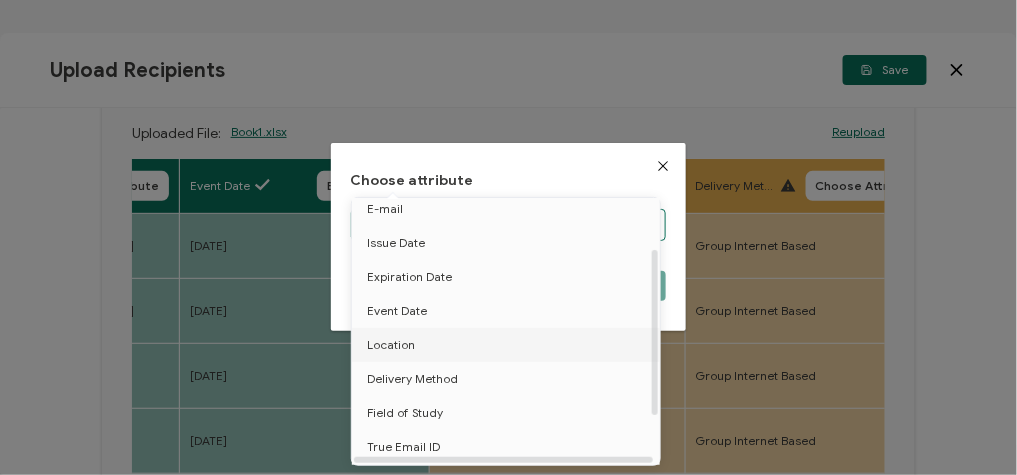 click on "Location" at bounding box center [391, 345] 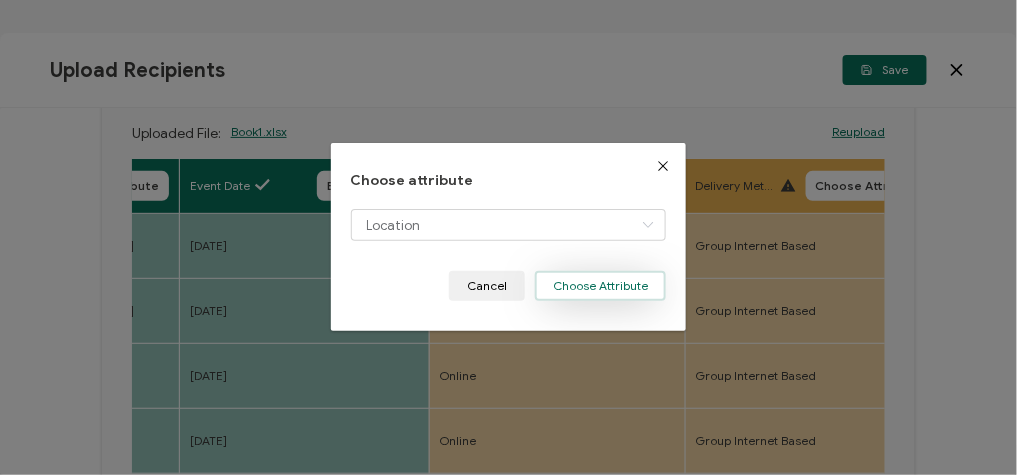 click on "Choose Attribute" at bounding box center [600, 286] 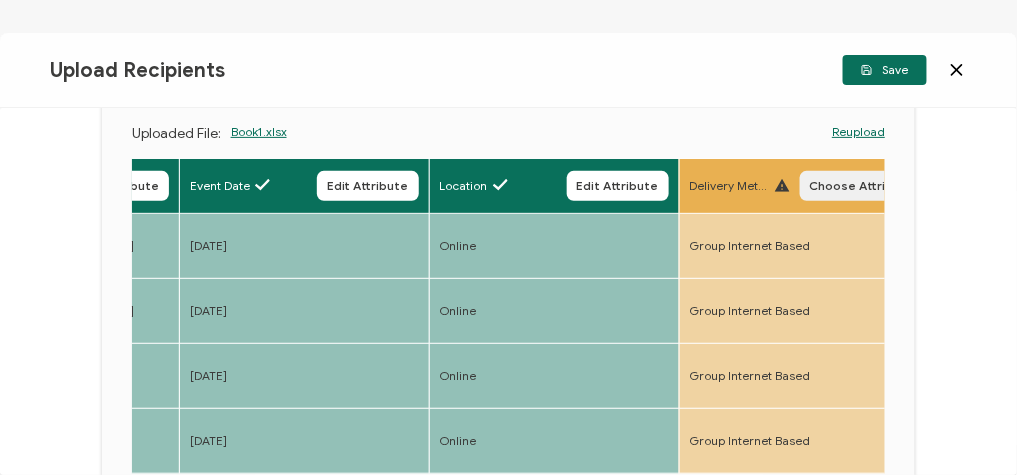 click on "Choose Attribute" at bounding box center (862, 186) 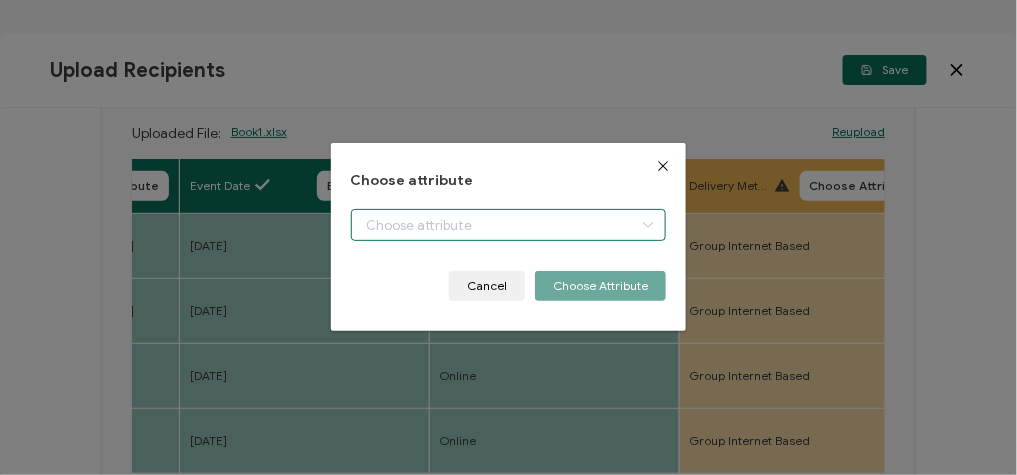click at bounding box center (509, 225) 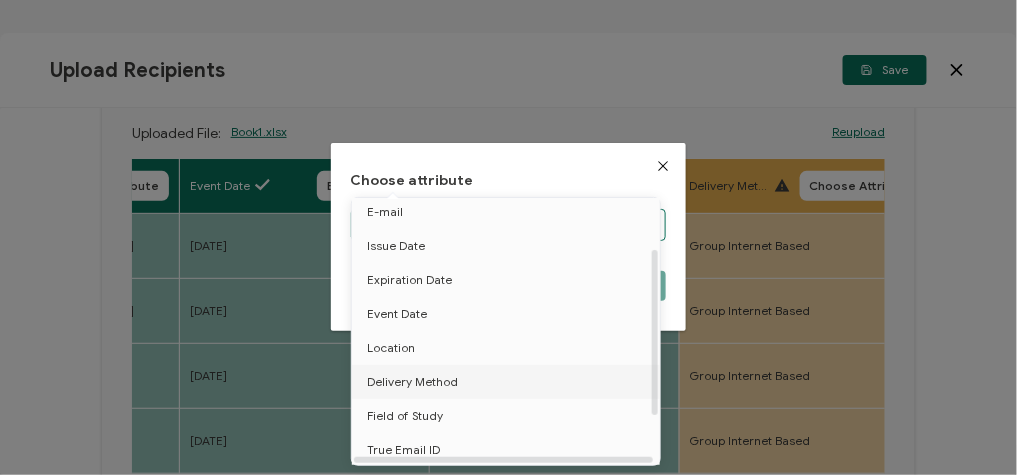 scroll, scrollTop: 80, scrollLeft: 0, axis: vertical 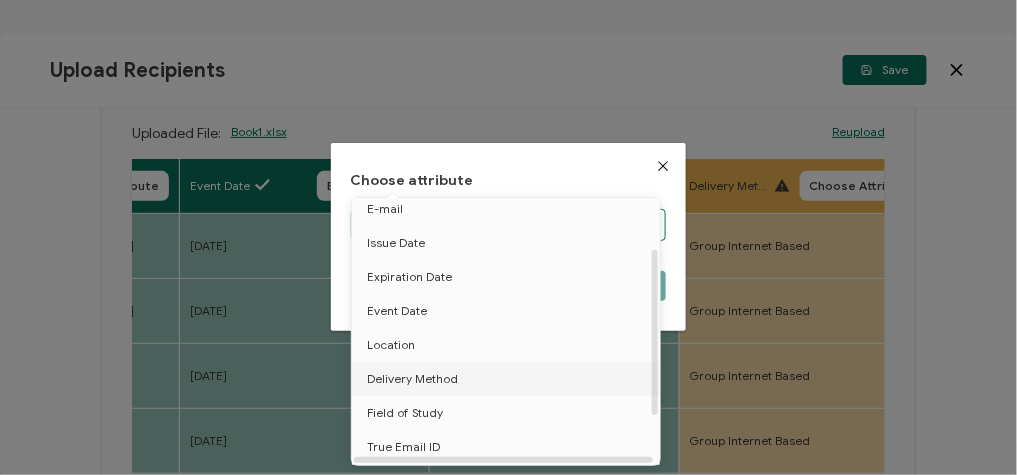 click on "Delivery Method" at bounding box center (412, 379) 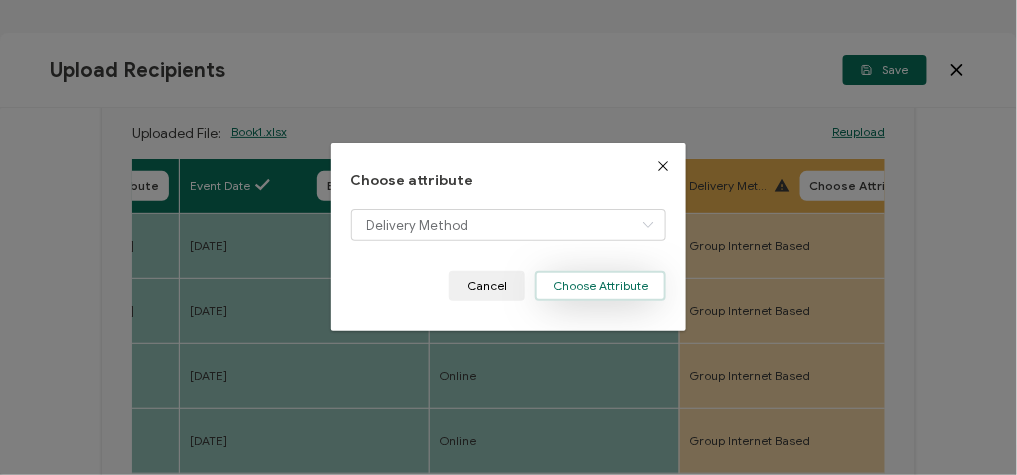 click on "Choose Attribute" at bounding box center (600, 286) 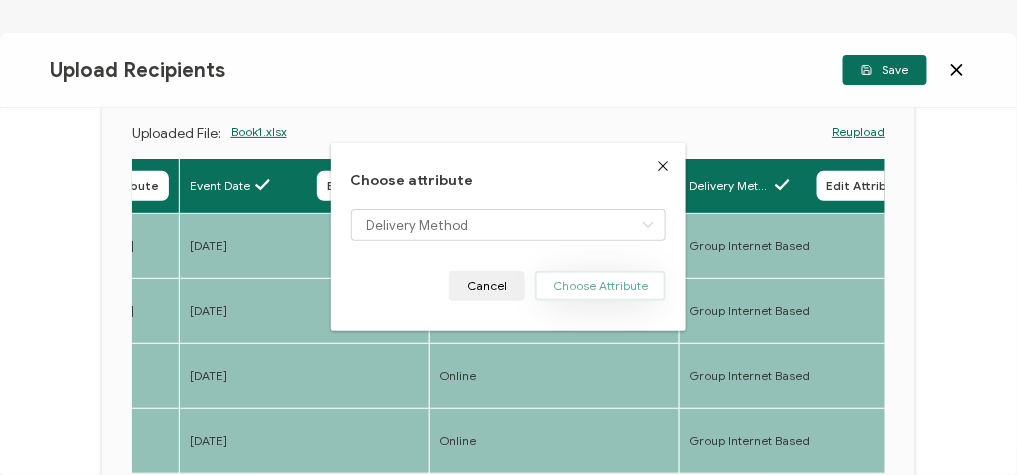 type 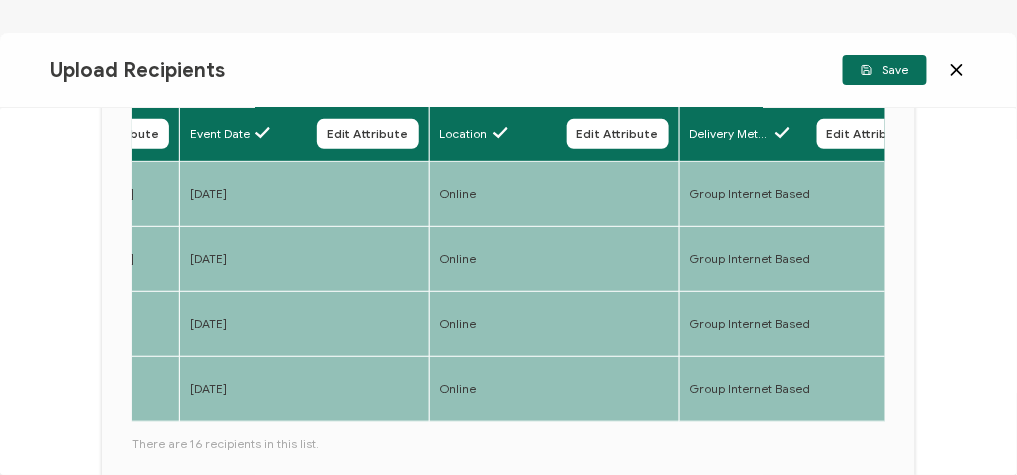 scroll, scrollTop: 252, scrollLeft: 0, axis: vertical 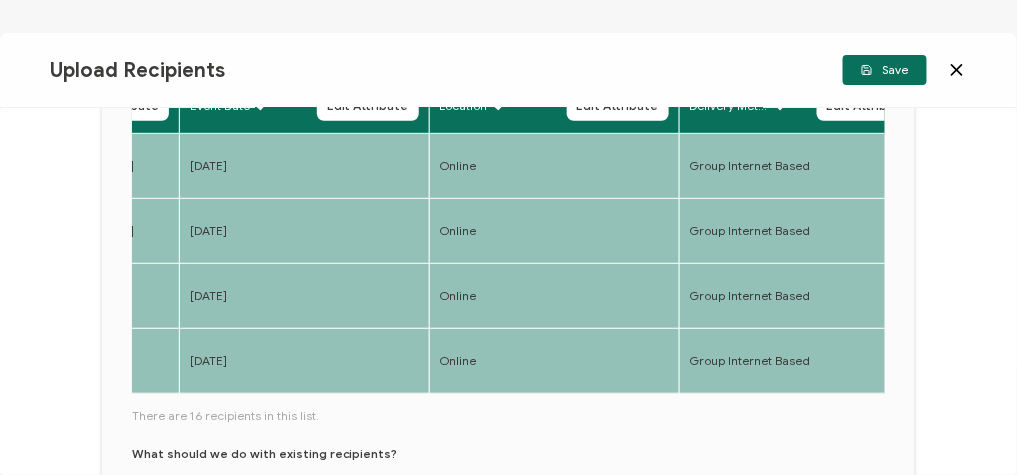 click on "[DATE]" at bounding box center (304, 361) 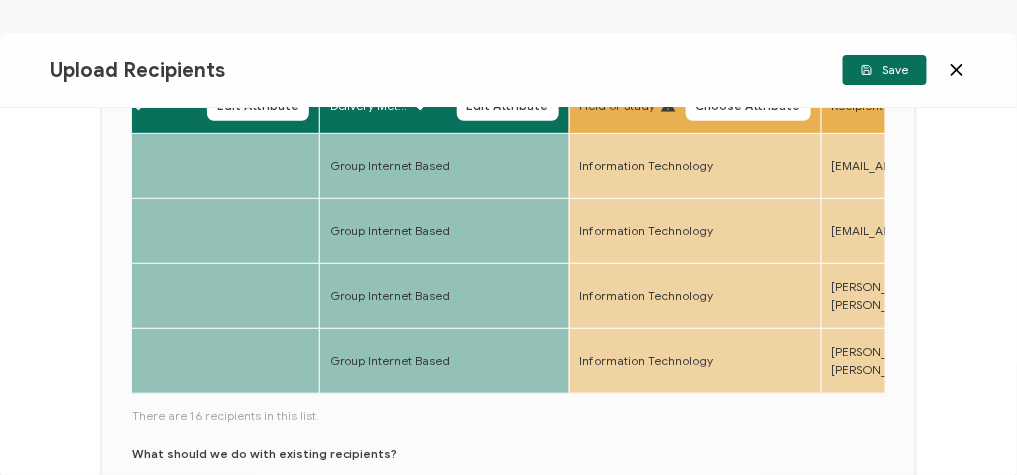 scroll, scrollTop: 0, scrollLeft: 973, axis: horizontal 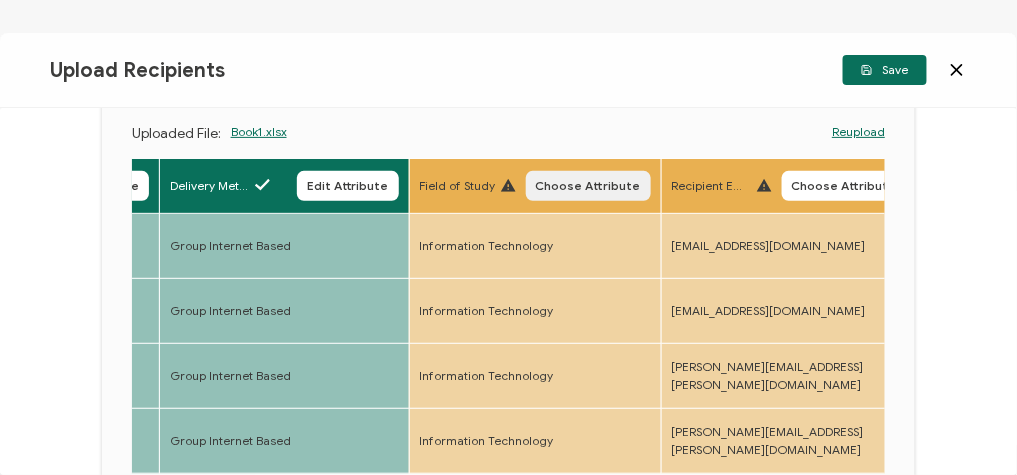 click on "Choose Attribute" at bounding box center [588, 186] 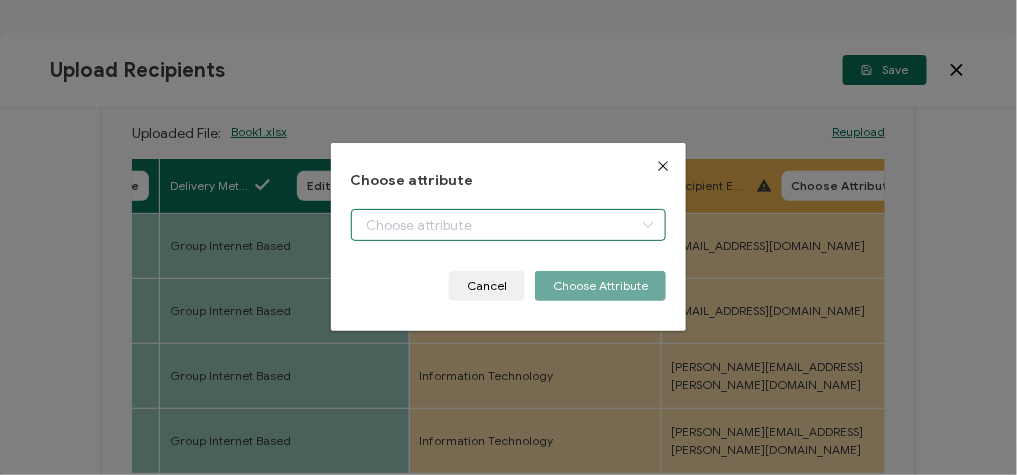 click at bounding box center (509, 225) 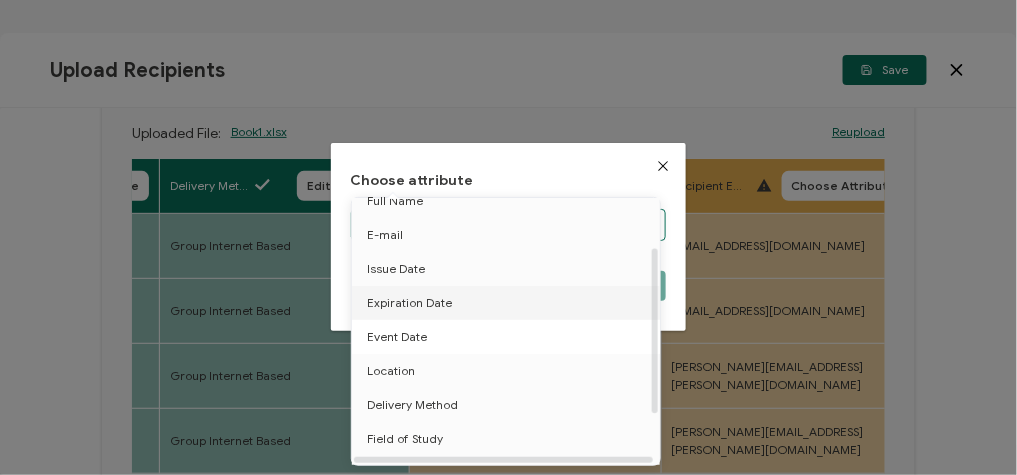 scroll, scrollTop: 80, scrollLeft: 0, axis: vertical 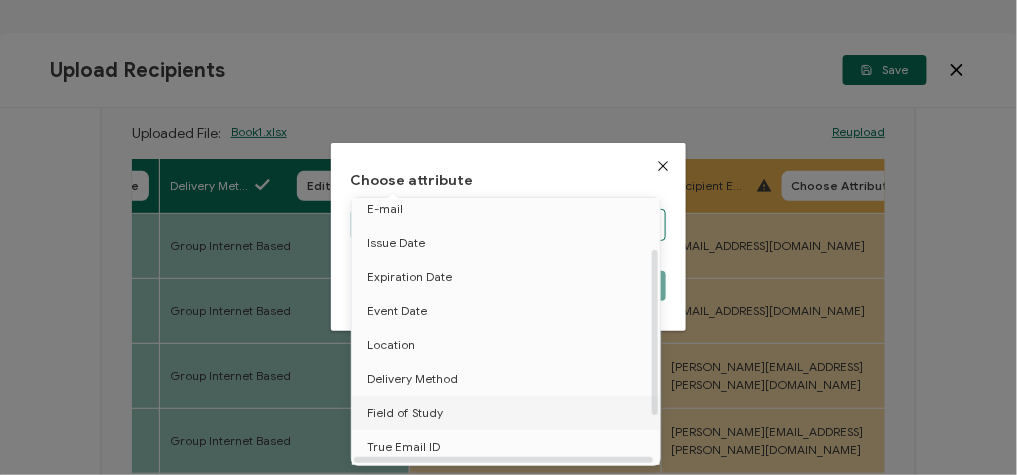 click on "Field of Study" at bounding box center [405, 413] 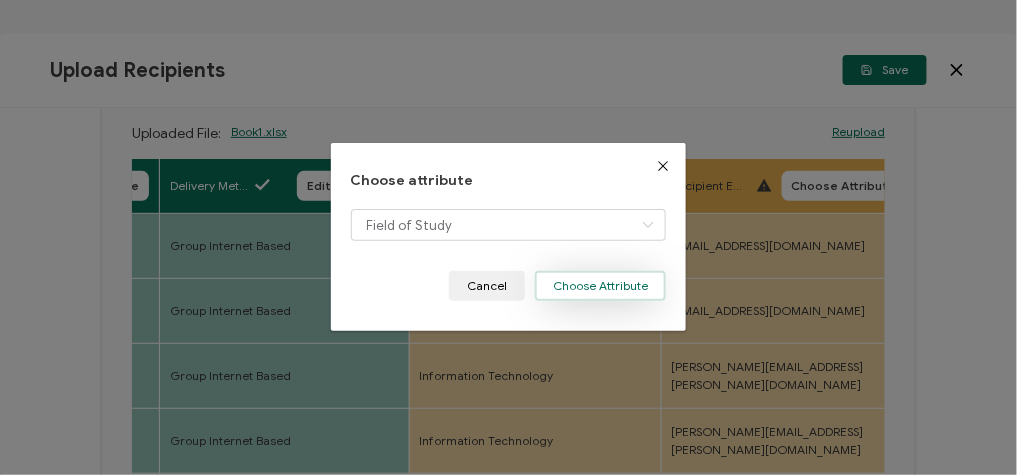 click on "Choose Attribute" at bounding box center (600, 286) 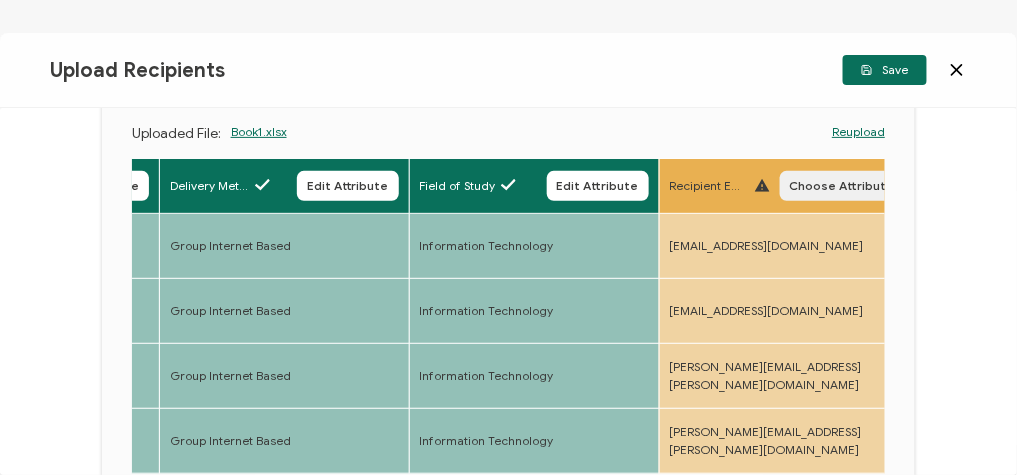 click on "Choose Attribute" at bounding box center (842, 186) 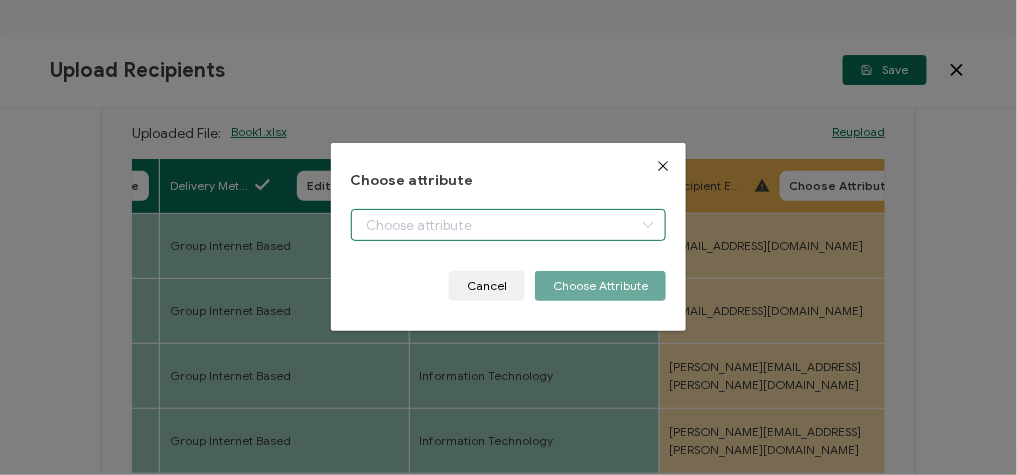 click at bounding box center [509, 225] 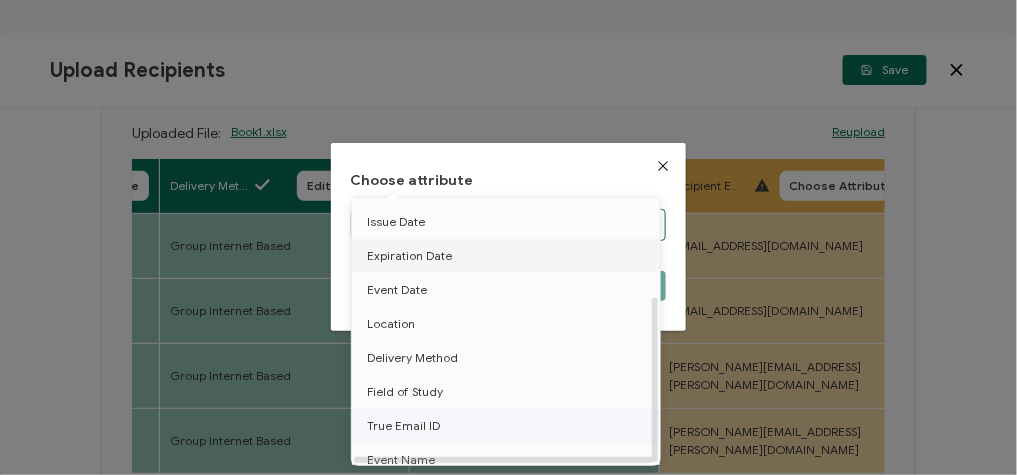 scroll, scrollTop: 155, scrollLeft: 0, axis: vertical 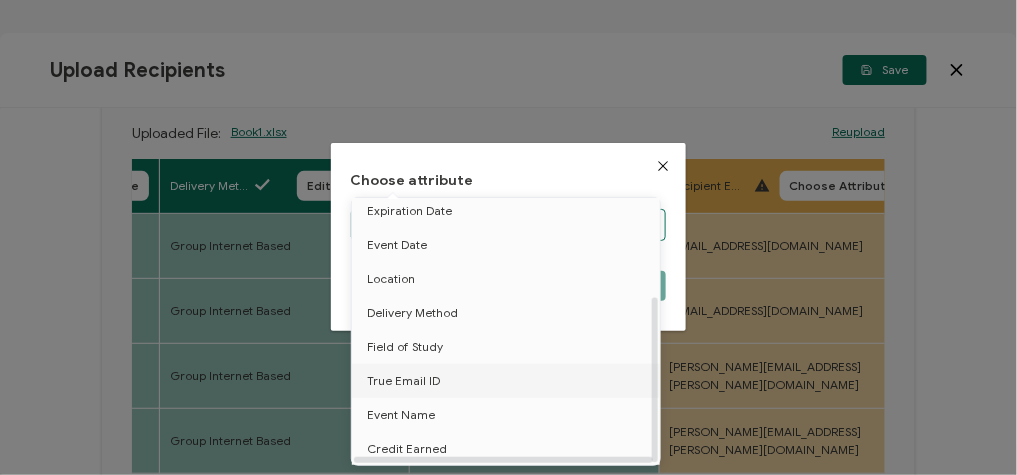 click on "True Email ID" at bounding box center [403, 381] 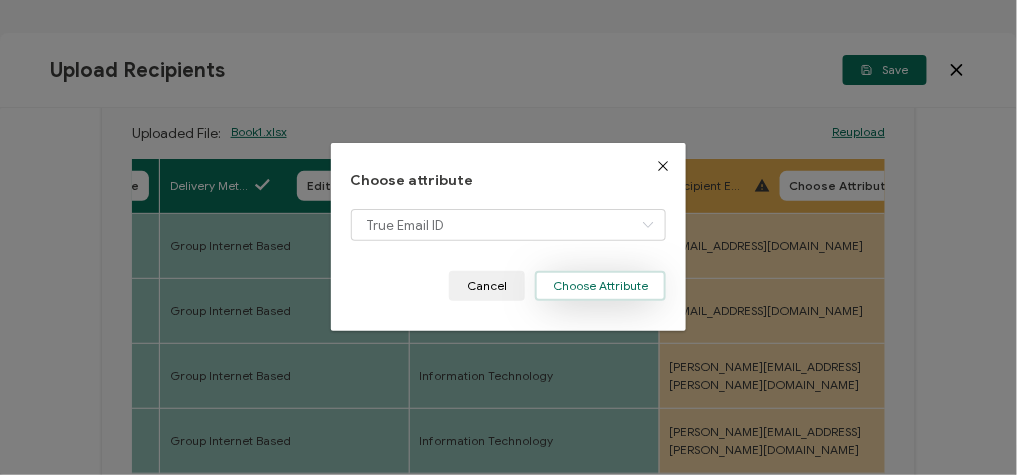click on "Choose Attribute" at bounding box center [600, 286] 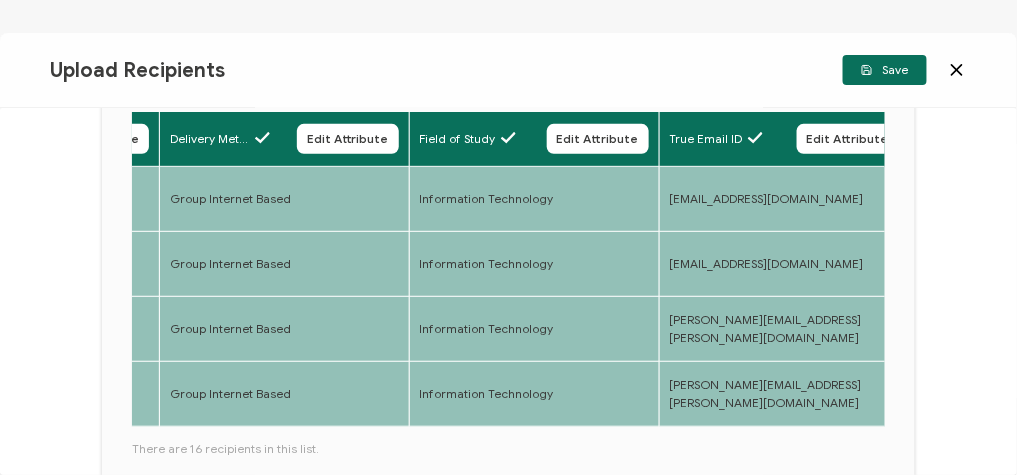scroll, scrollTop: 252, scrollLeft: 0, axis: vertical 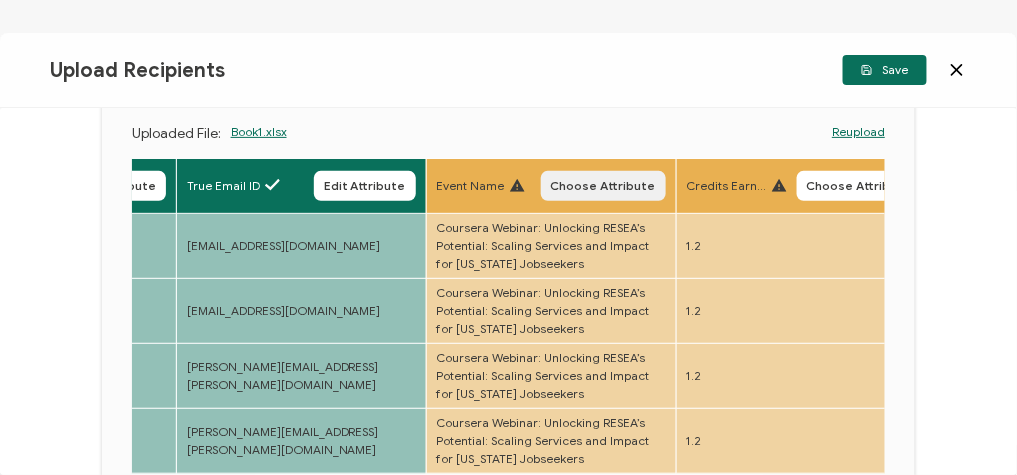 click on "Choose Attribute" at bounding box center [603, 186] 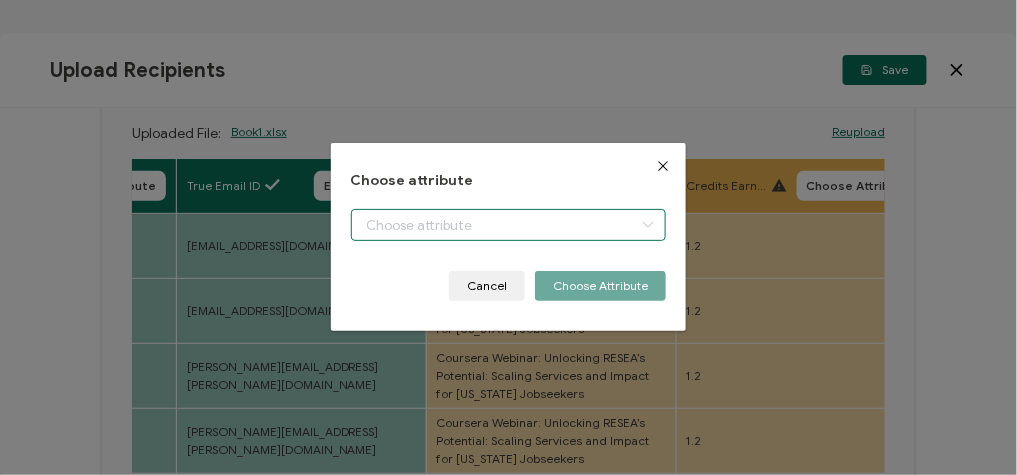 click at bounding box center [509, 225] 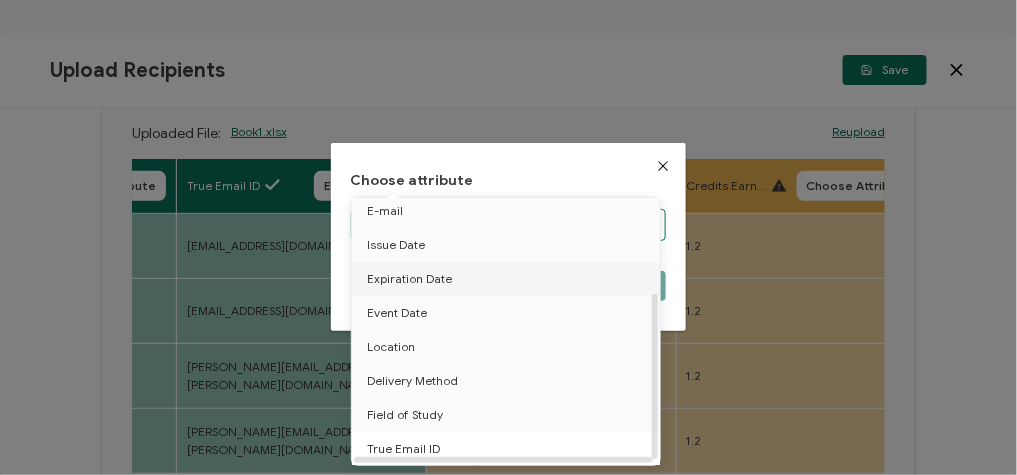 scroll, scrollTop: 155, scrollLeft: 0, axis: vertical 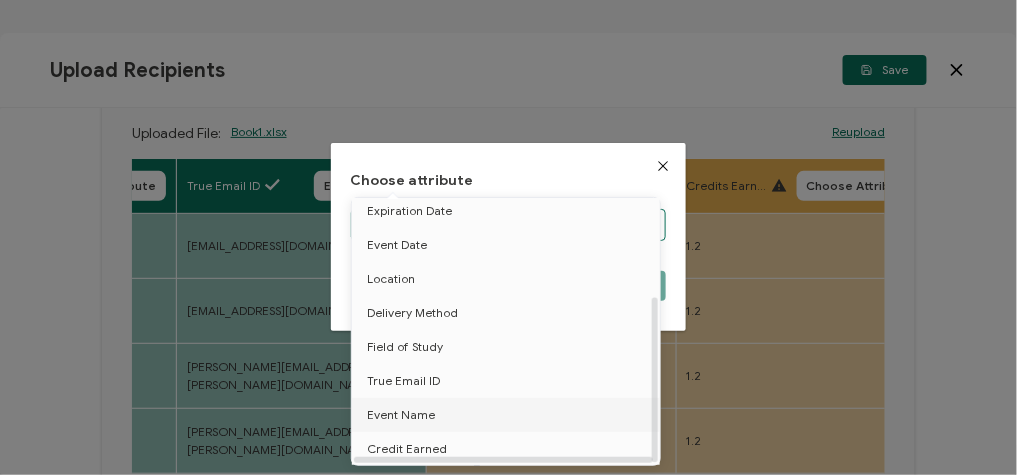 click on "Event Name" at bounding box center [401, 415] 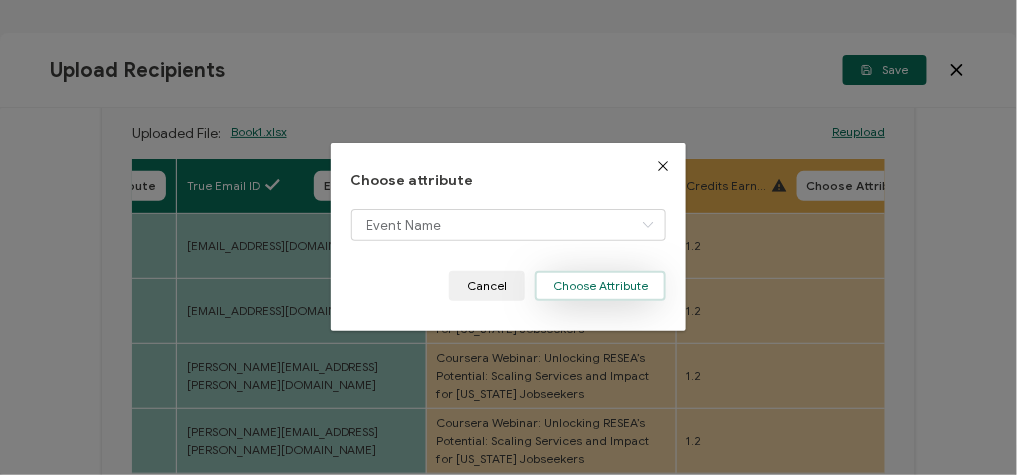 click on "Choose Attribute" at bounding box center (600, 286) 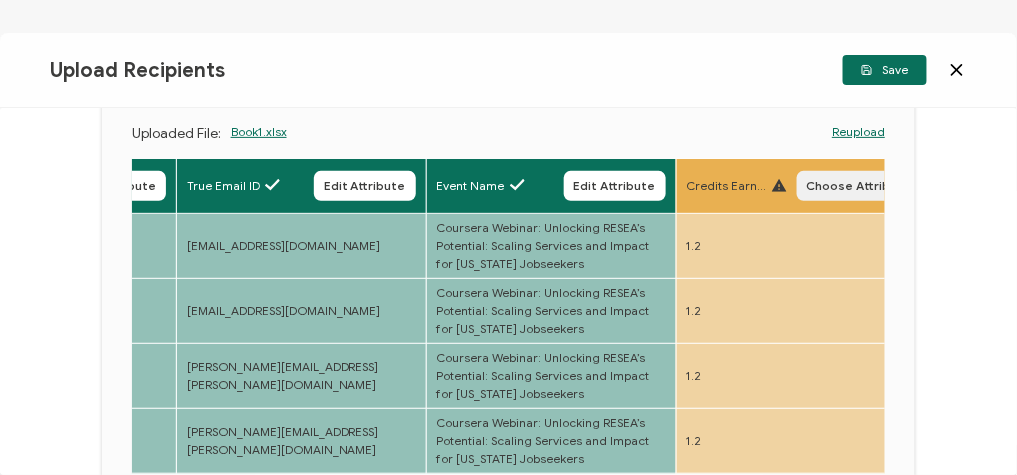 click on "Choose Attribute" at bounding box center (859, 186) 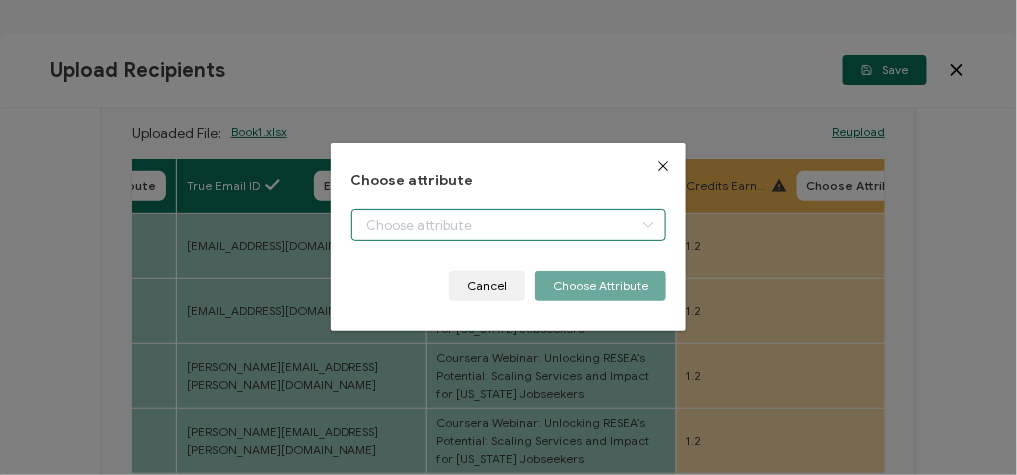 click at bounding box center [509, 225] 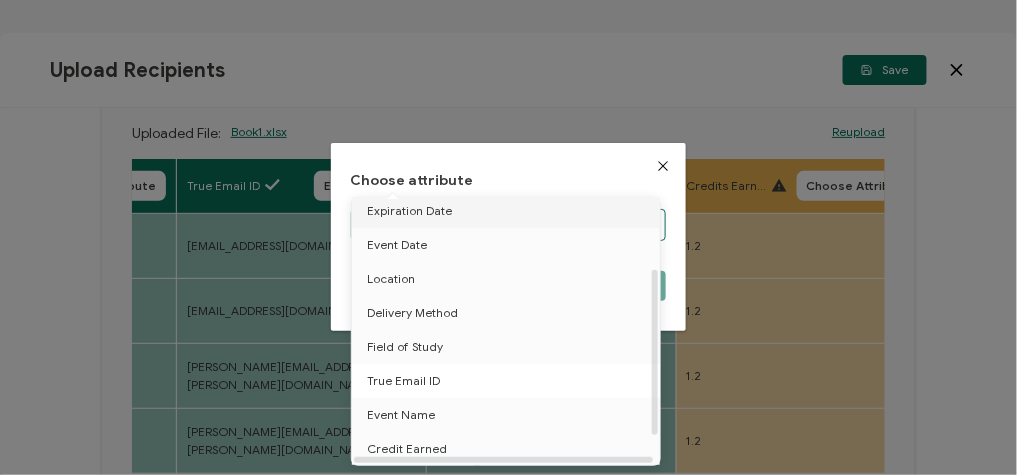 scroll, scrollTop: 155, scrollLeft: 0, axis: vertical 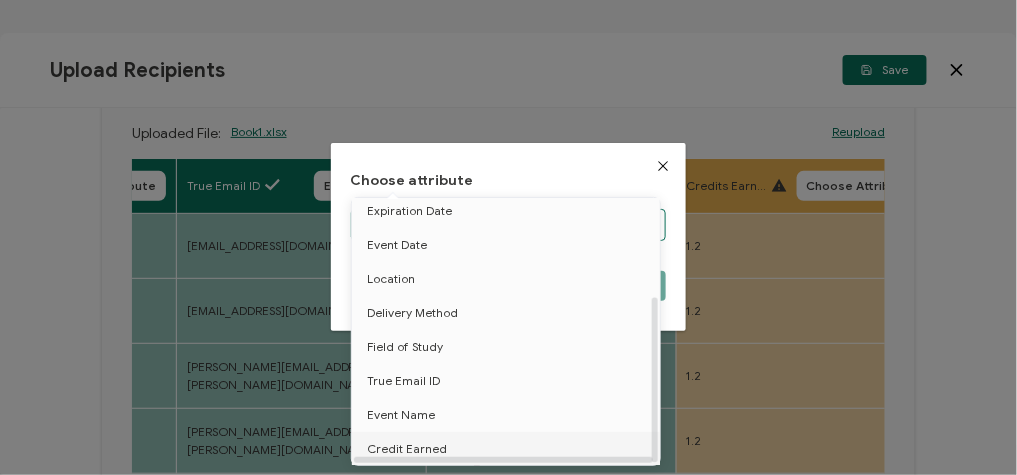 click on "Credit Earned" at bounding box center (407, 449) 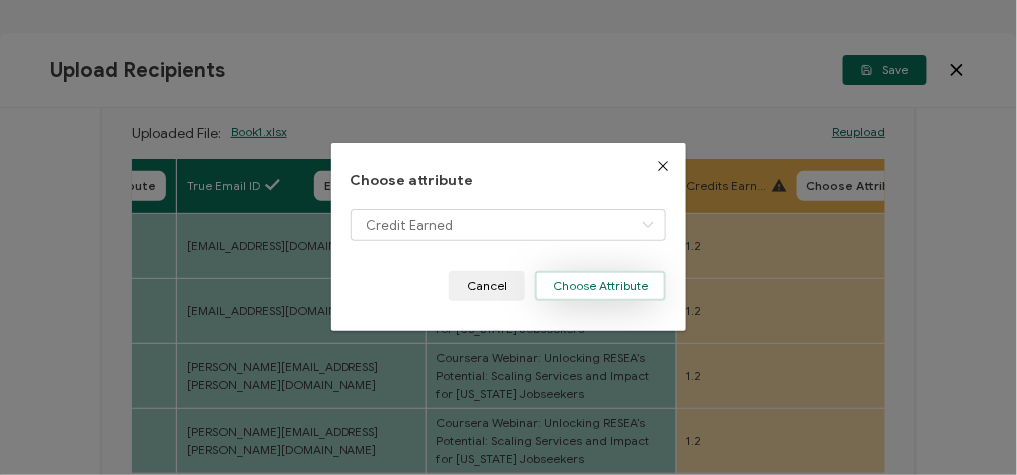 click on "Choose Attribute" at bounding box center (600, 286) 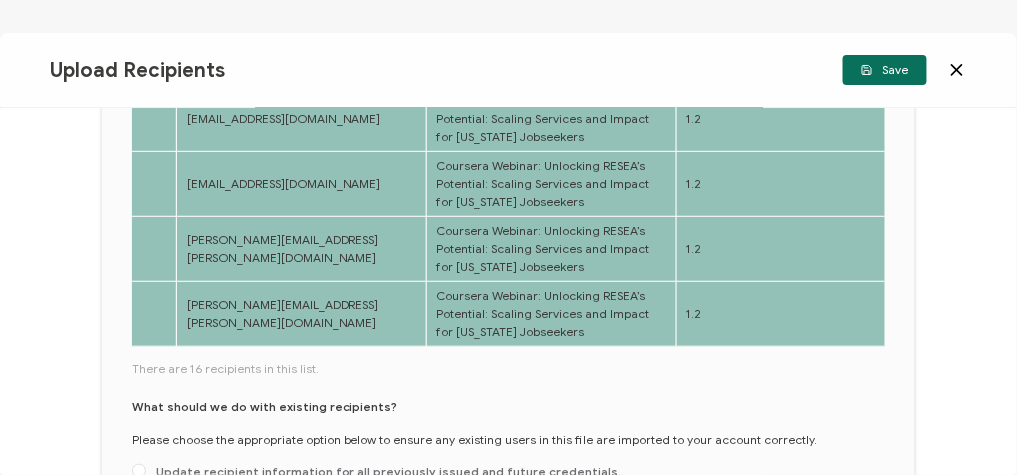 scroll, scrollTop: 332, scrollLeft: 0, axis: vertical 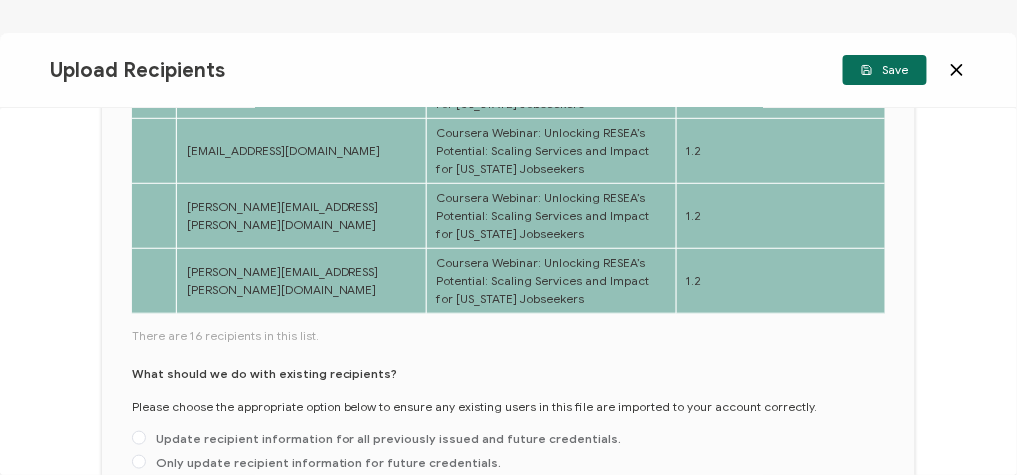 click on "What should we do with existing recipients?
Please choose the appropriate option below to ensure any existing users in this file are imported to your account correctly.
Update recipient information for all previously issued and future credentials.   Only update recipient information for future credentials.   Ignore changes for already existing recipients" at bounding box center (509, 434) 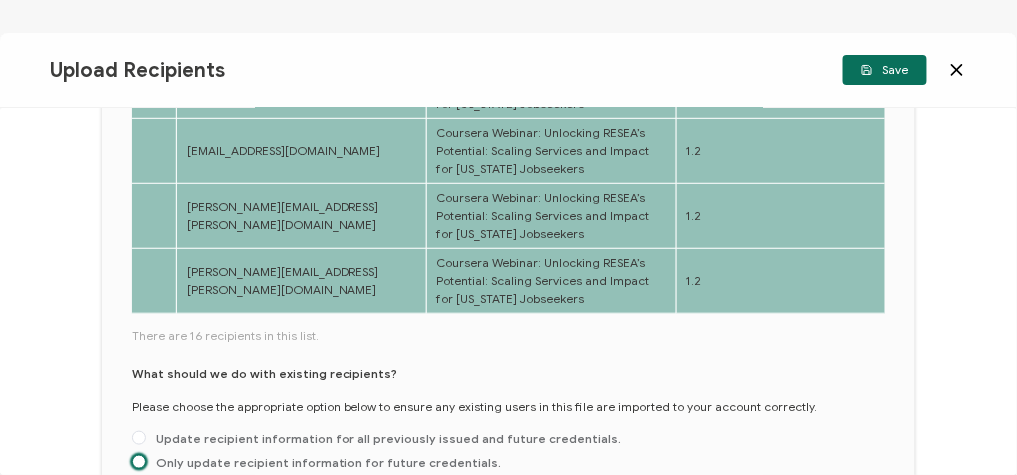click at bounding box center [139, 462] 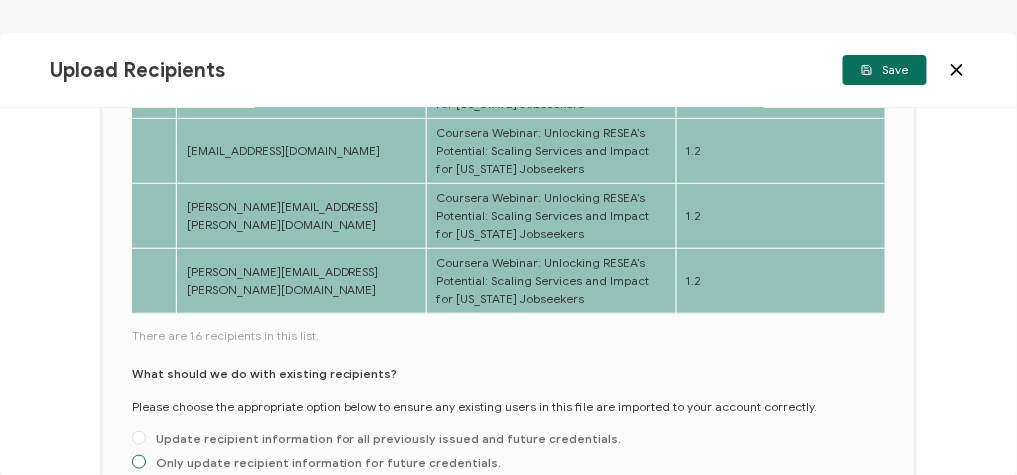 click on "Only update recipient information for future credentials." at bounding box center (139, 463) 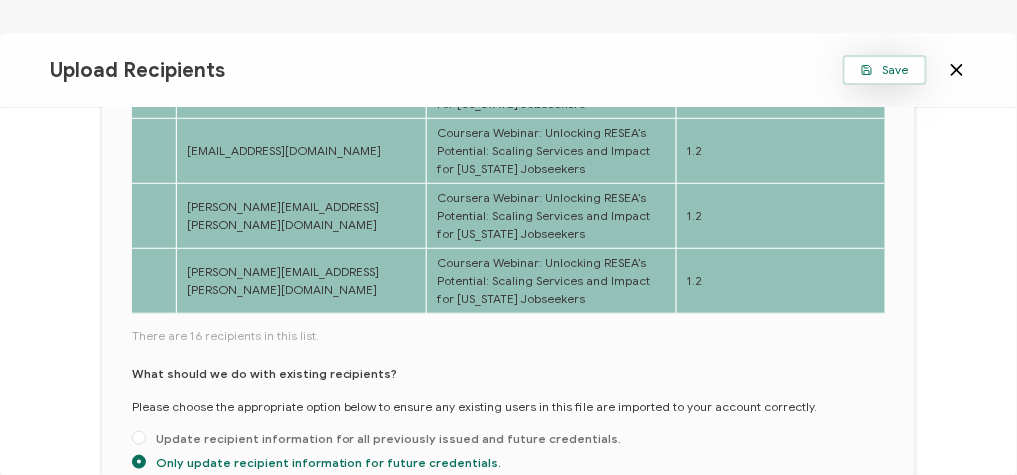 click on "Save" at bounding box center (885, 70) 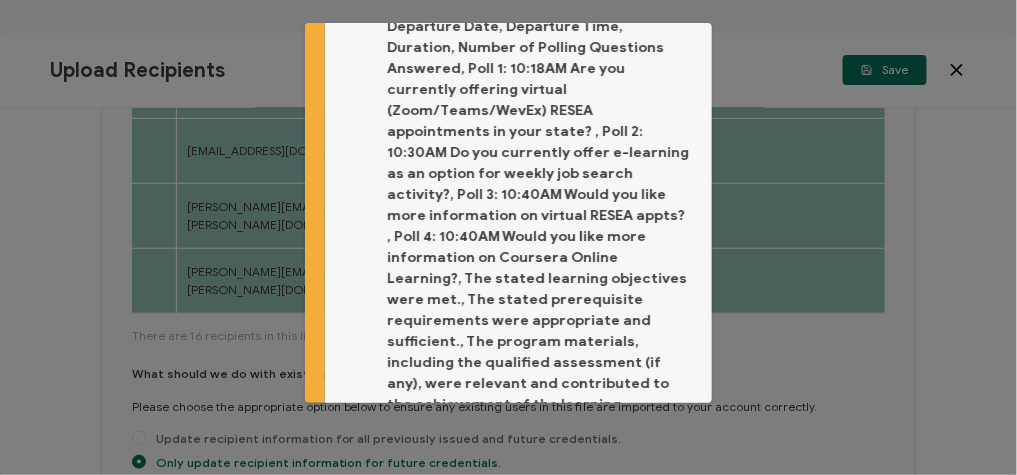 scroll, scrollTop: 310, scrollLeft: 0, axis: vertical 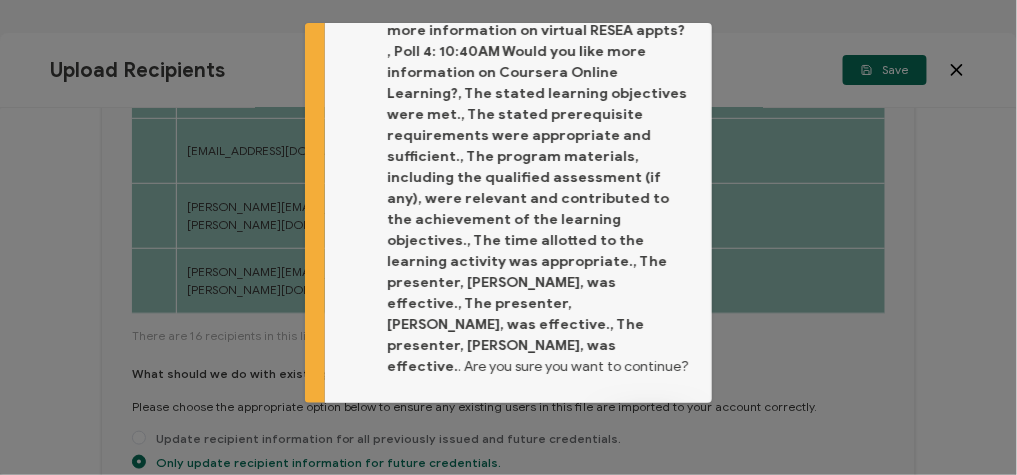 click on "Proceed" at bounding box center [650, 432] 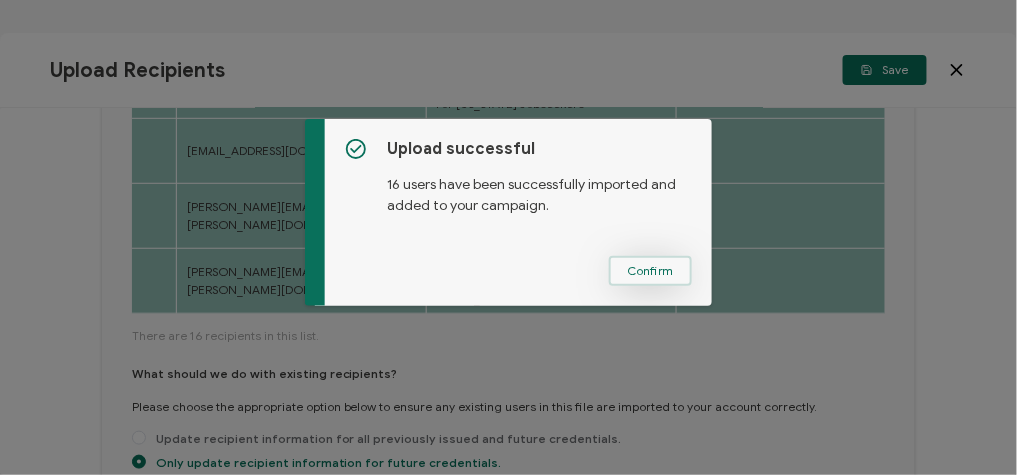 click on "Confirm" at bounding box center (650, 271) 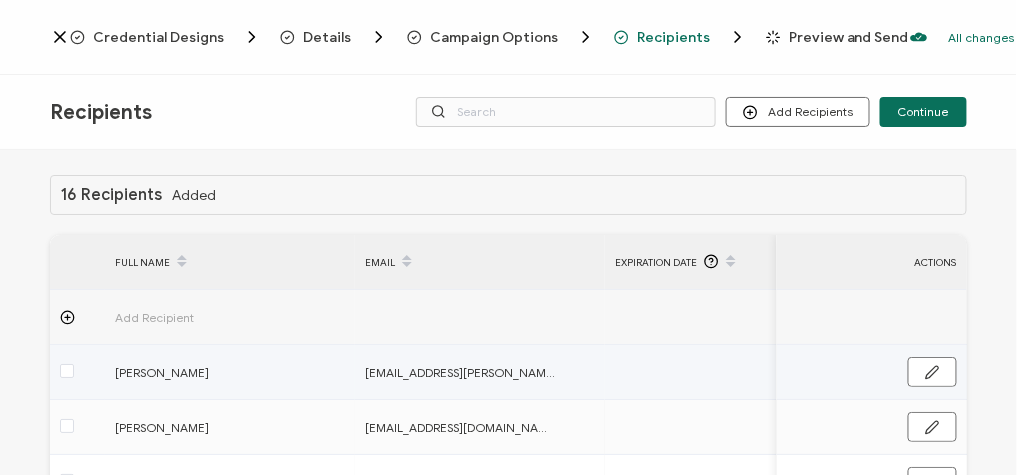 scroll, scrollTop: 80, scrollLeft: 0, axis: vertical 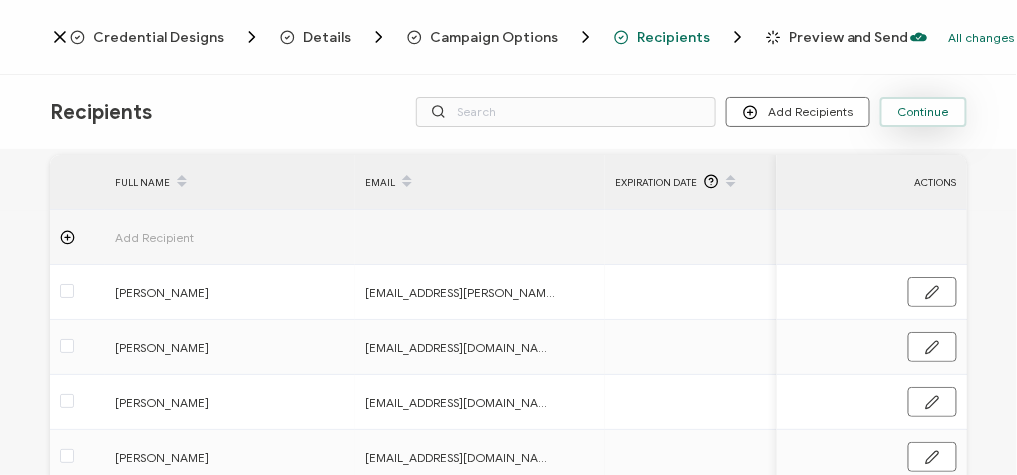 click on "Continue" at bounding box center (923, 112) 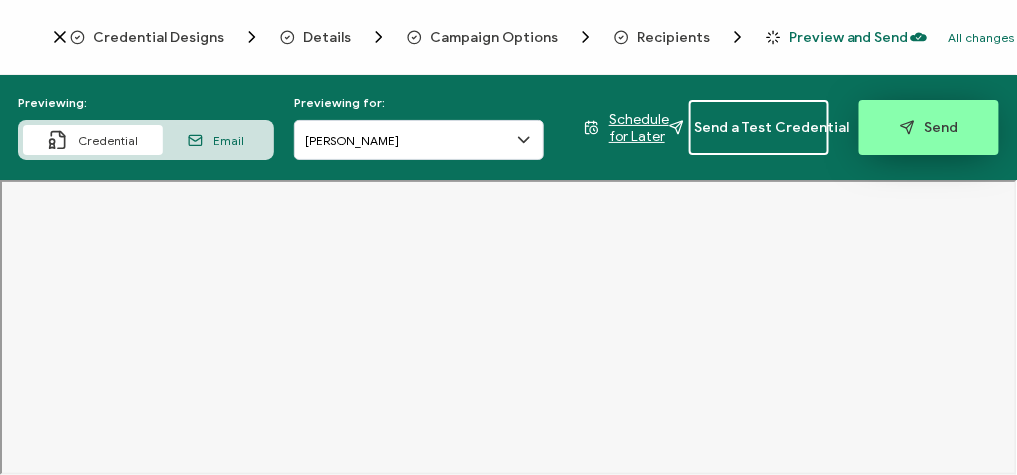 click on "Send" at bounding box center (929, 127) 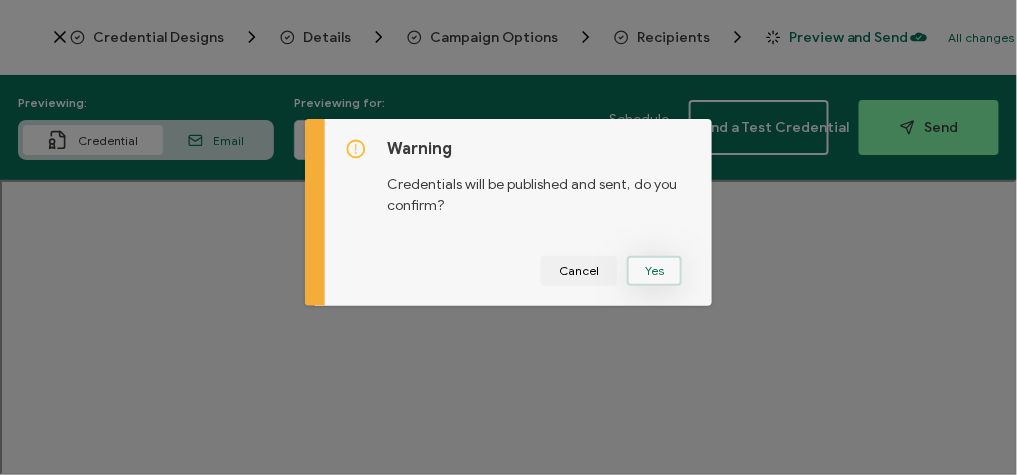 click on "Yes" at bounding box center [654, 271] 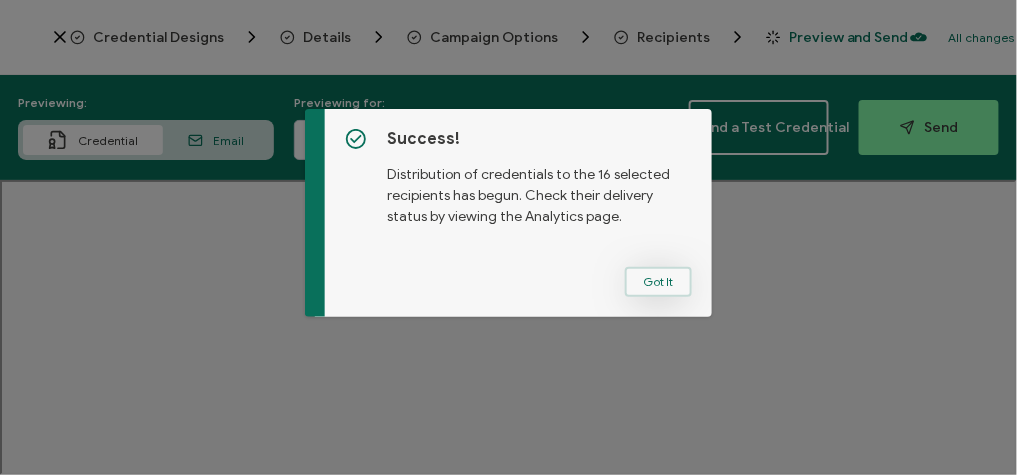 click on "Got It" at bounding box center (658, 282) 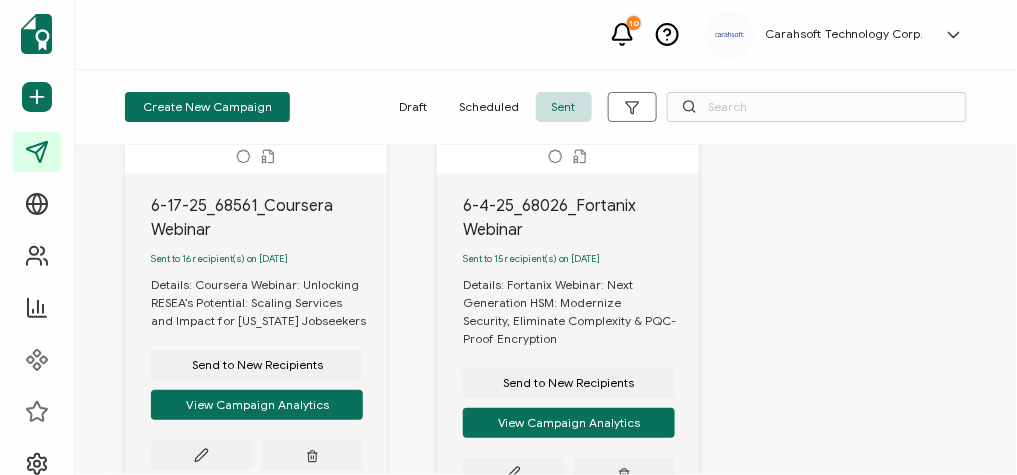 scroll, scrollTop: 320, scrollLeft: 0, axis: vertical 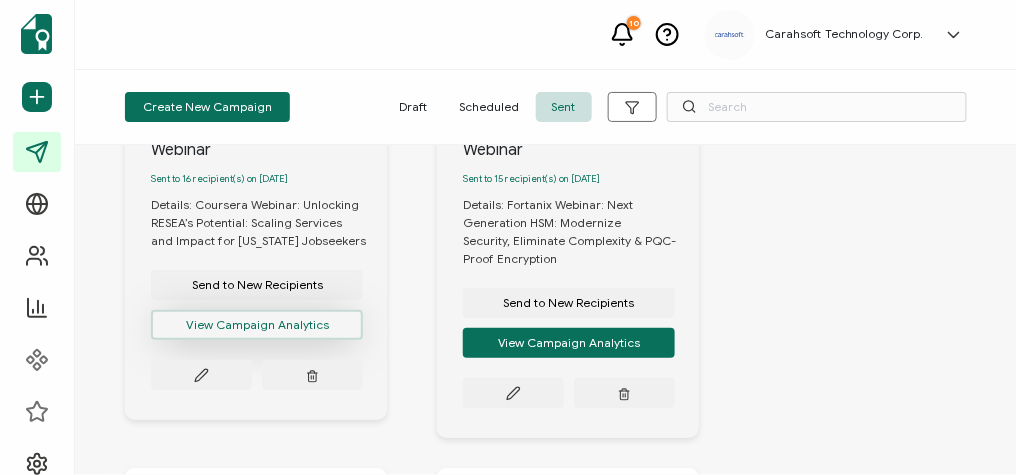 click on "View Campaign Analytics" at bounding box center (257, 325) 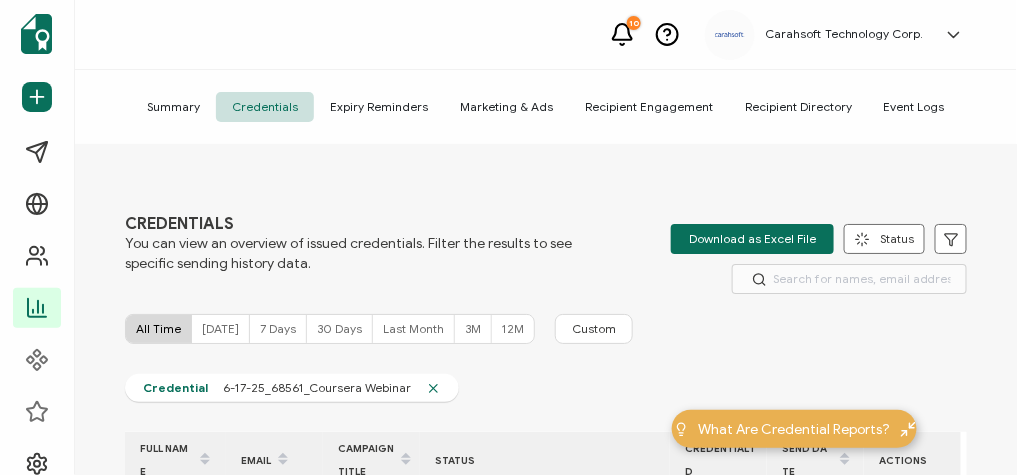scroll, scrollTop: 0, scrollLeft: 0, axis: both 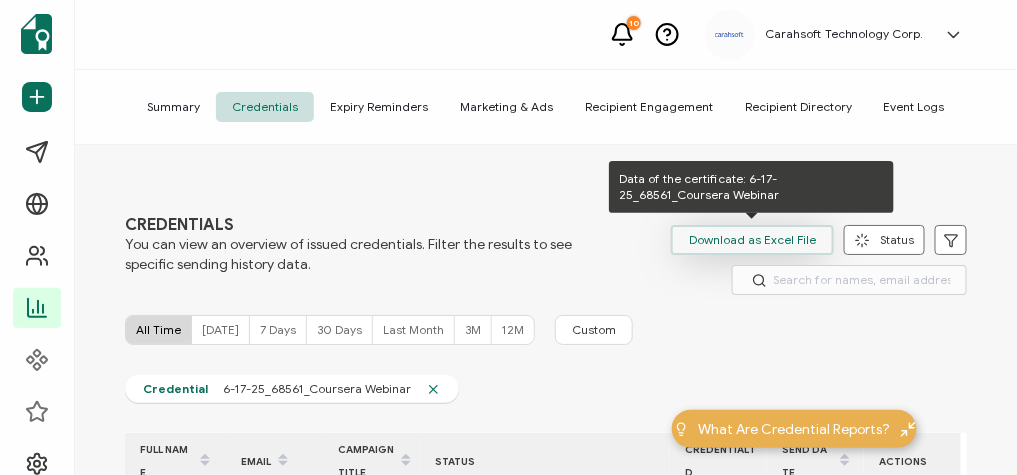click on "Download as Excel File" at bounding box center (752, 240) 